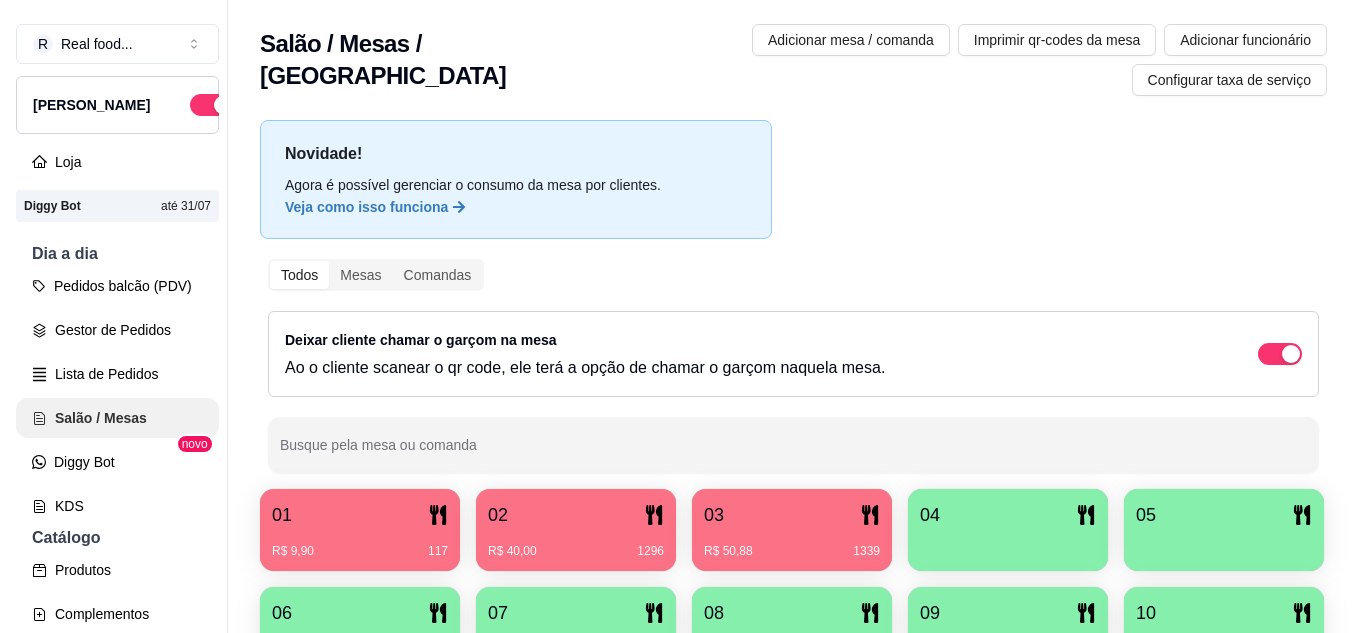 scroll, scrollTop: 0, scrollLeft: 0, axis: both 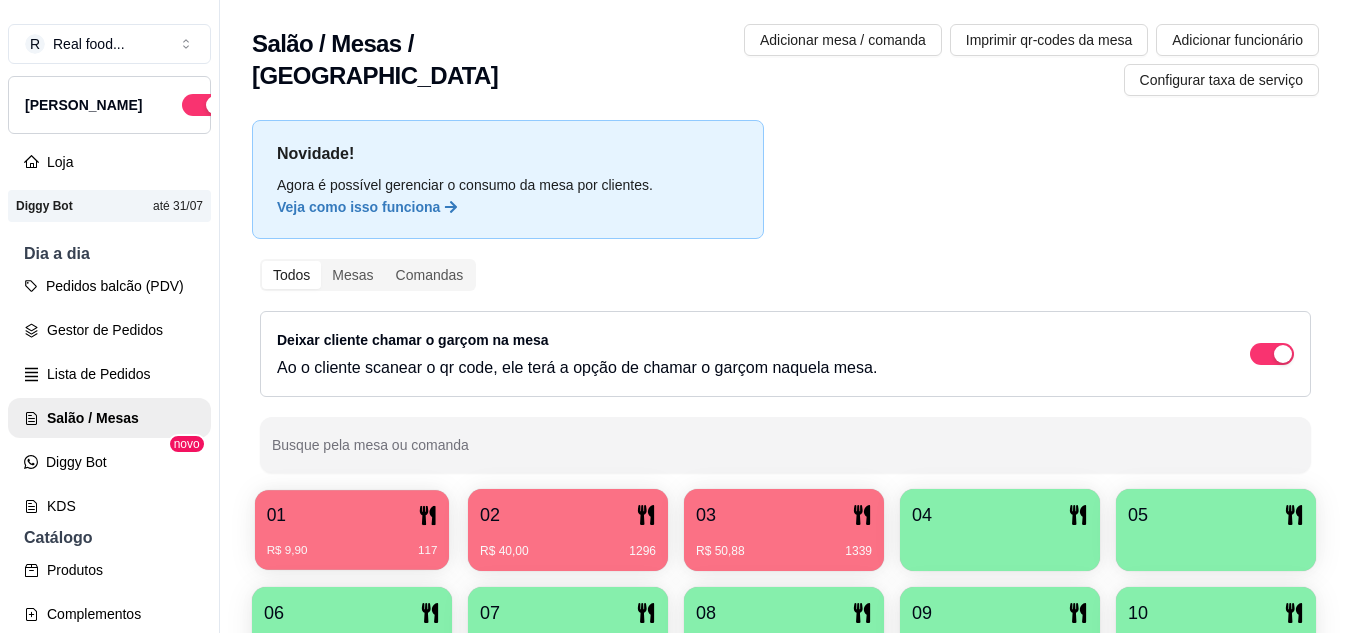 click on "01" at bounding box center (352, 515) 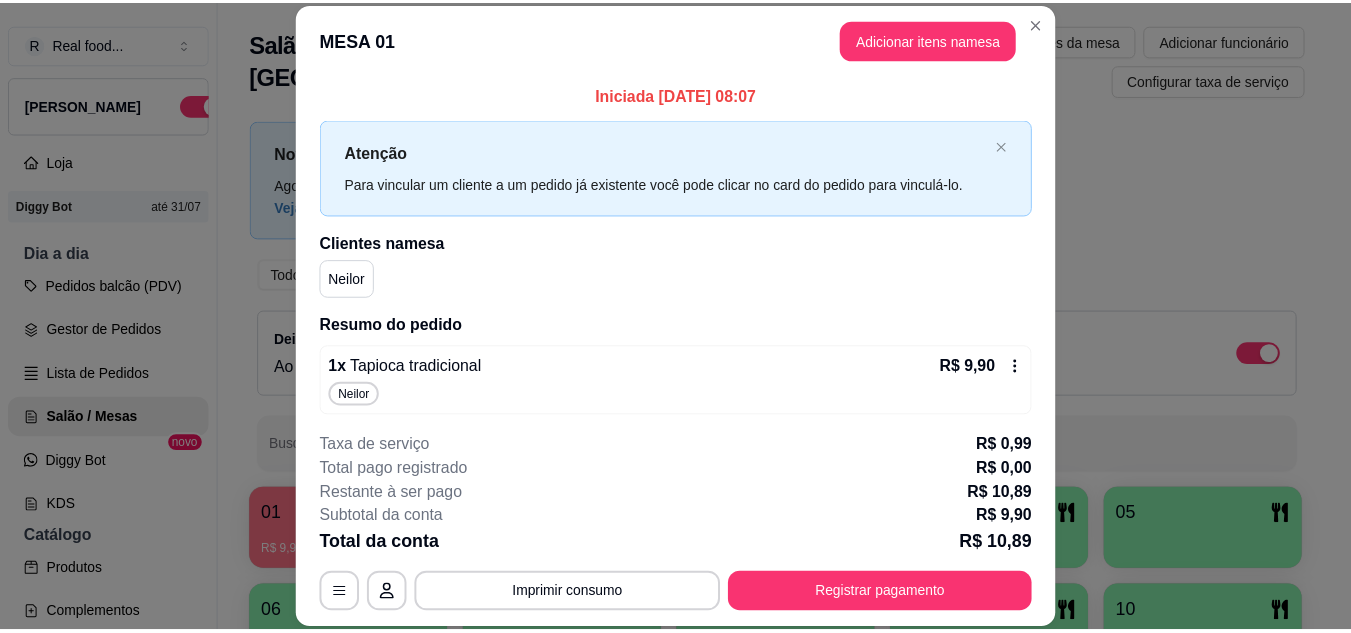 scroll, scrollTop: 6, scrollLeft: 0, axis: vertical 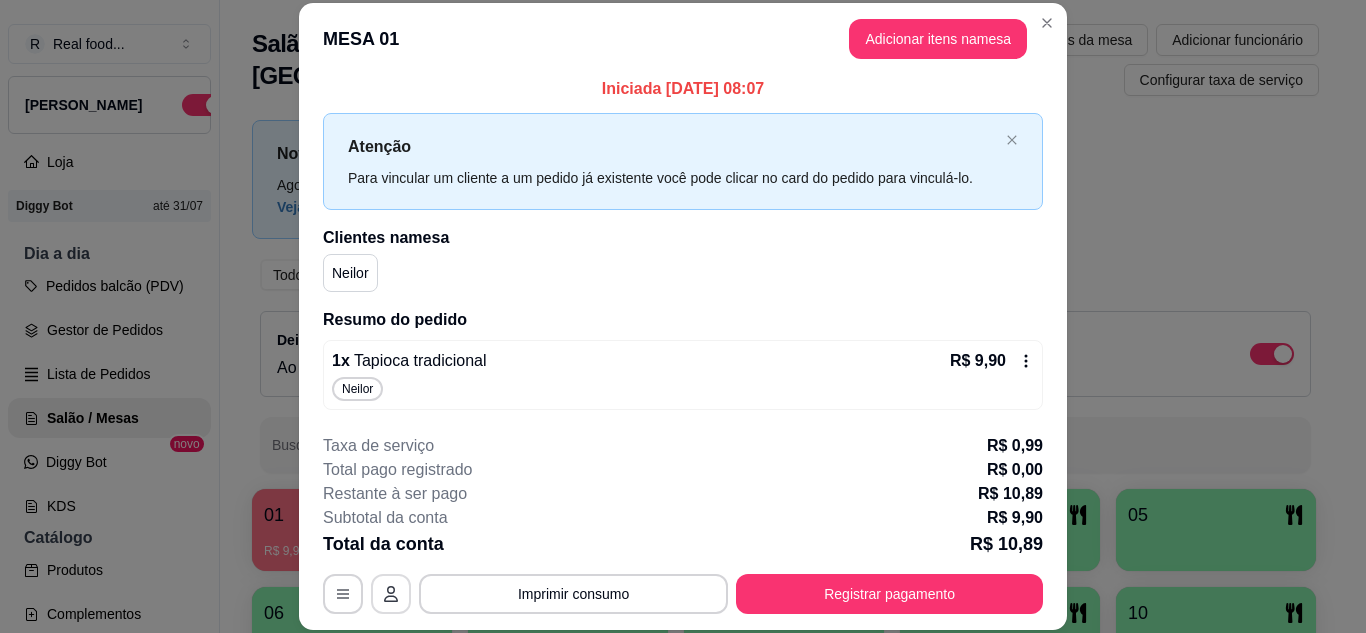 click 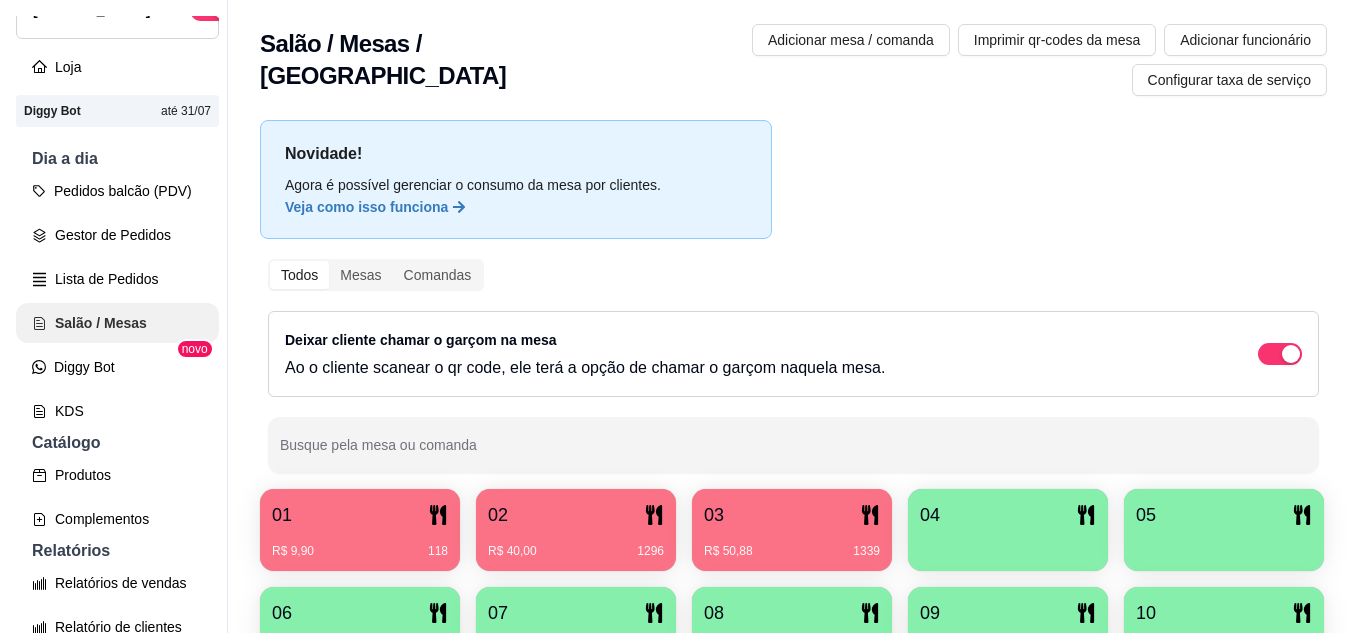 scroll, scrollTop: 112, scrollLeft: 0, axis: vertical 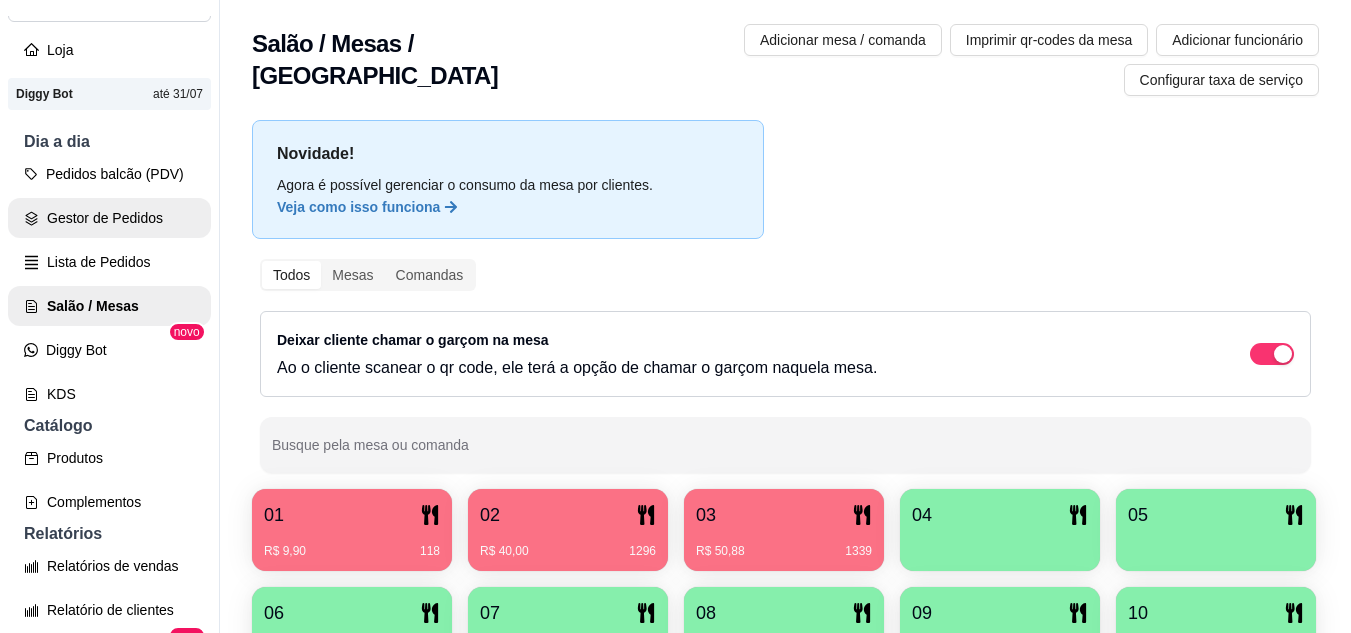click on "Gestor de Pedidos" at bounding box center [109, 218] 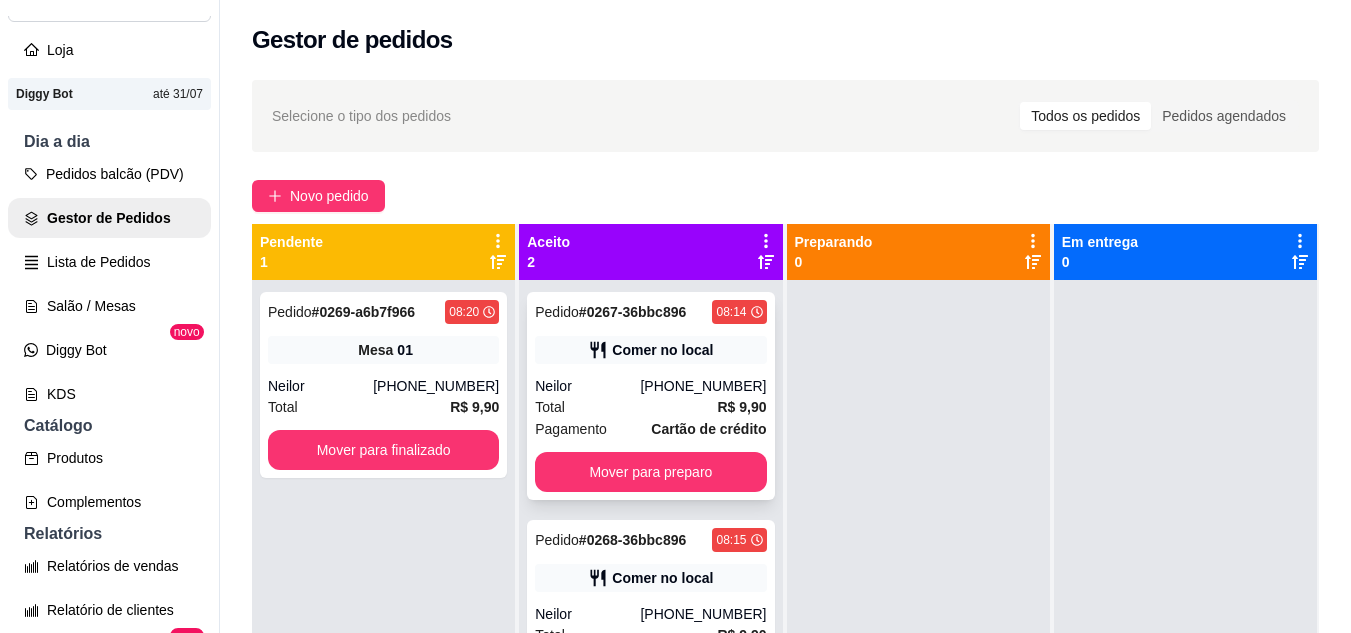 click on "Neilor" at bounding box center (587, 386) 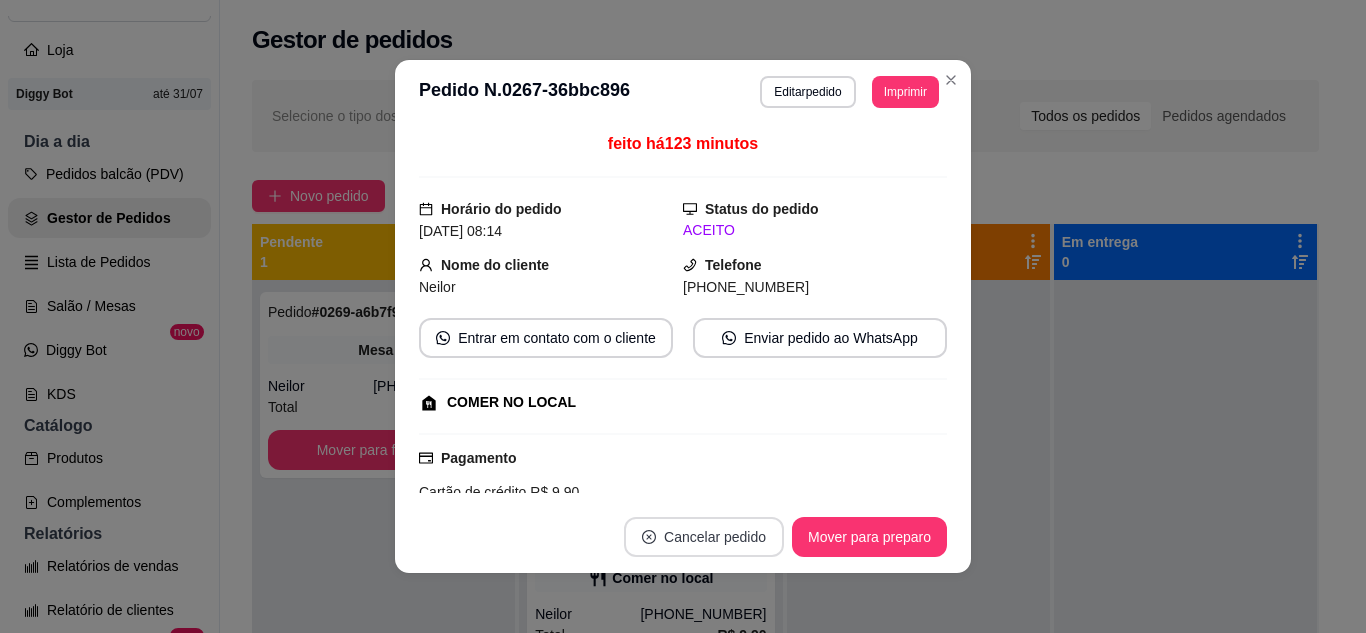 click on "Cancelar pedido" at bounding box center [704, 537] 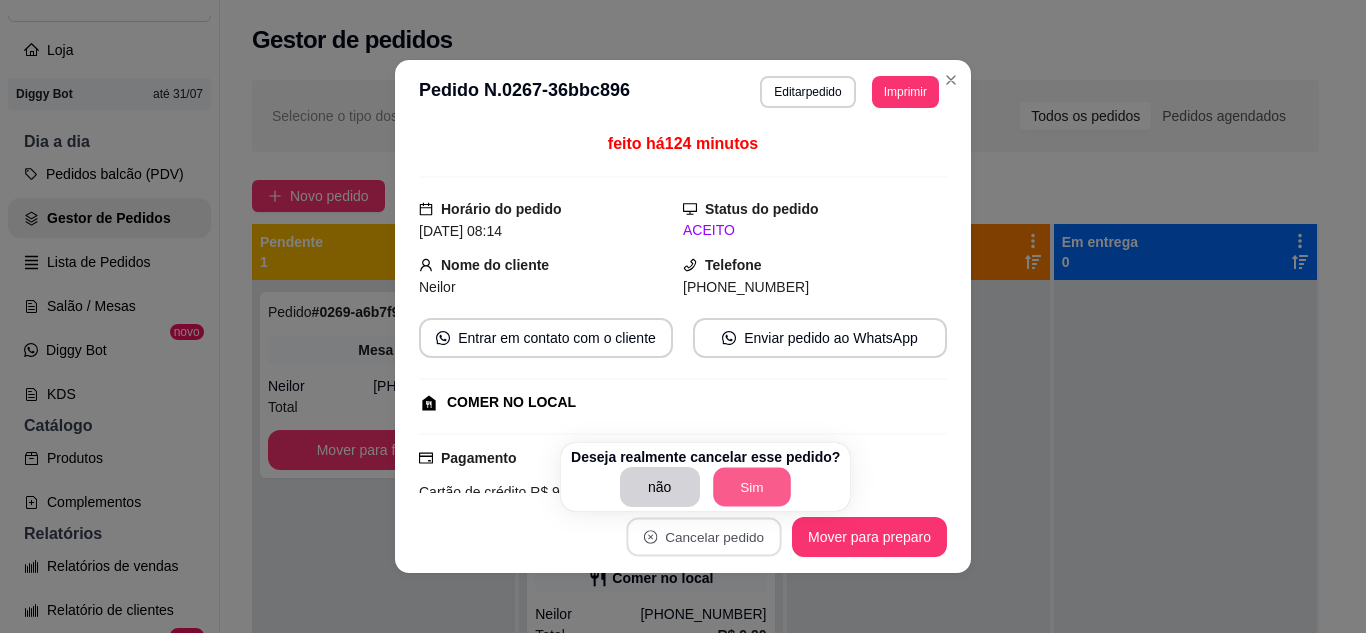 click on "Sim" at bounding box center [752, 487] 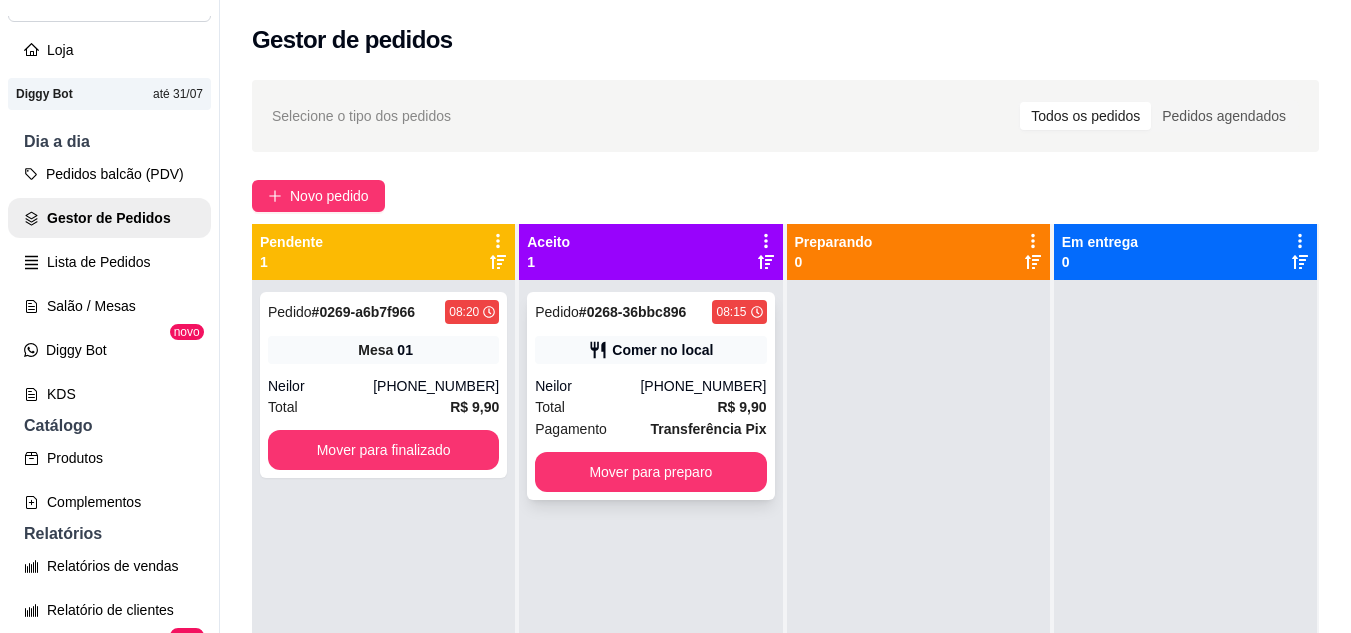 click on "Total R$ 9,90" at bounding box center [650, 407] 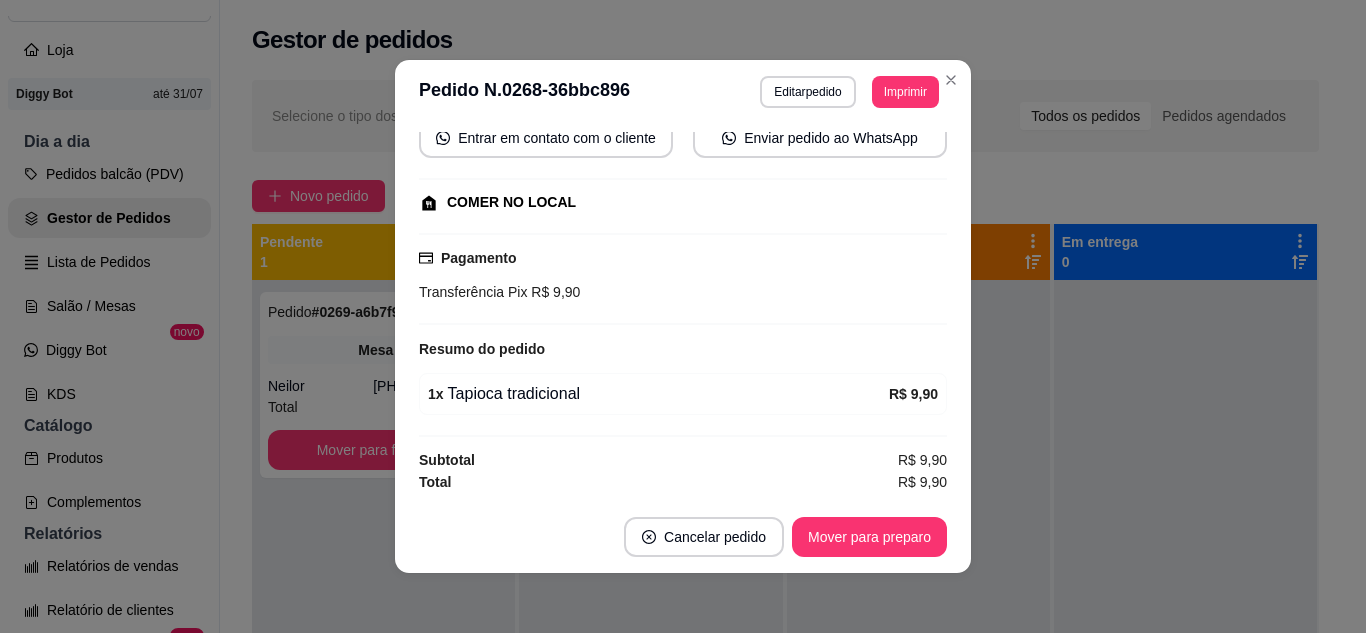 scroll, scrollTop: 0, scrollLeft: 0, axis: both 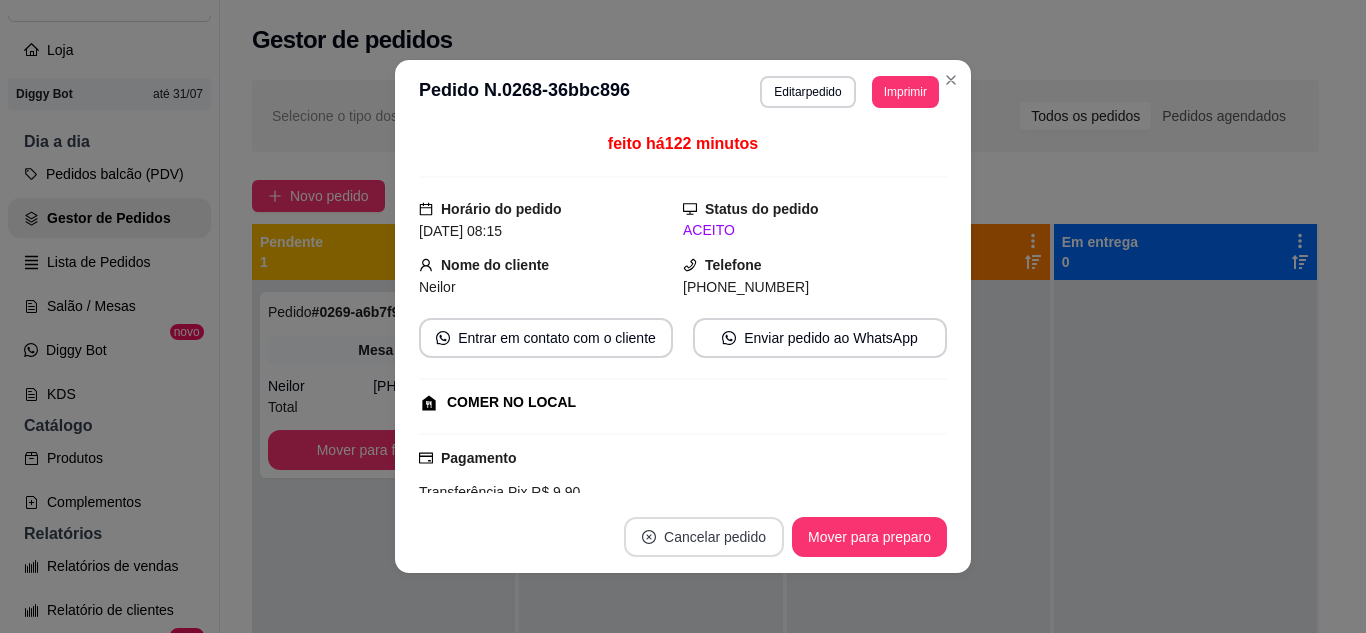 click on "Cancelar pedido" at bounding box center [704, 537] 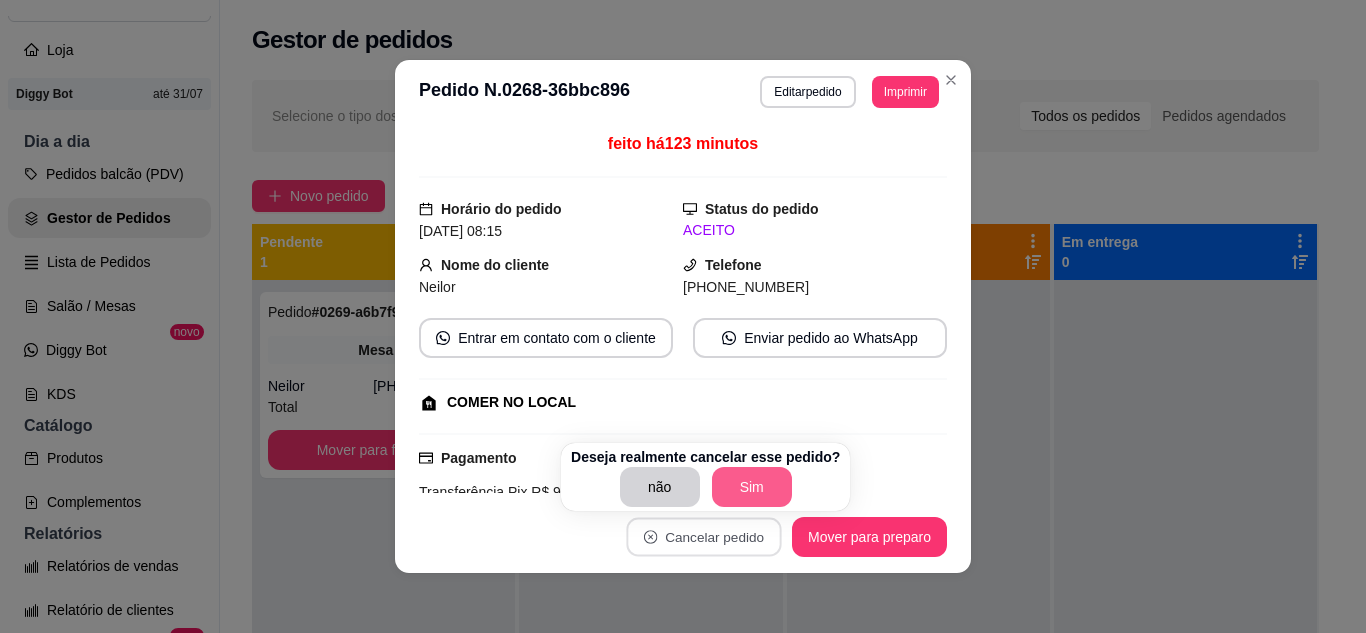 click on "Sim" at bounding box center (752, 487) 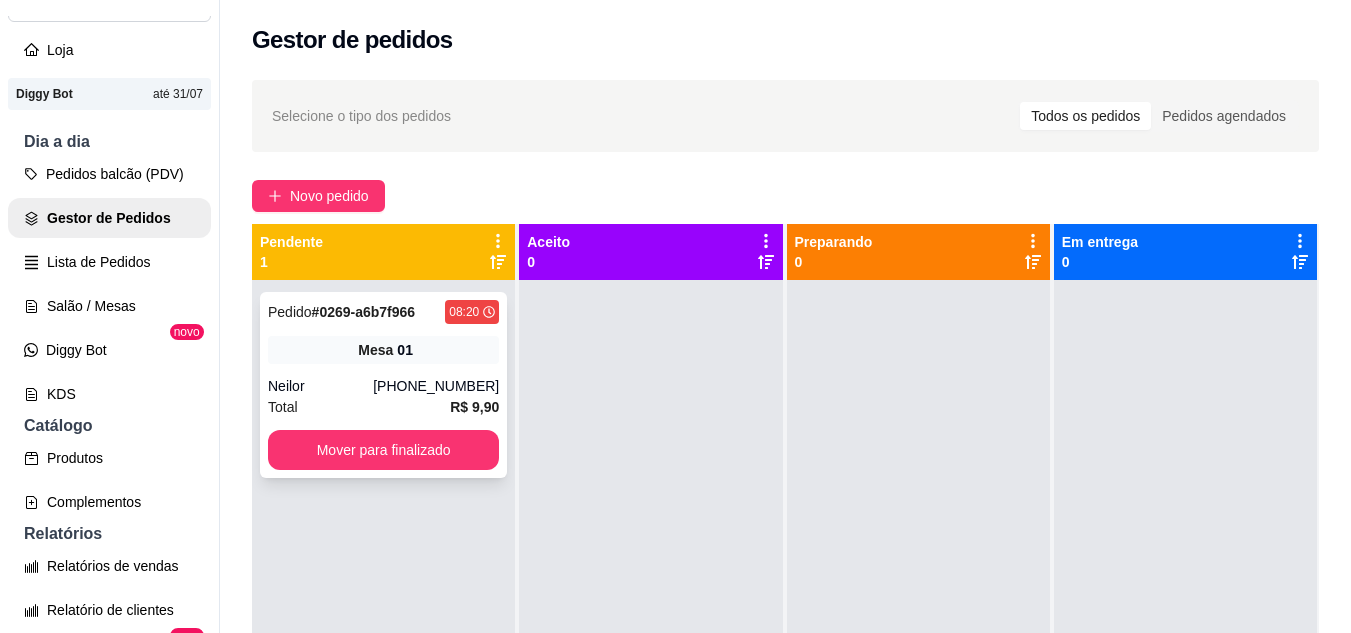 click on "Pedido  # 0269-a6b7f966 08:20 Mesa 01 Neilor (61) 99257-6537 Total R$ 9,90 Mover para finalizado" at bounding box center (383, 385) 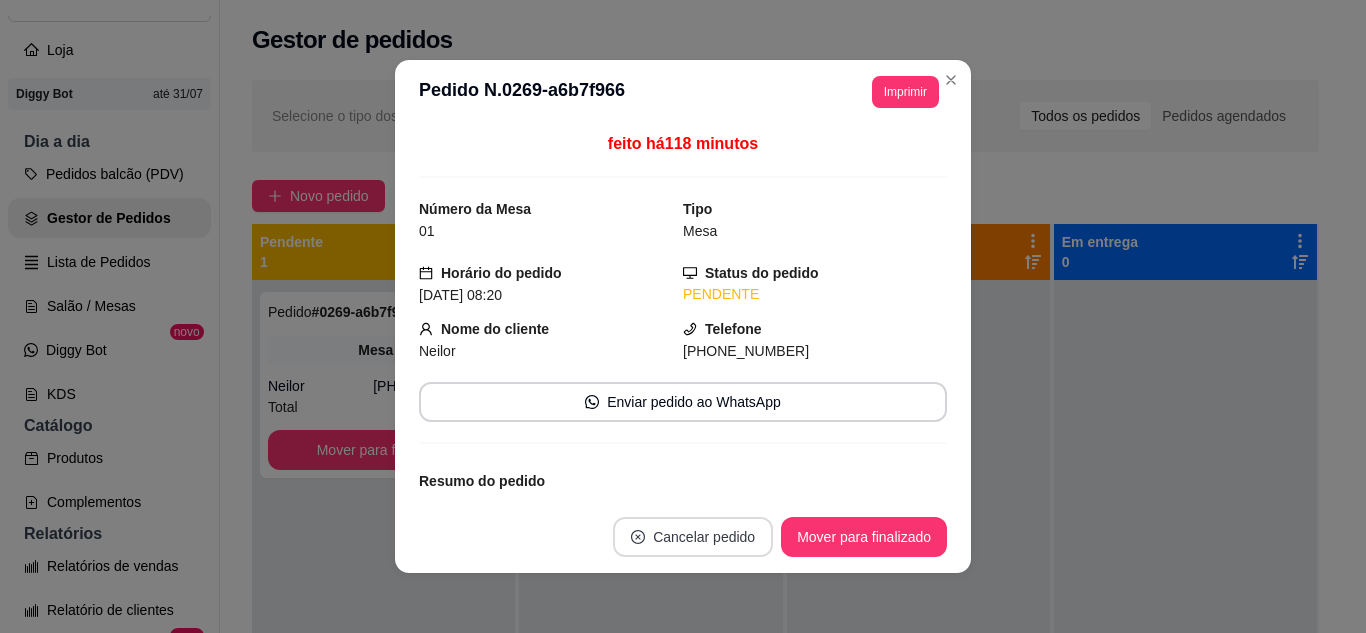click on "Cancelar pedido" at bounding box center [693, 537] 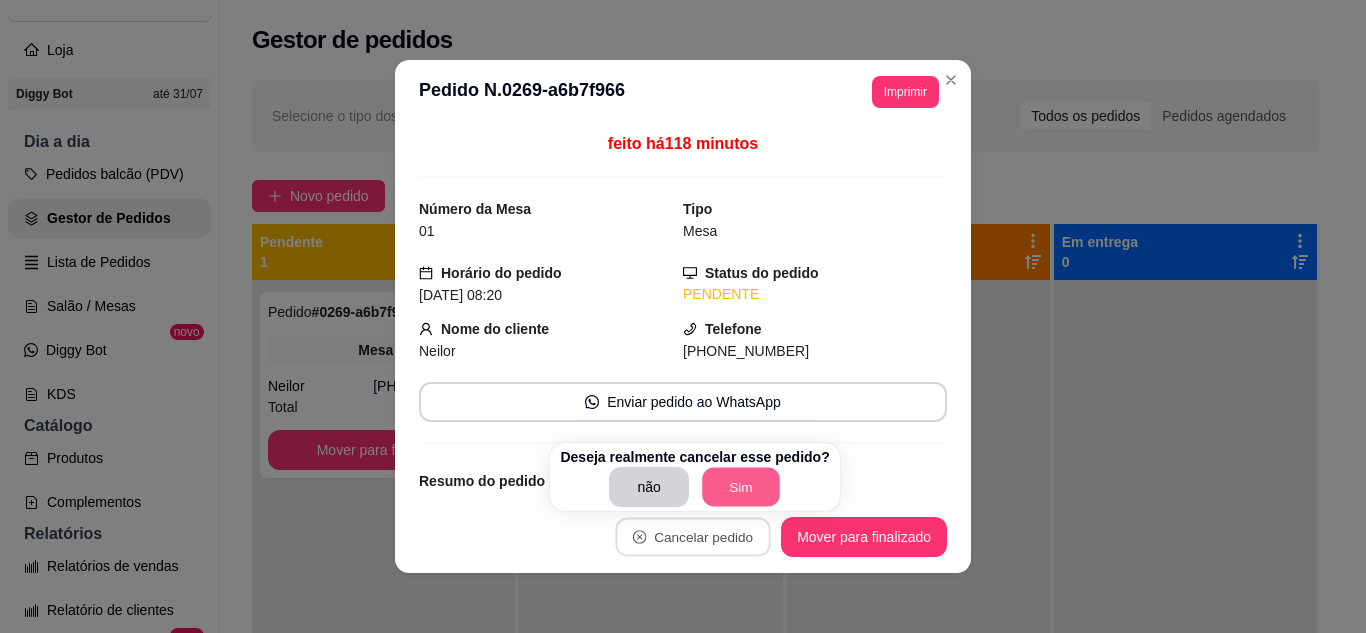 click on "Sim" at bounding box center (741, 487) 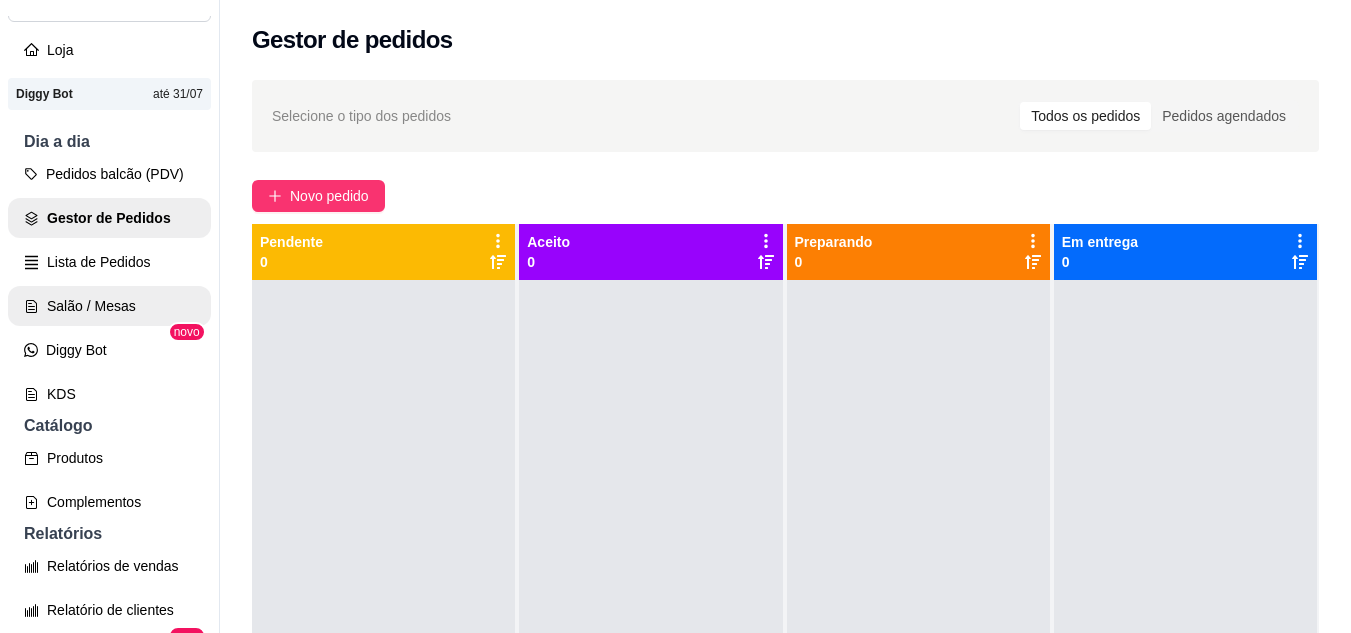 click on "Salão / Mesas" at bounding box center [109, 306] 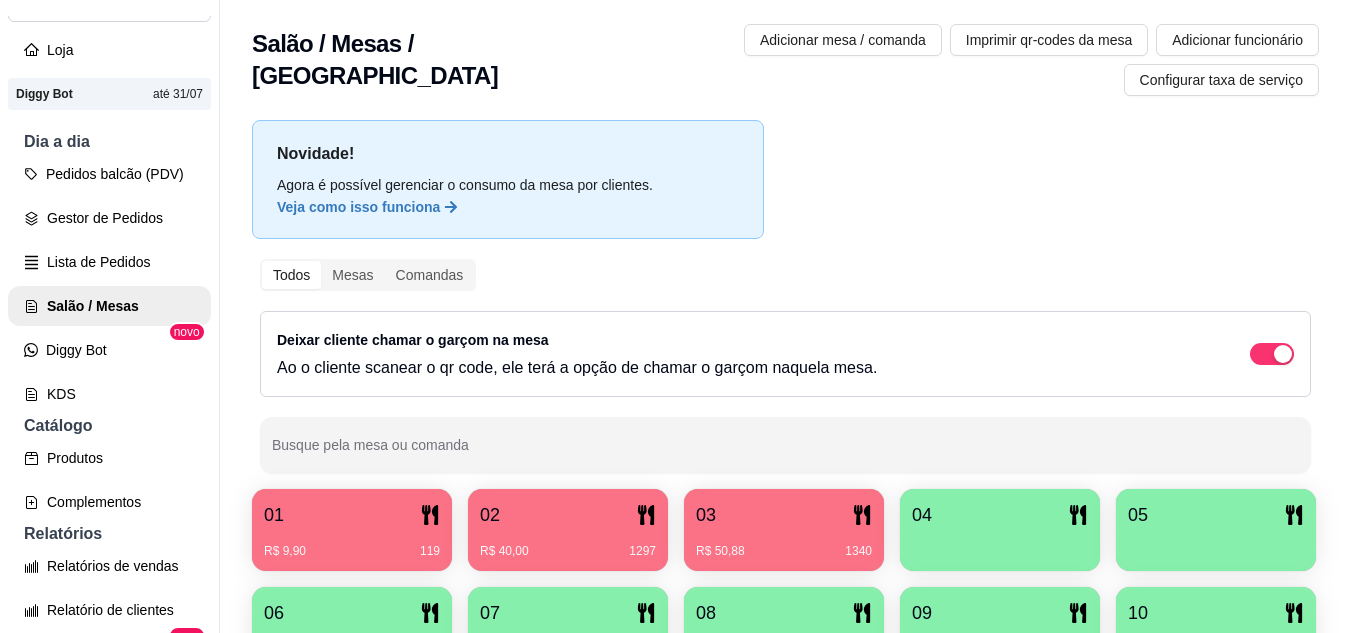 click on "01" at bounding box center (352, 515) 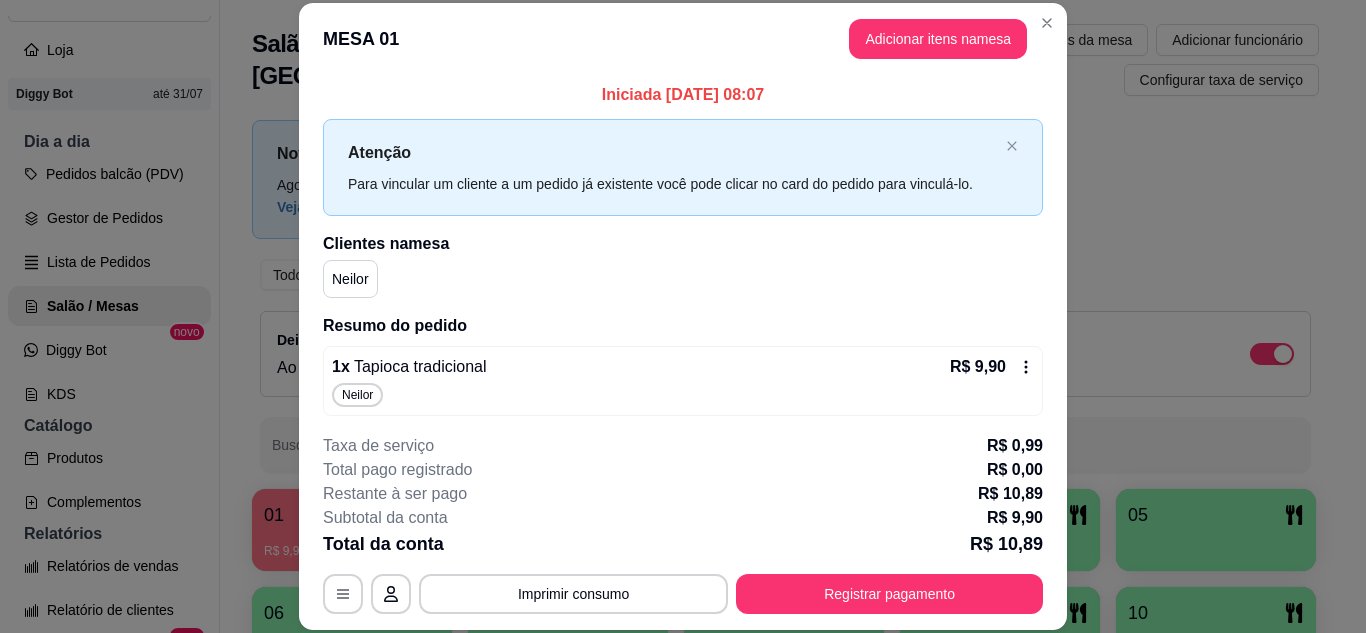 scroll, scrollTop: 6, scrollLeft: 0, axis: vertical 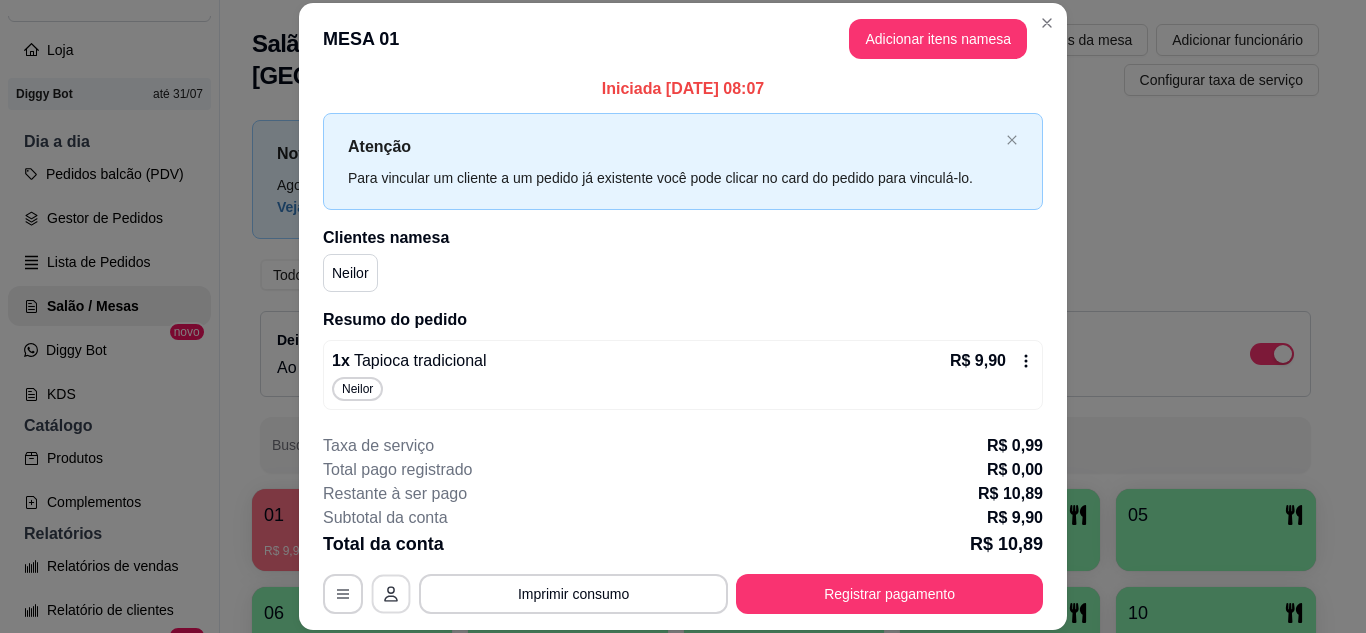 click 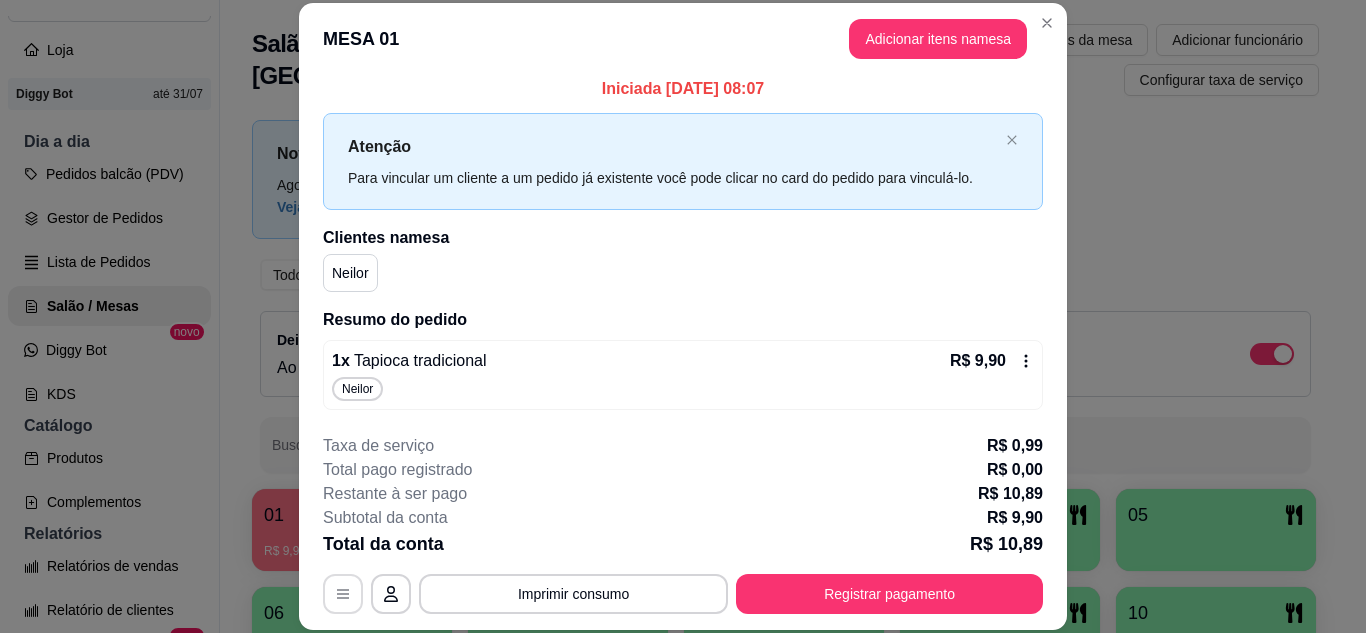 click at bounding box center [343, 594] 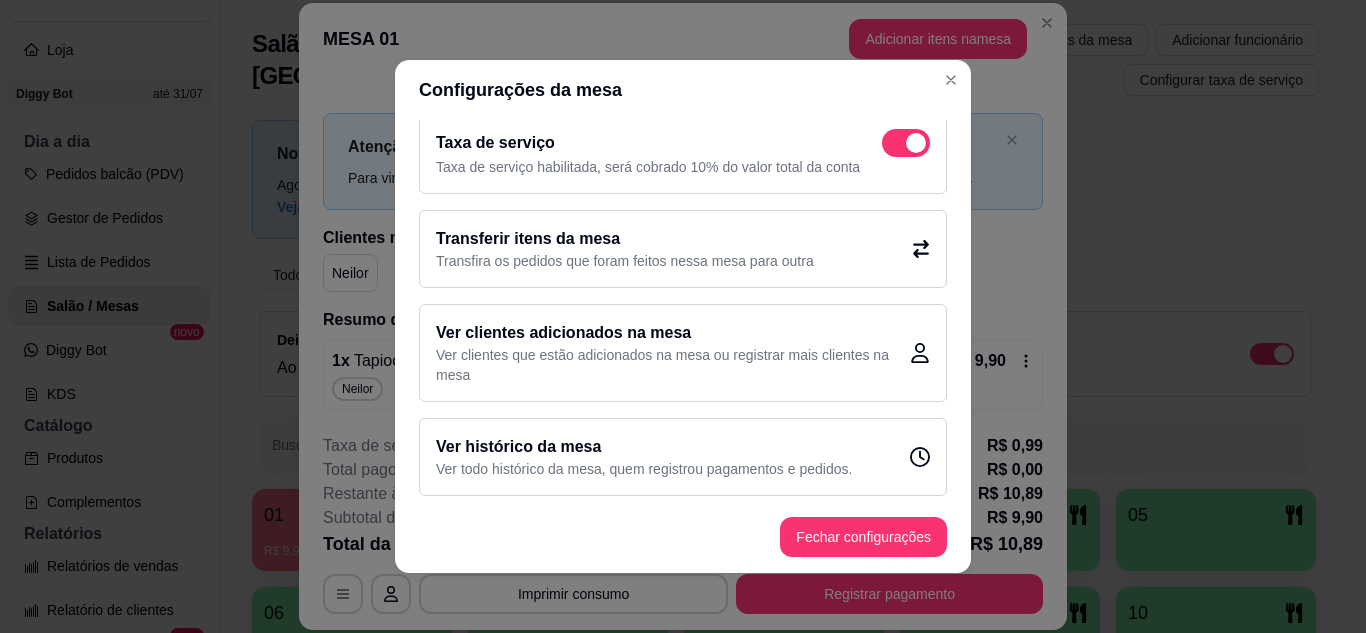 scroll, scrollTop: 99, scrollLeft: 0, axis: vertical 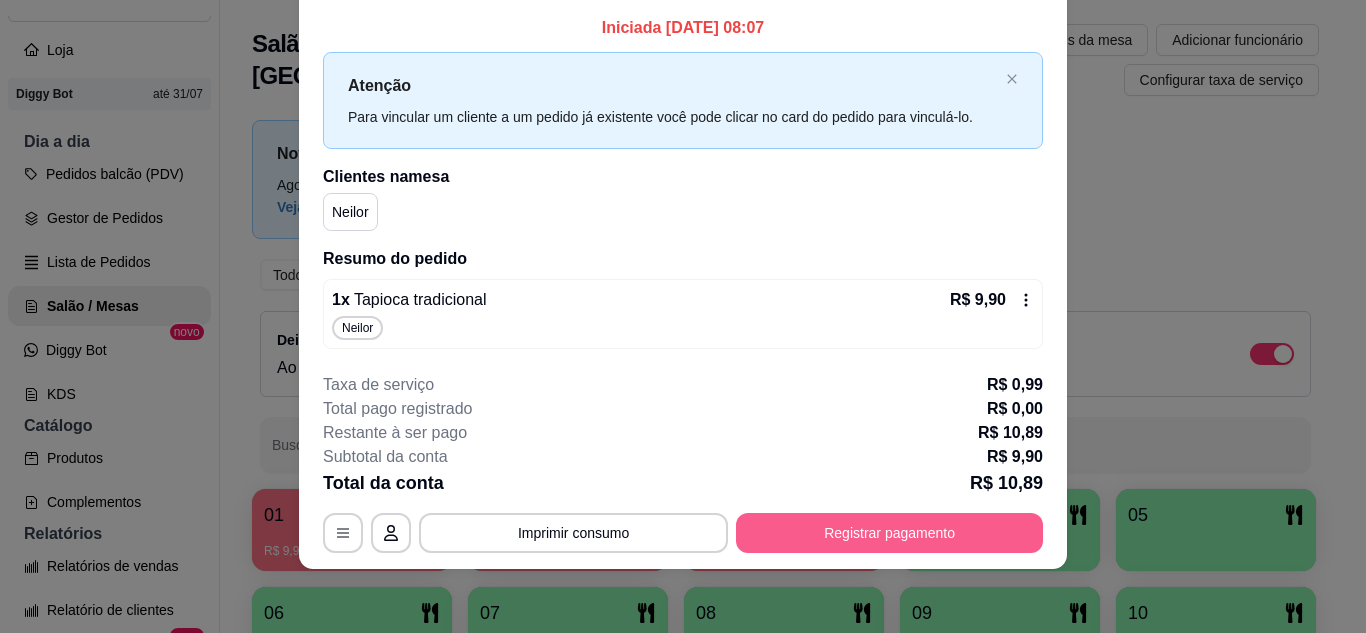 click on "Registrar pagamento" at bounding box center (889, 533) 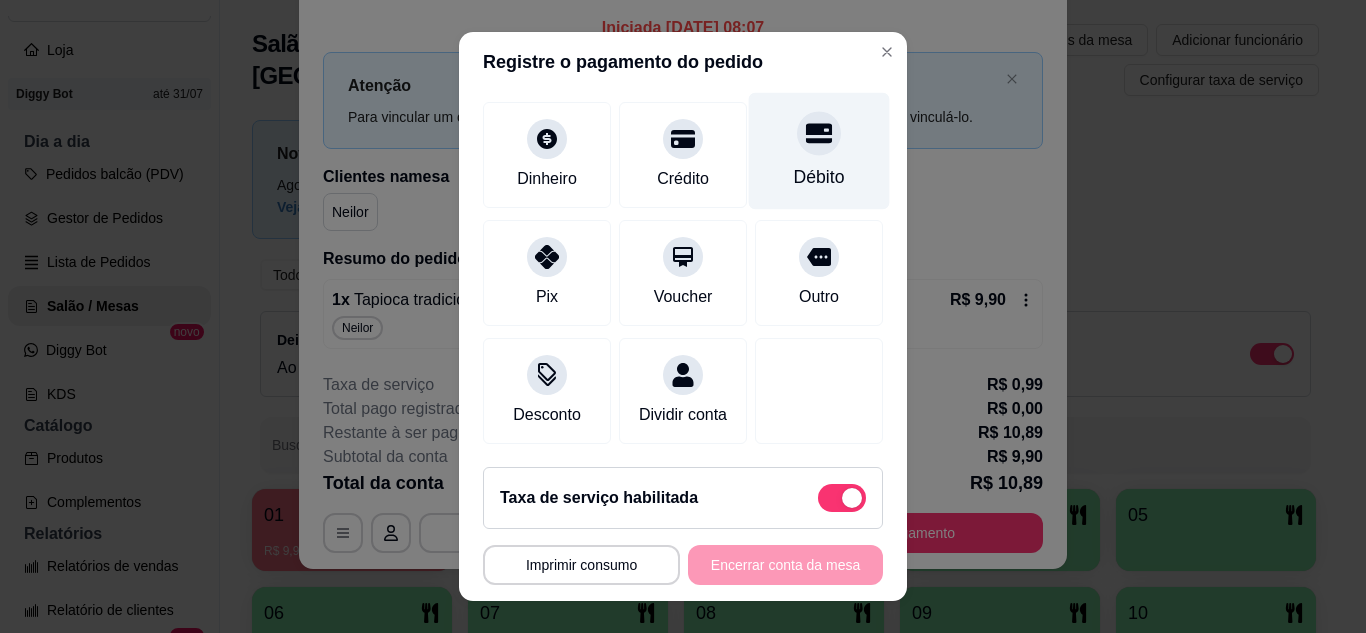 scroll, scrollTop: 0, scrollLeft: 0, axis: both 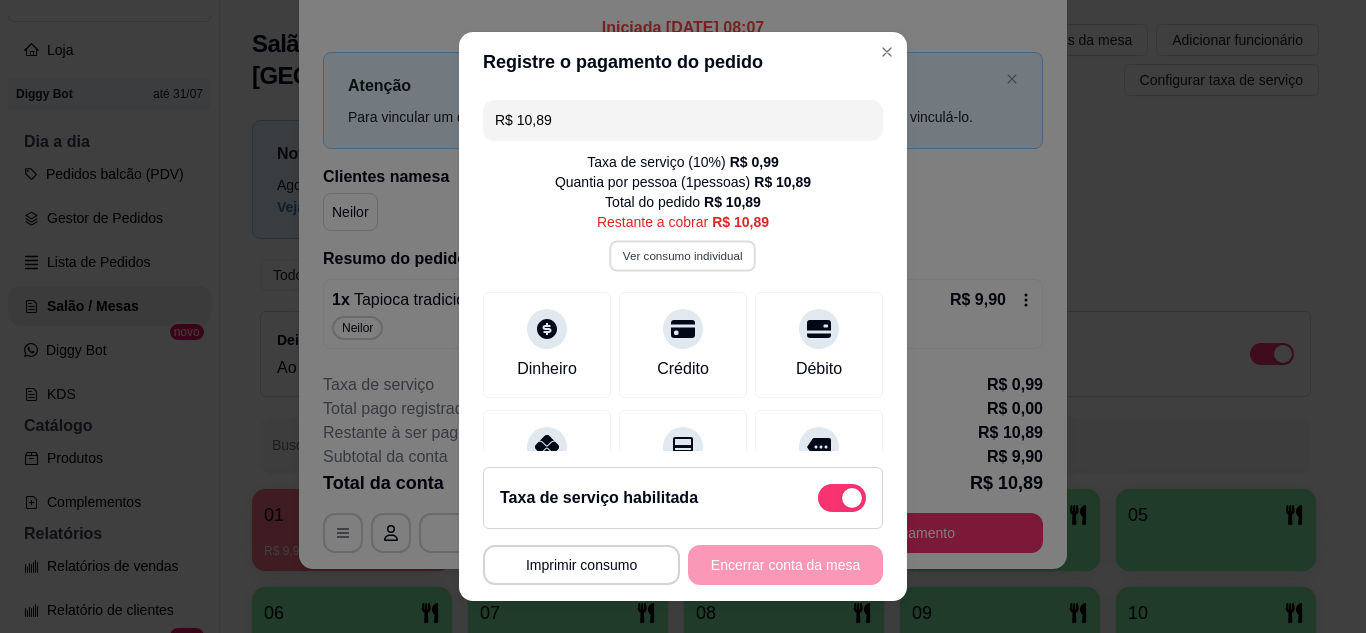 click on "Ver consumo individual" at bounding box center (683, 255) 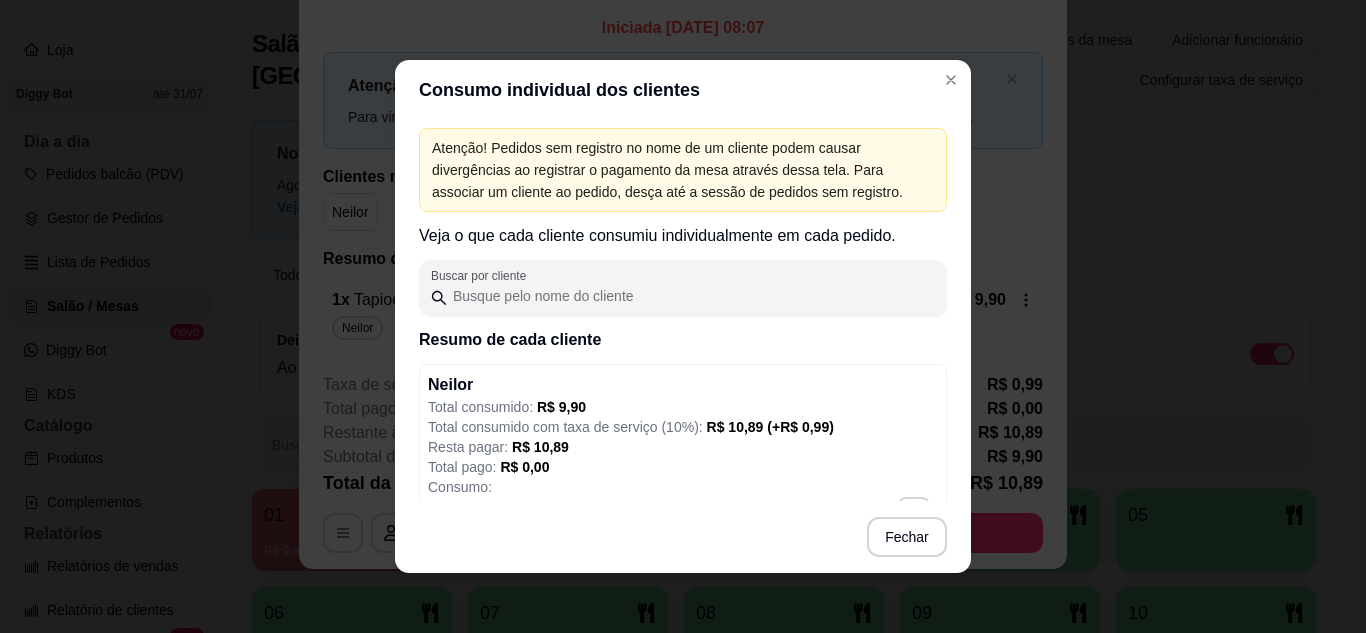 scroll, scrollTop: 97, scrollLeft: 0, axis: vertical 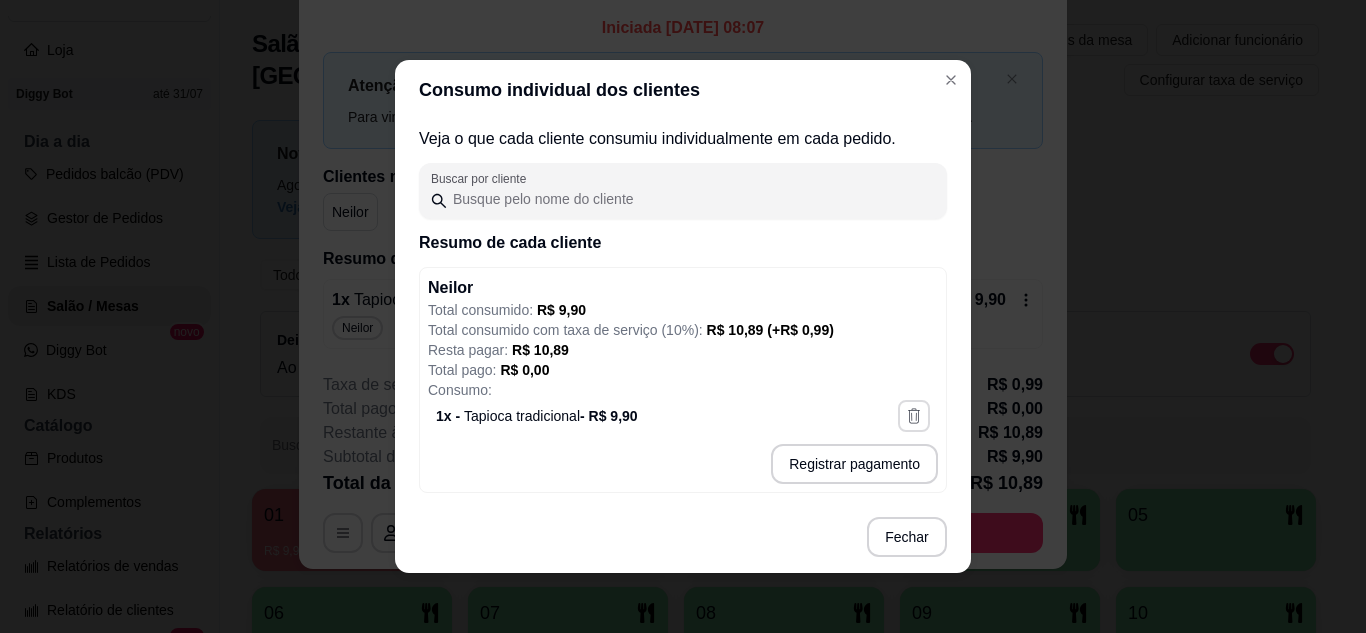 click 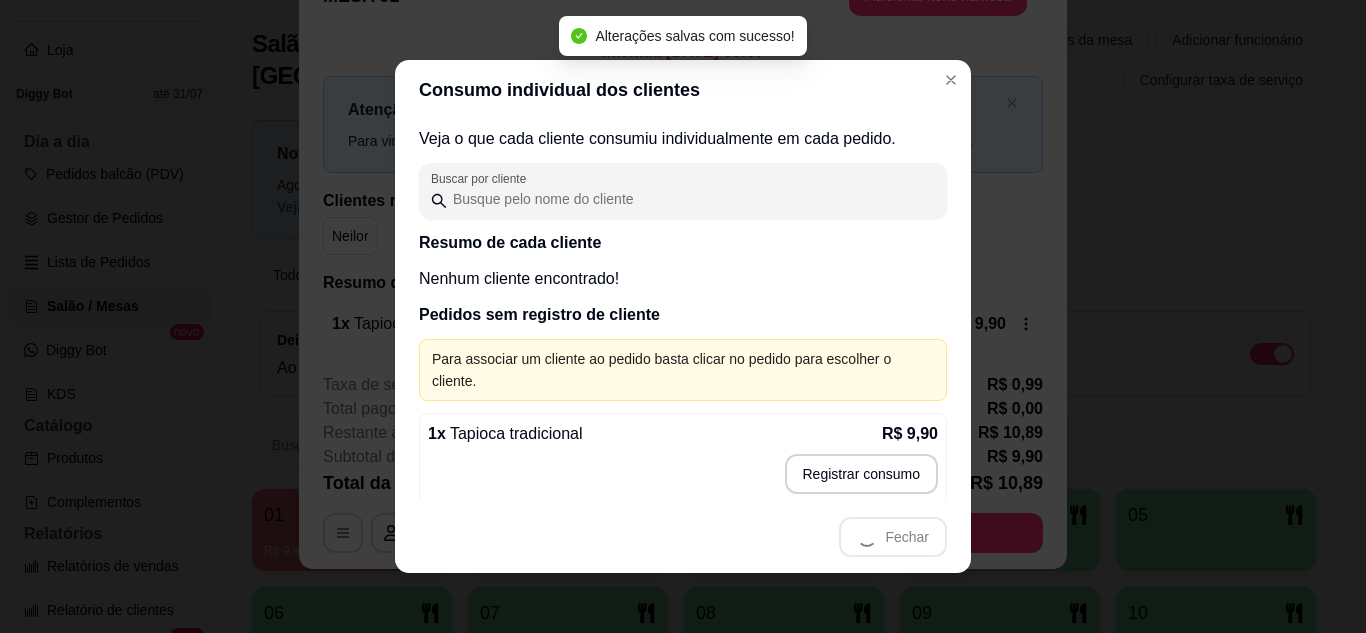 scroll, scrollTop: 0, scrollLeft: 0, axis: both 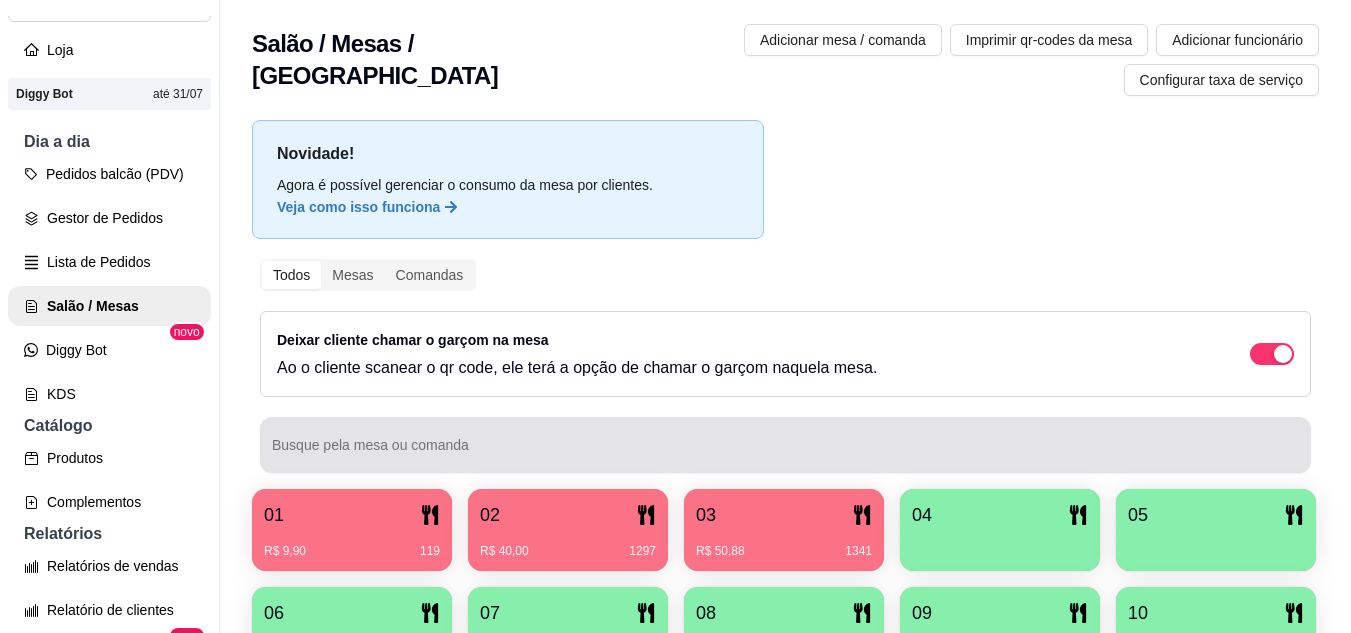 type 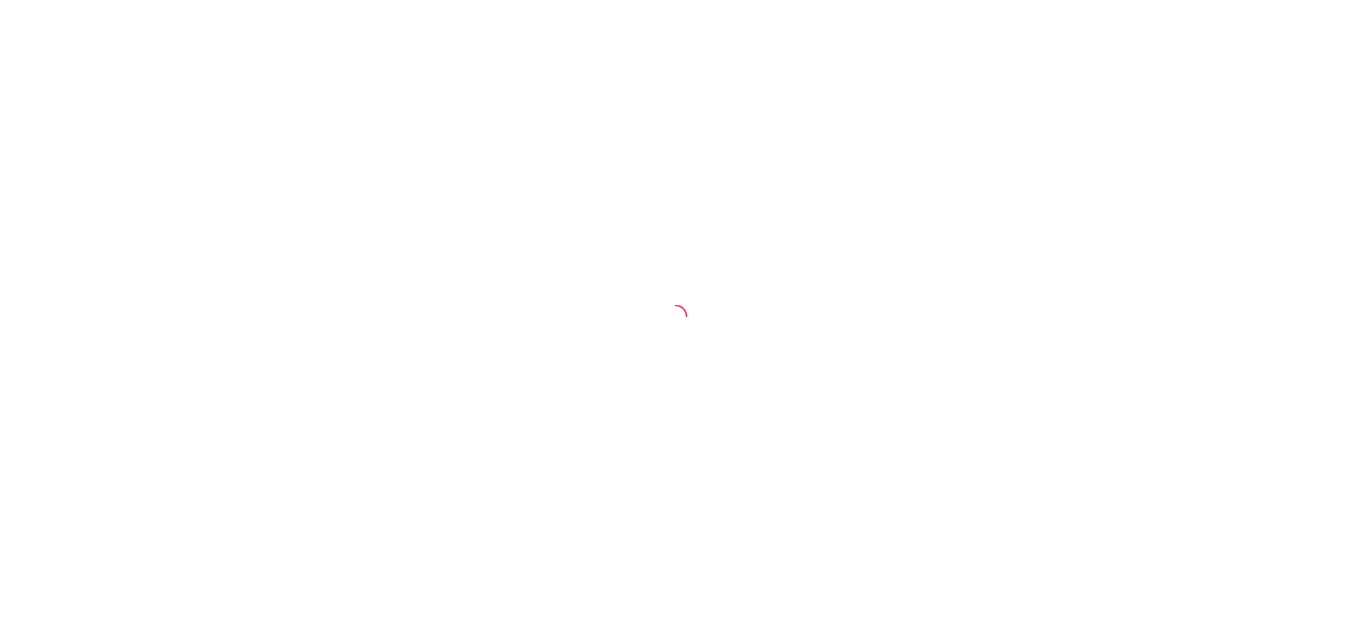 scroll, scrollTop: 0, scrollLeft: 0, axis: both 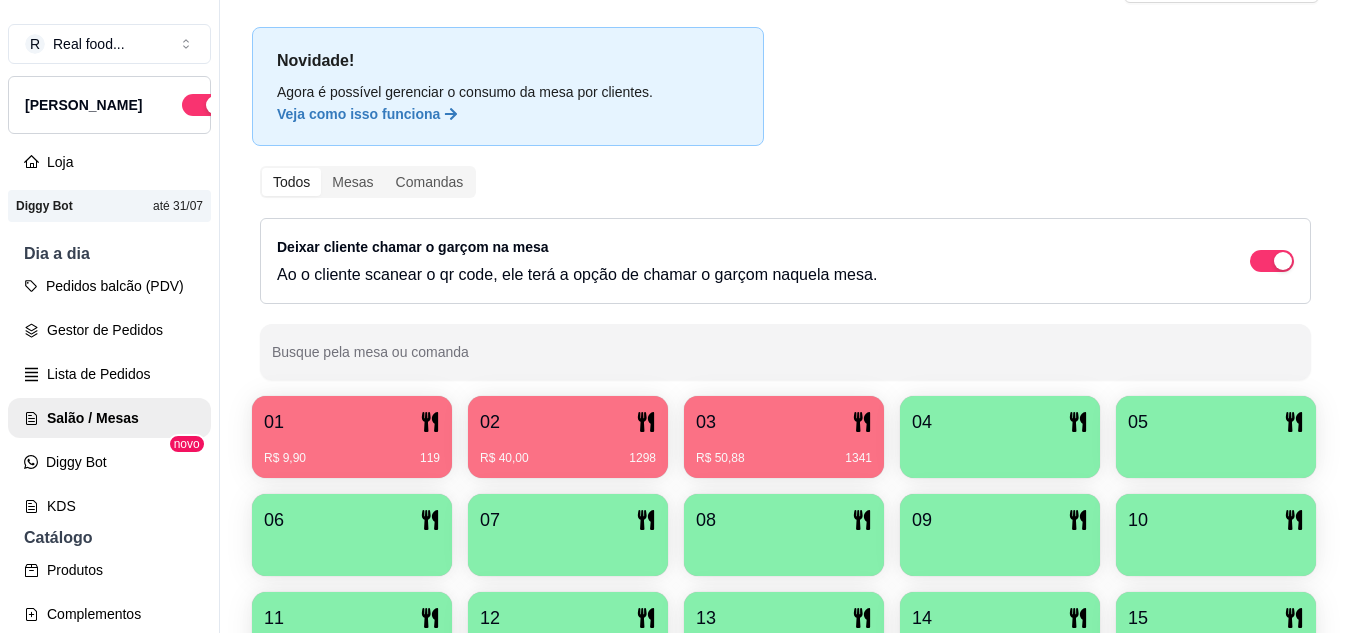click on "R$ 9,90 119" at bounding box center [352, 451] 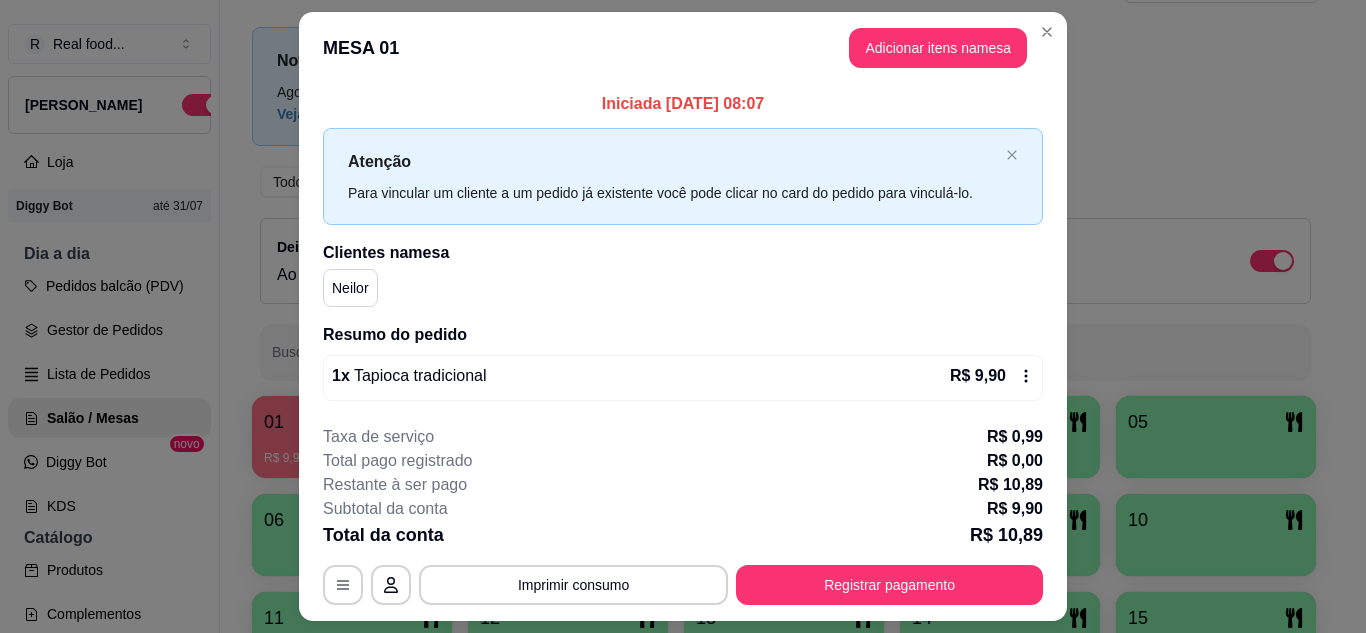 scroll, scrollTop: 52, scrollLeft: 0, axis: vertical 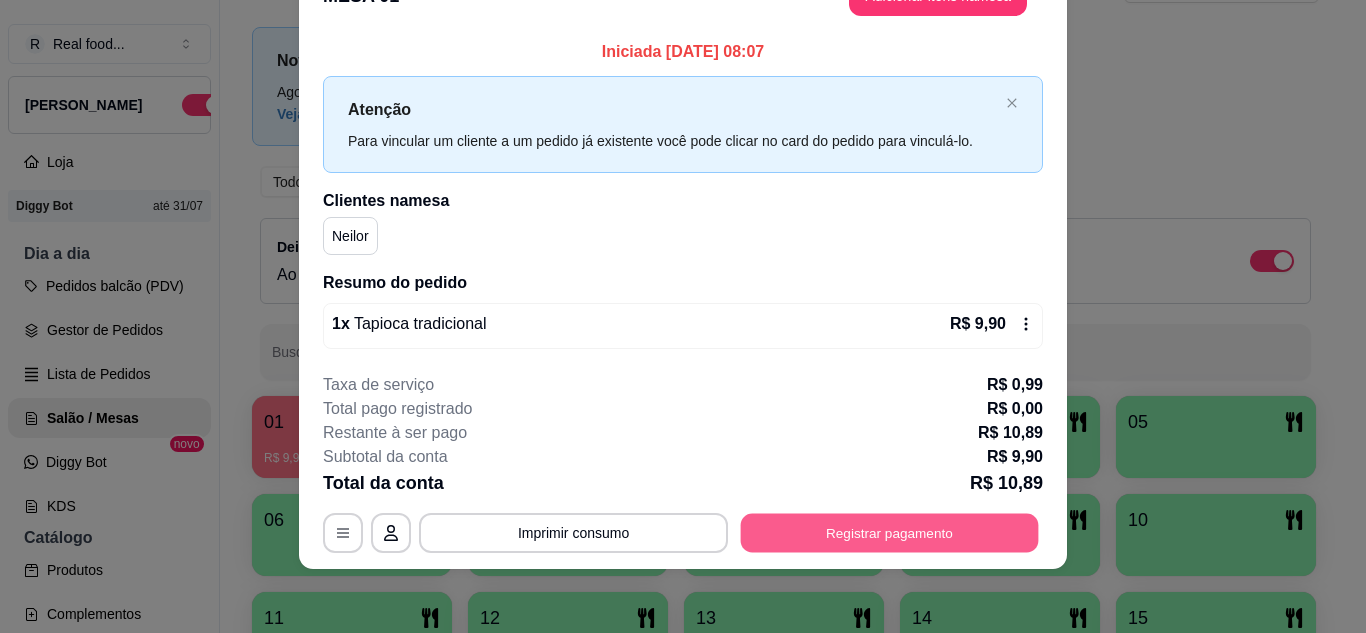 click on "Registrar pagamento" at bounding box center (890, 533) 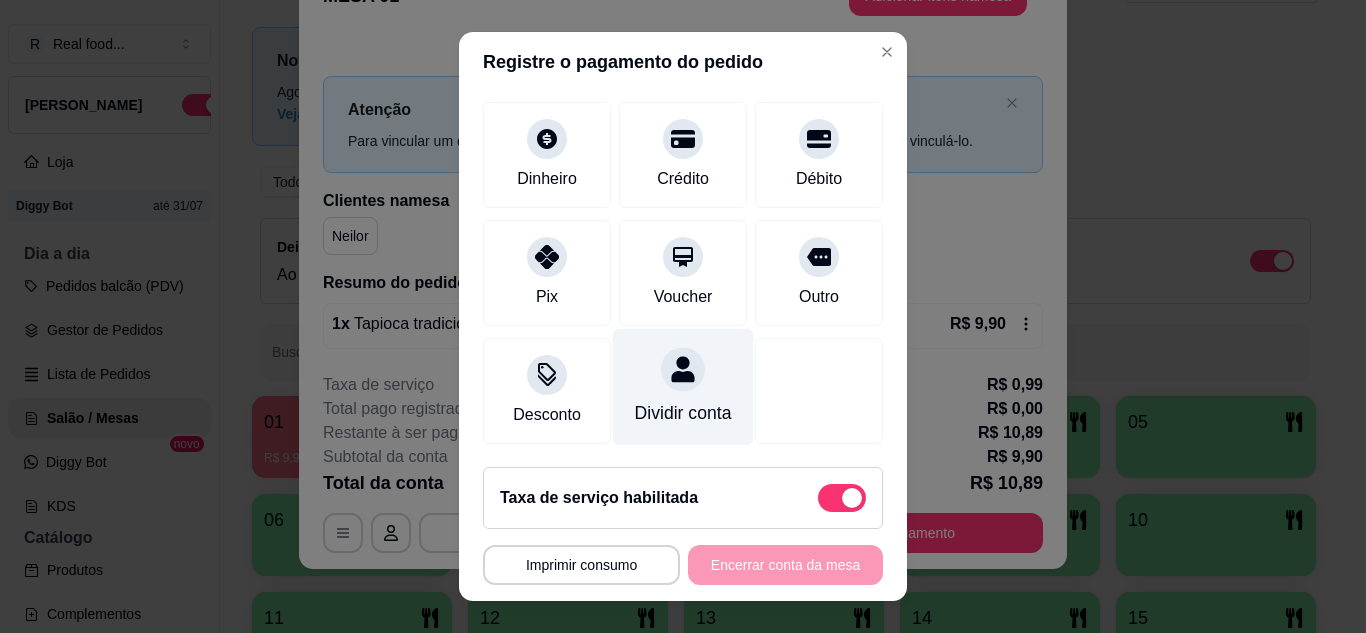 scroll, scrollTop: 0, scrollLeft: 0, axis: both 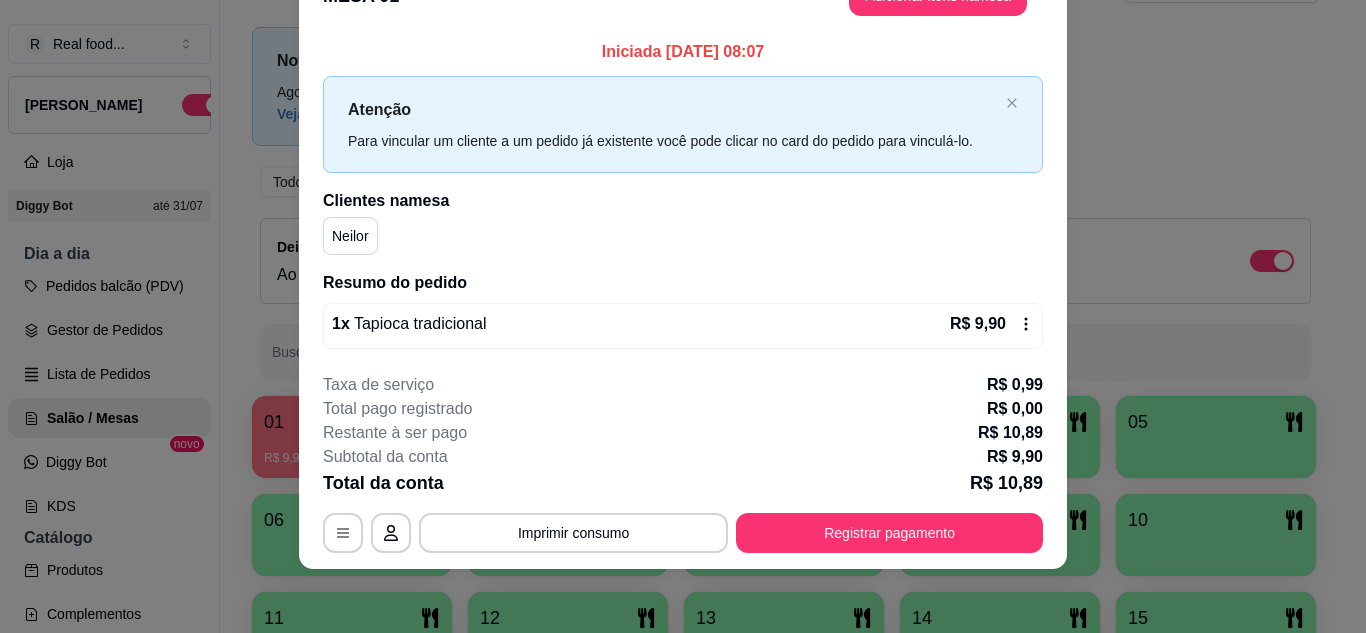 click on "Tapioca tradicional" at bounding box center [418, 323] 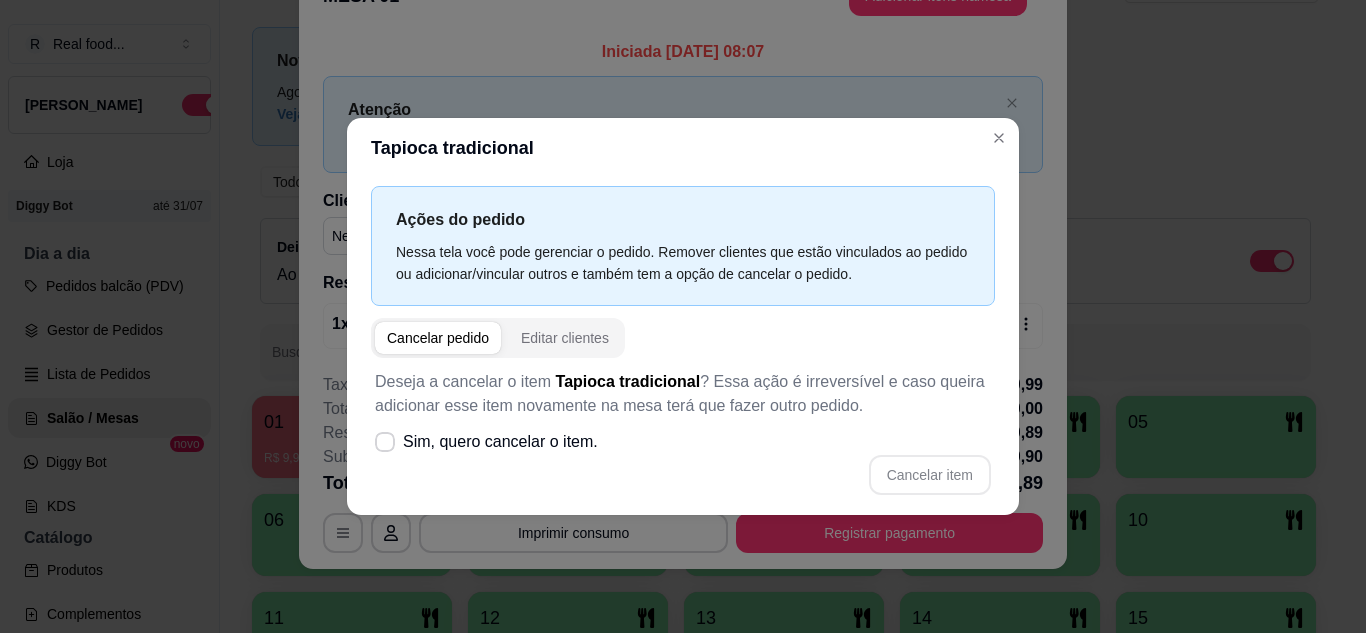 click on "Cancelar pedido" at bounding box center (438, 338) 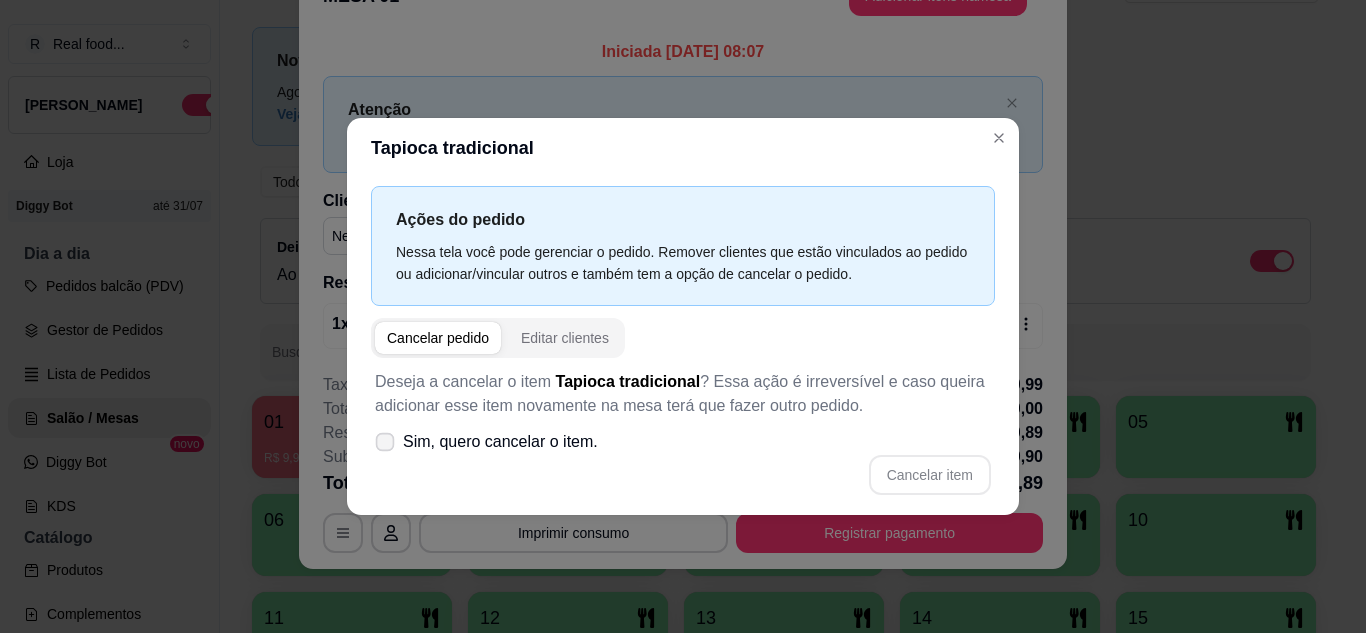 click 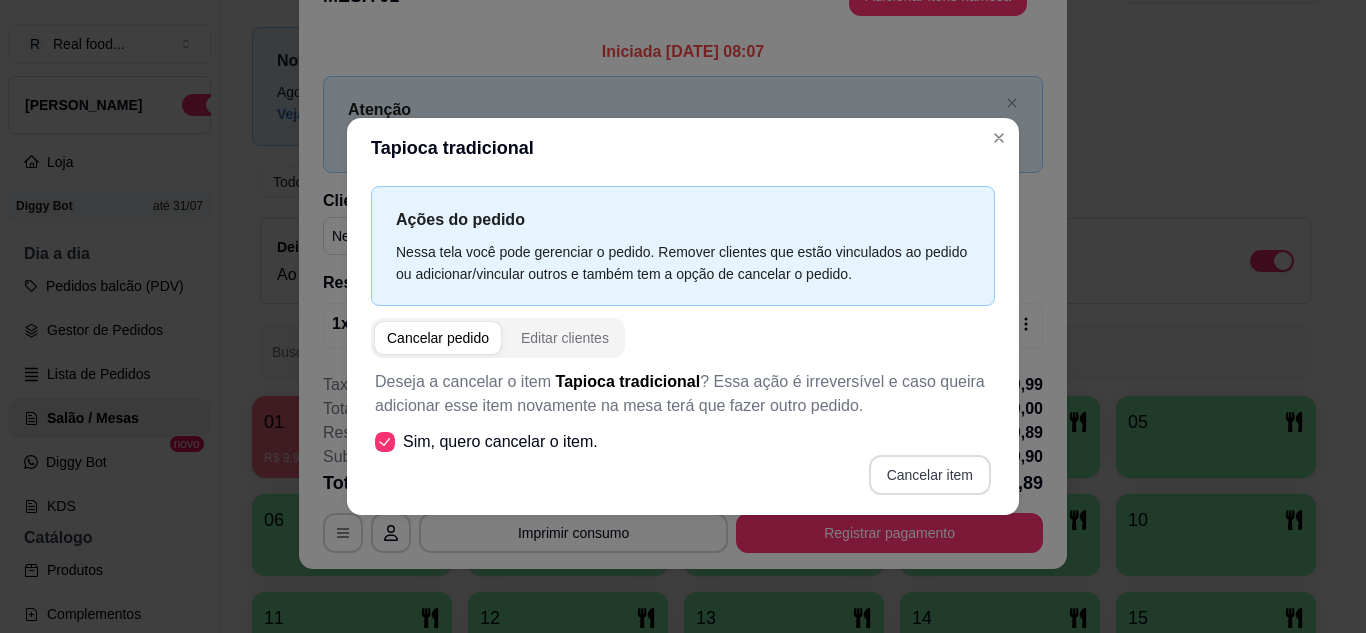 click on "Cancelar item" at bounding box center (930, 475) 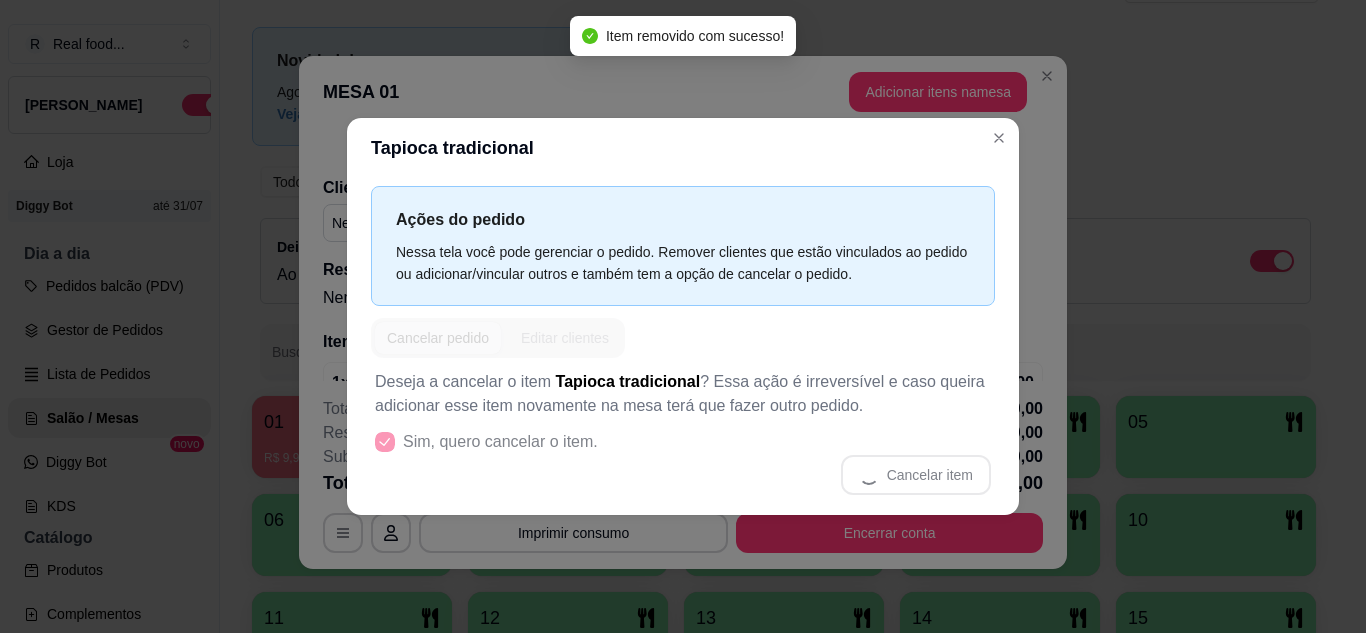 scroll, scrollTop: 4, scrollLeft: 0, axis: vertical 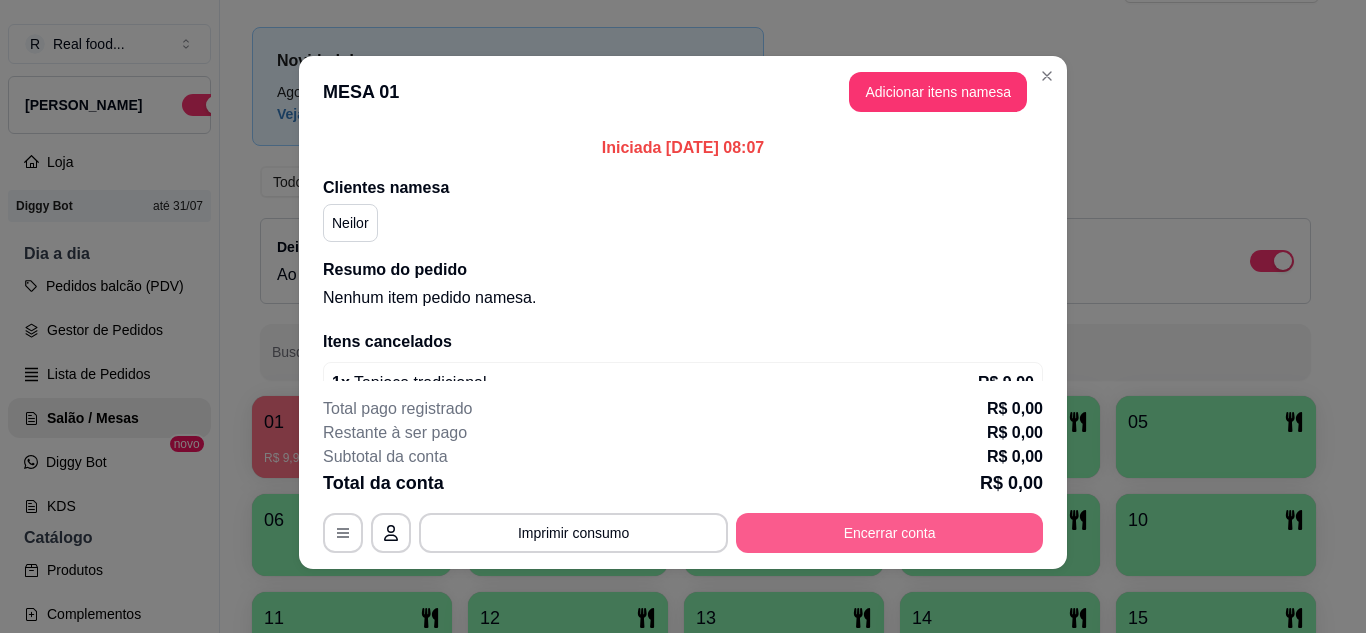 click on "Encerrar conta" at bounding box center (889, 533) 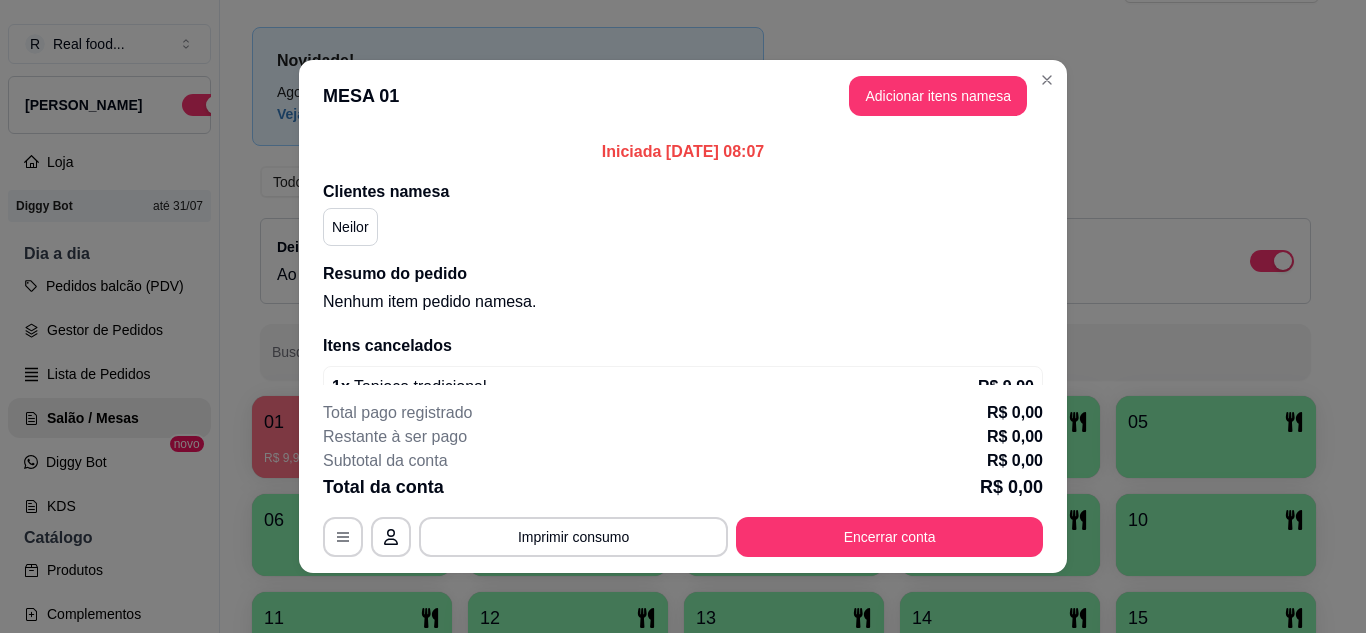 scroll, scrollTop: 4, scrollLeft: 0, axis: vertical 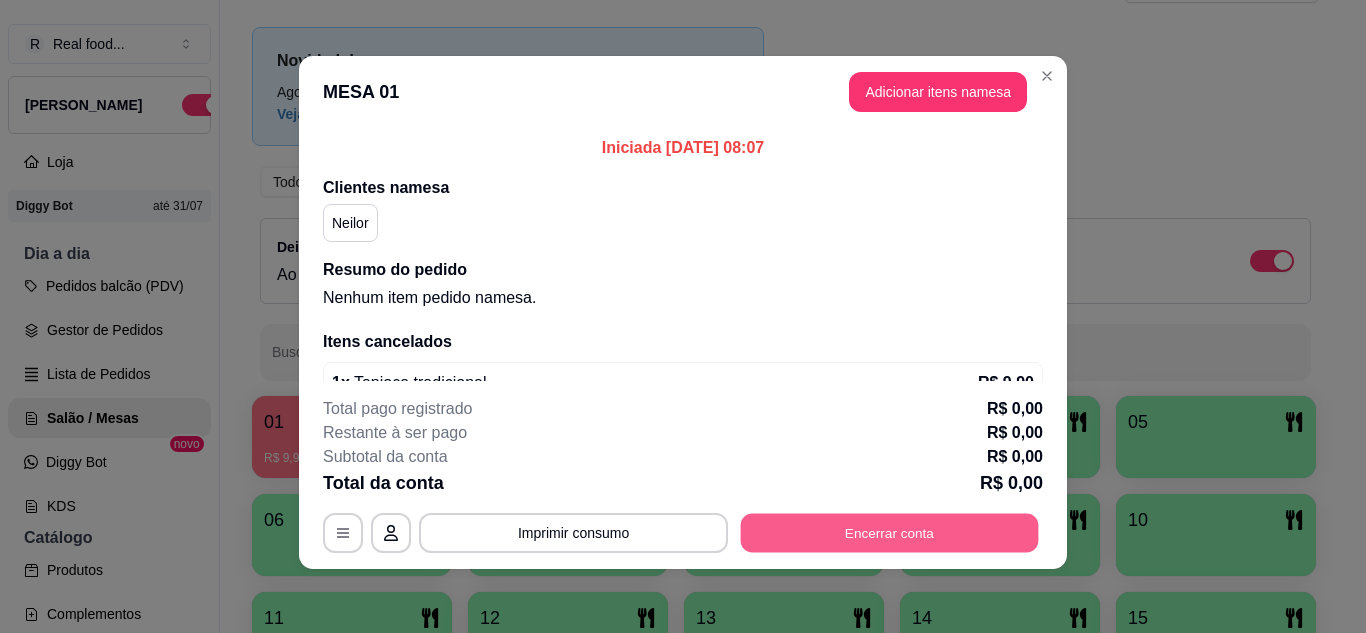 click on "Encerrar conta" at bounding box center (890, 533) 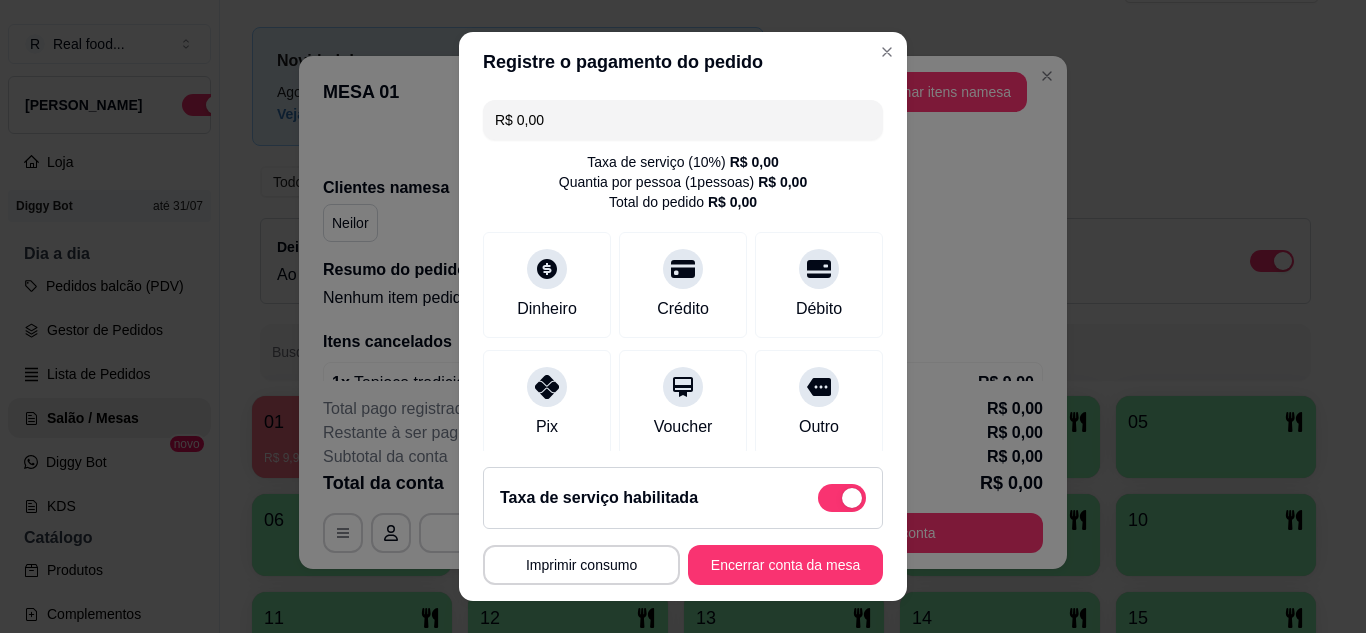 scroll, scrollTop: 154, scrollLeft: 0, axis: vertical 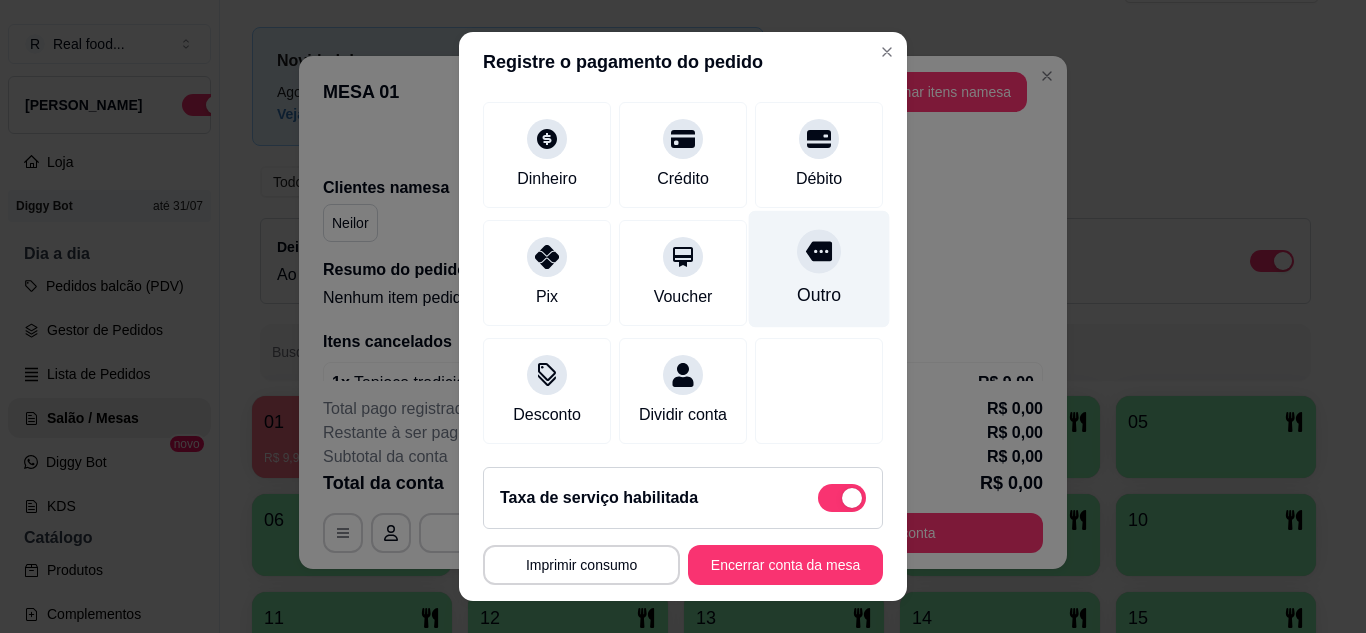 click on "Outro" at bounding box center (819, 295) 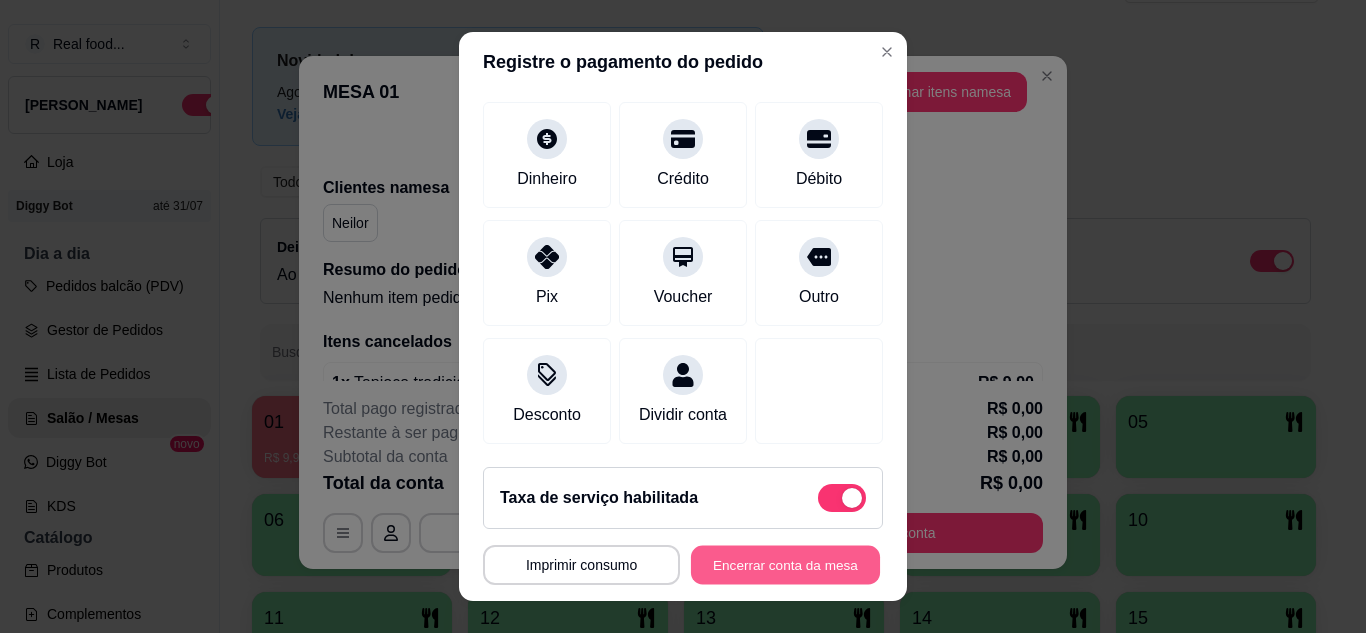 click on "Encerrar conta da mesa" at bounding box center [785, 565] 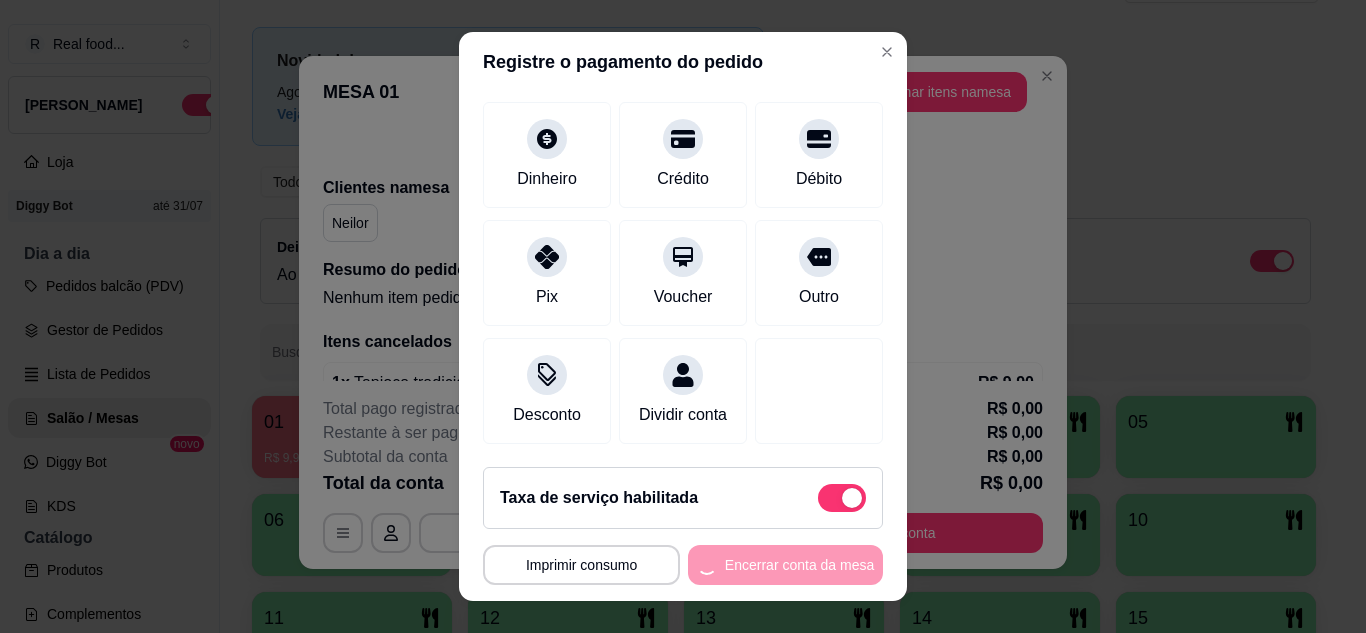 scroll, scrollTop: 0, scrollLeft: 0, axis: both 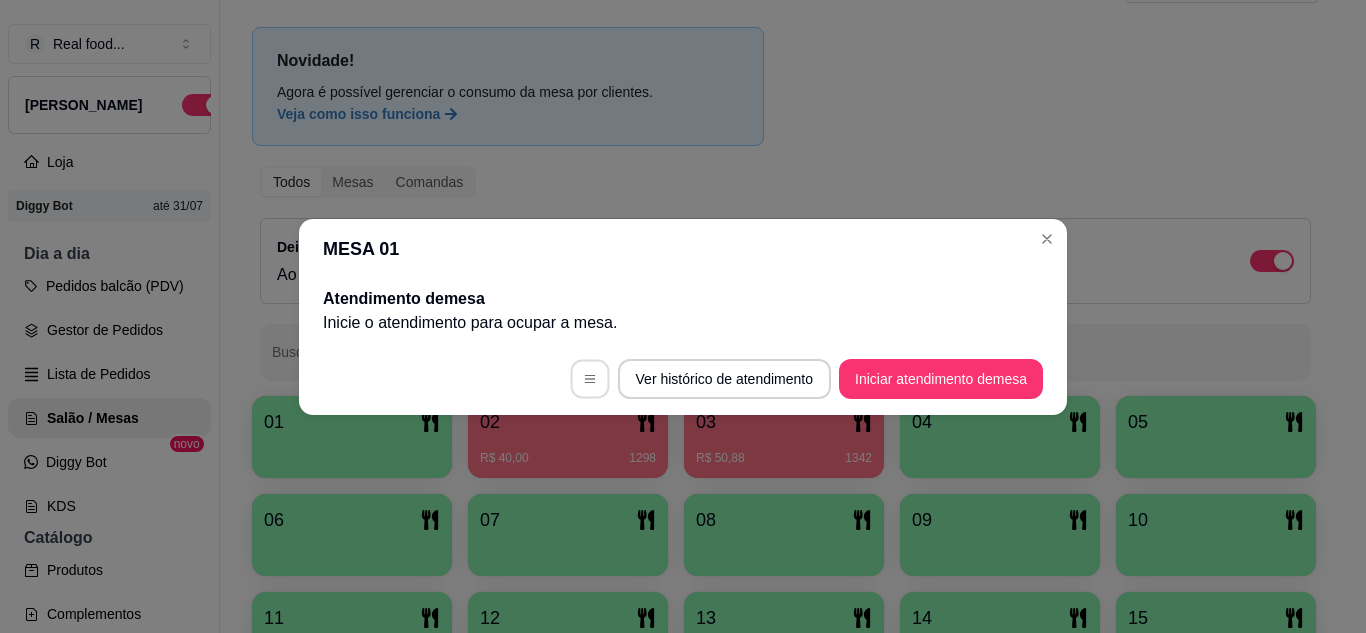 click 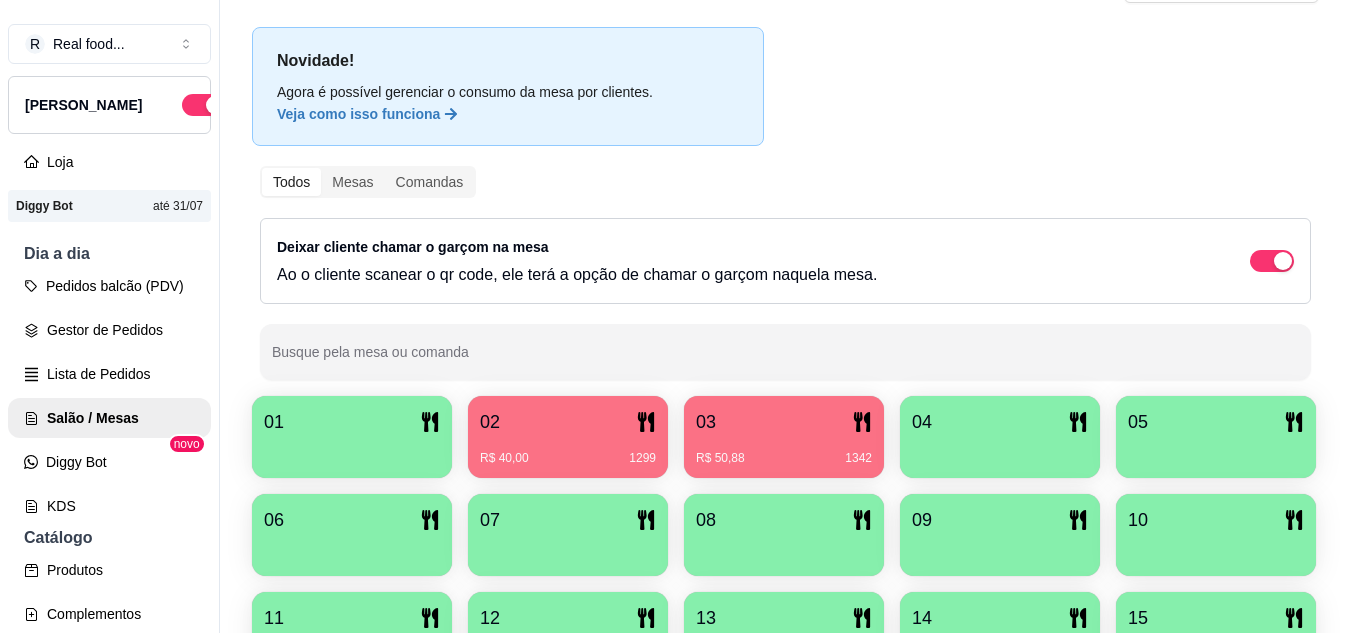 click on "R$ 40,00 1299" at bounding box center [568, 451] 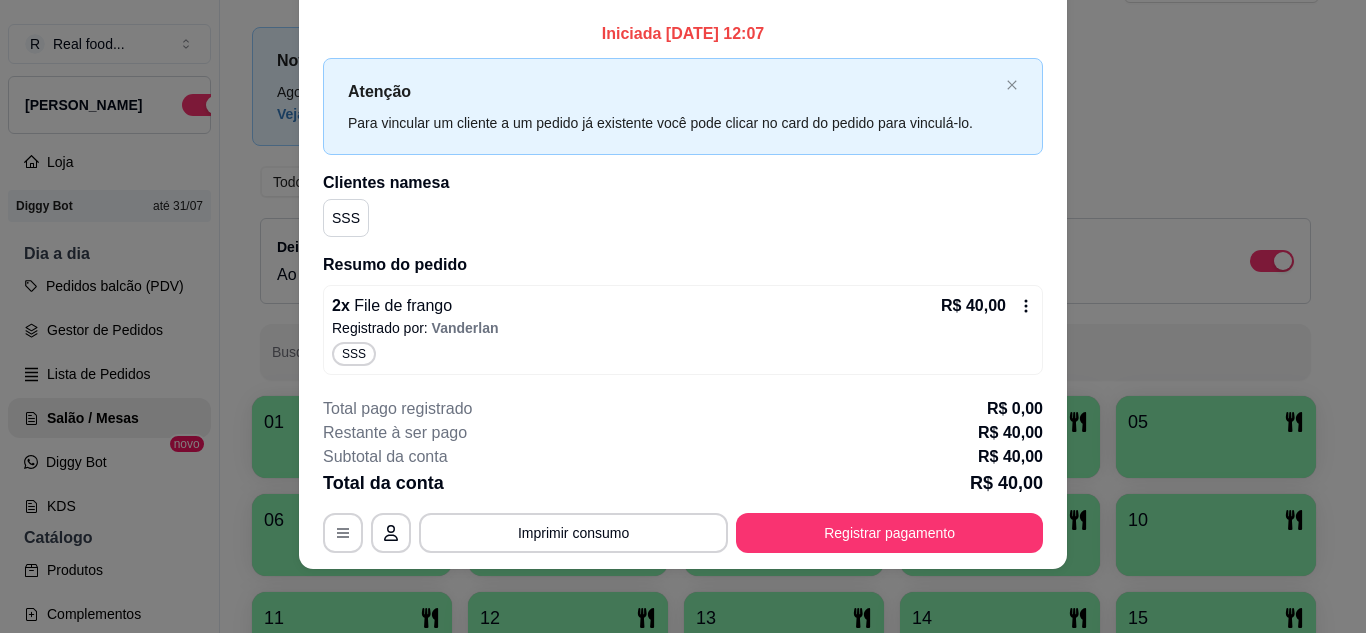scroll, scrollTop: 60, scrollLeft: 0, axis: vertical 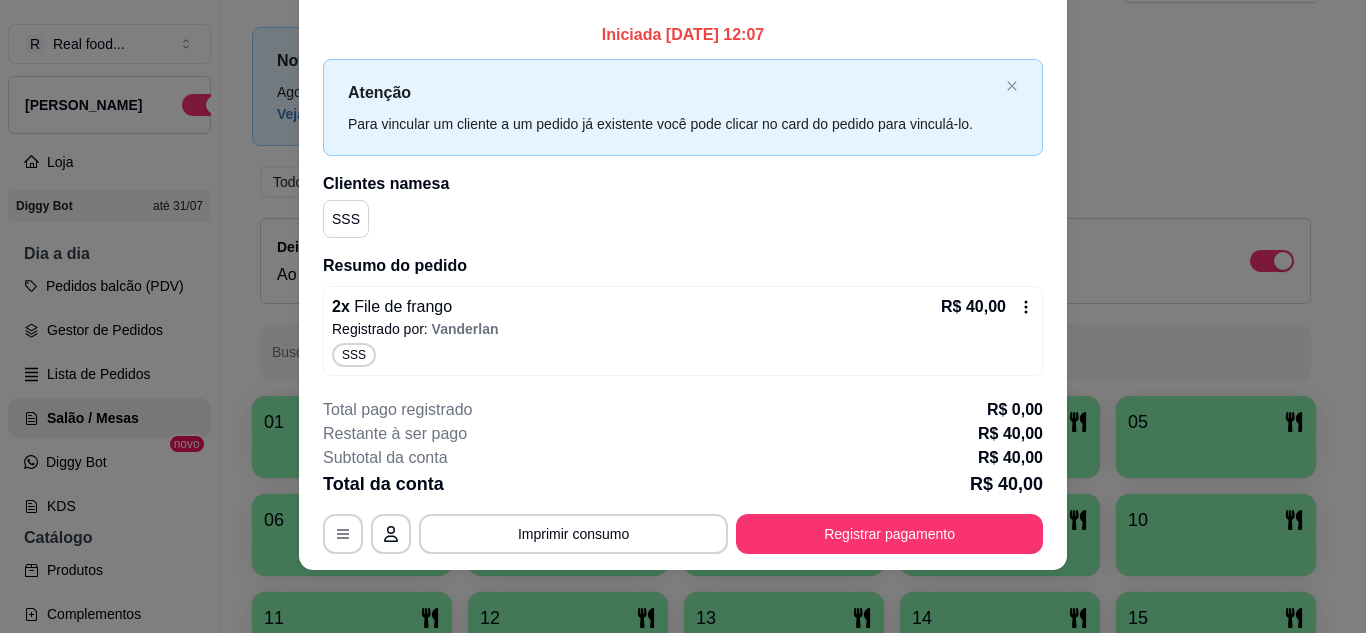 click on "Vanderlan" at bounding box center (465, 329) 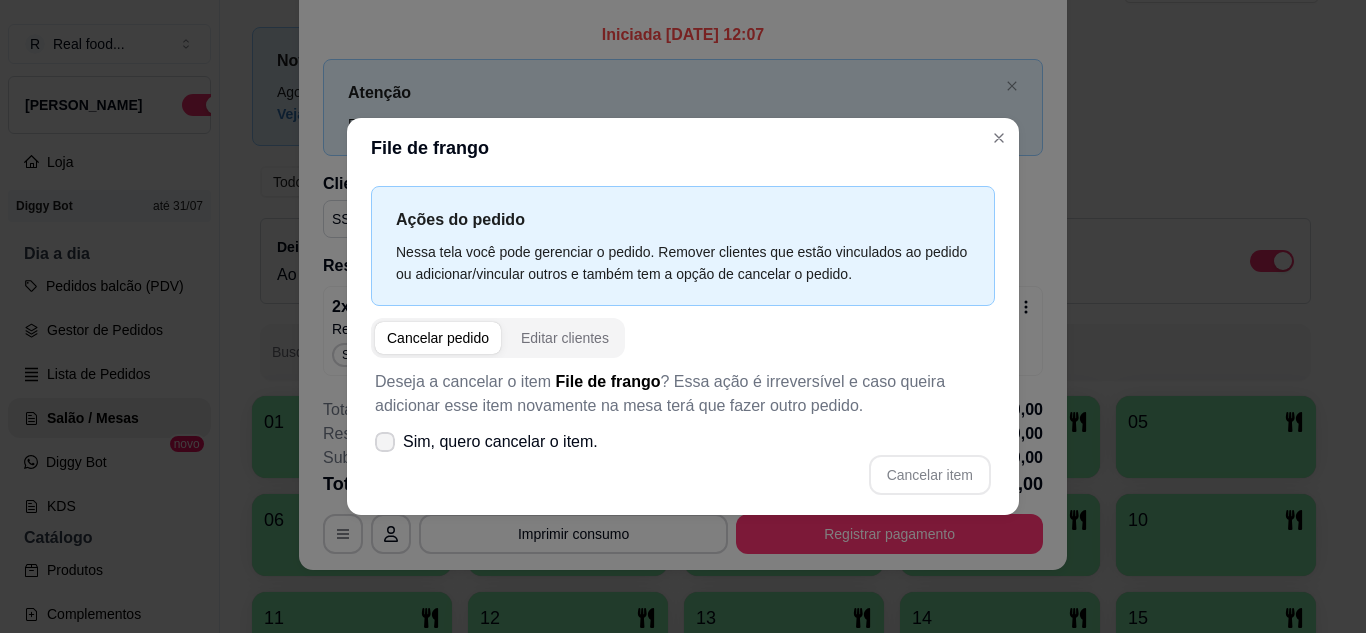 click at bounding box center (385, 442) 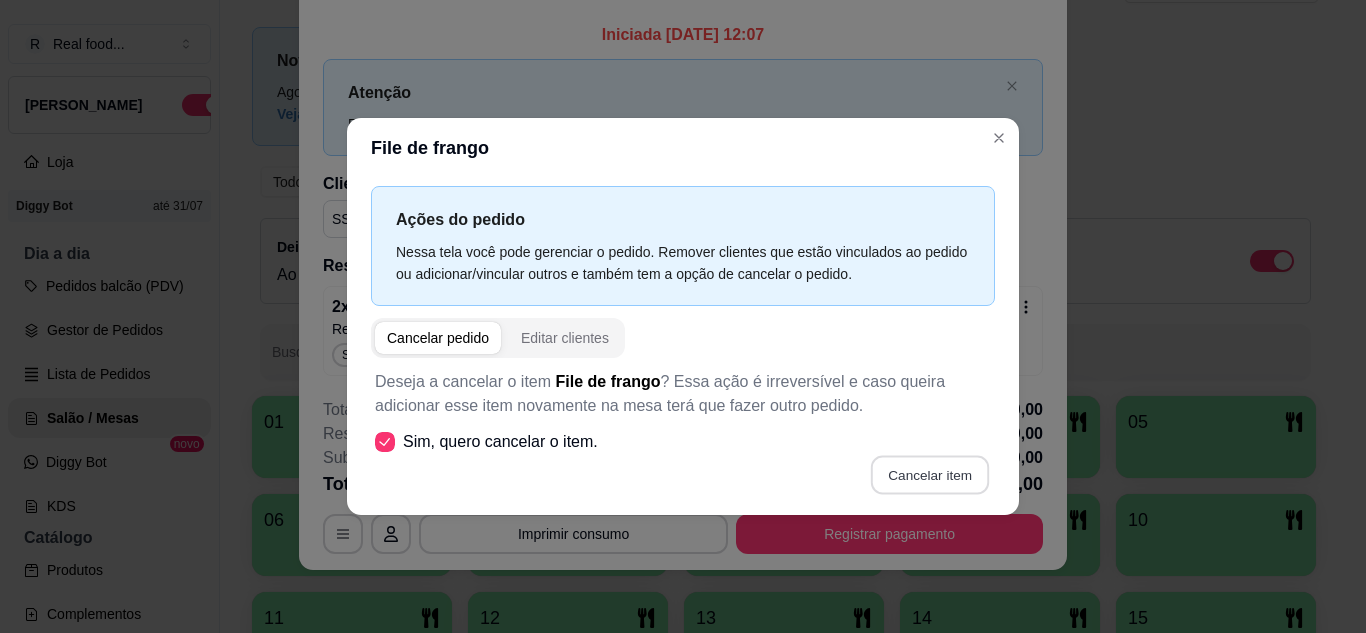 click on "Cancelar item" at bounding box center (929, 474) 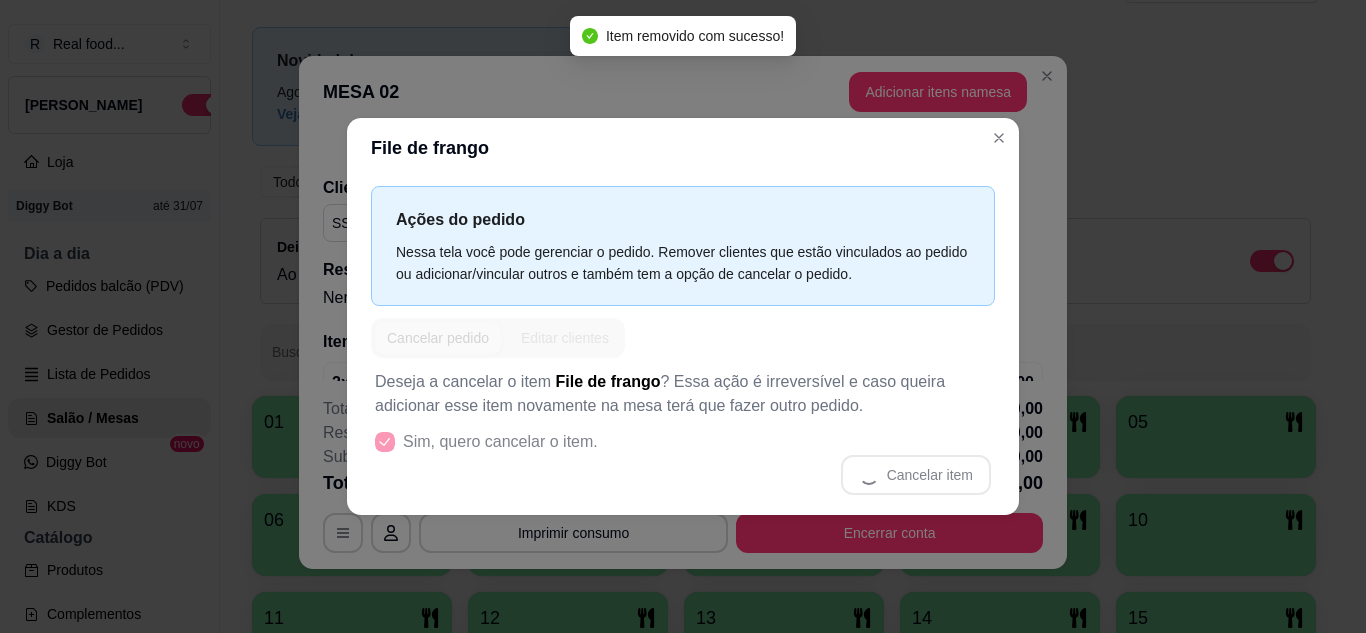 scroll, scrollTop: 4, scrollLeft: 0, axis: vertical 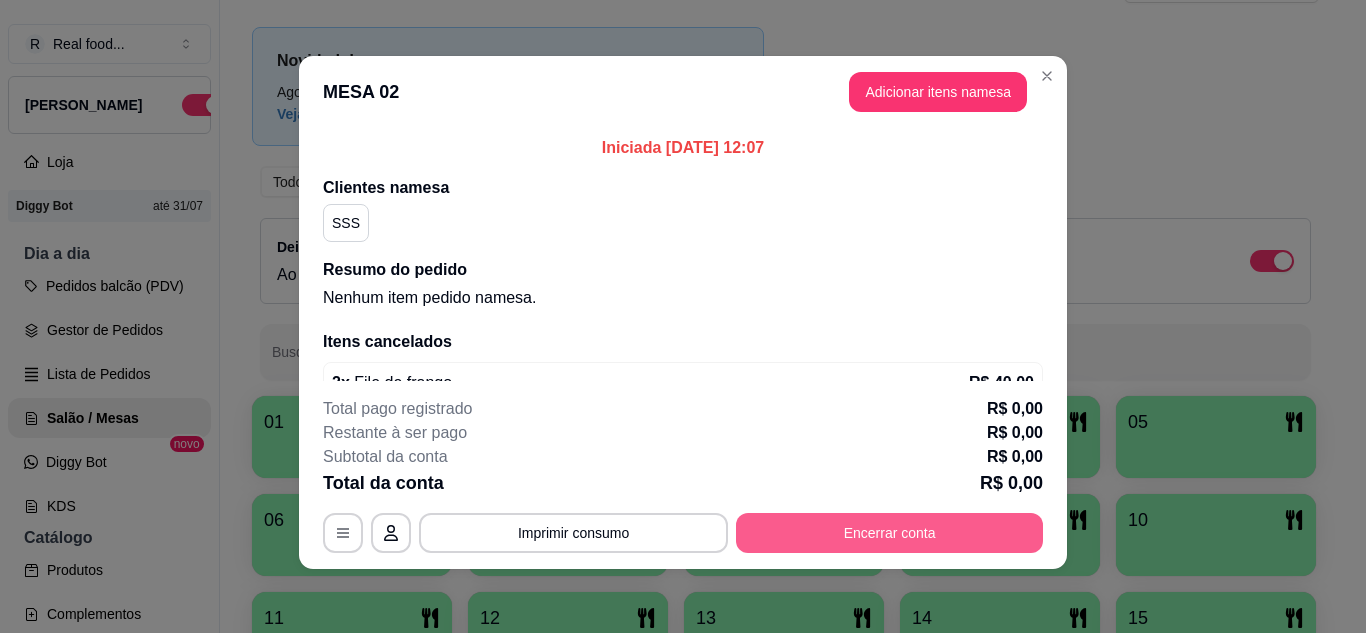 click on "Encerrar conta" at bounding box center [889, 533] 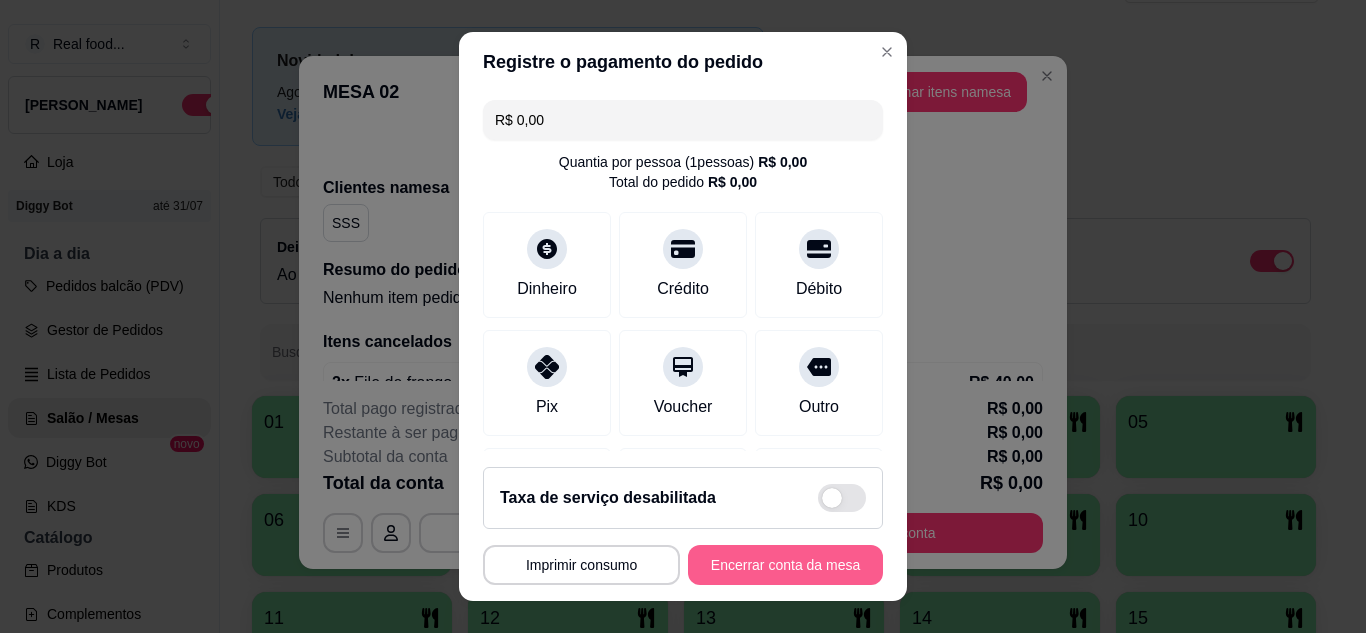 click on "Encerrar conta da mesa" at bounding box center (785, 565) 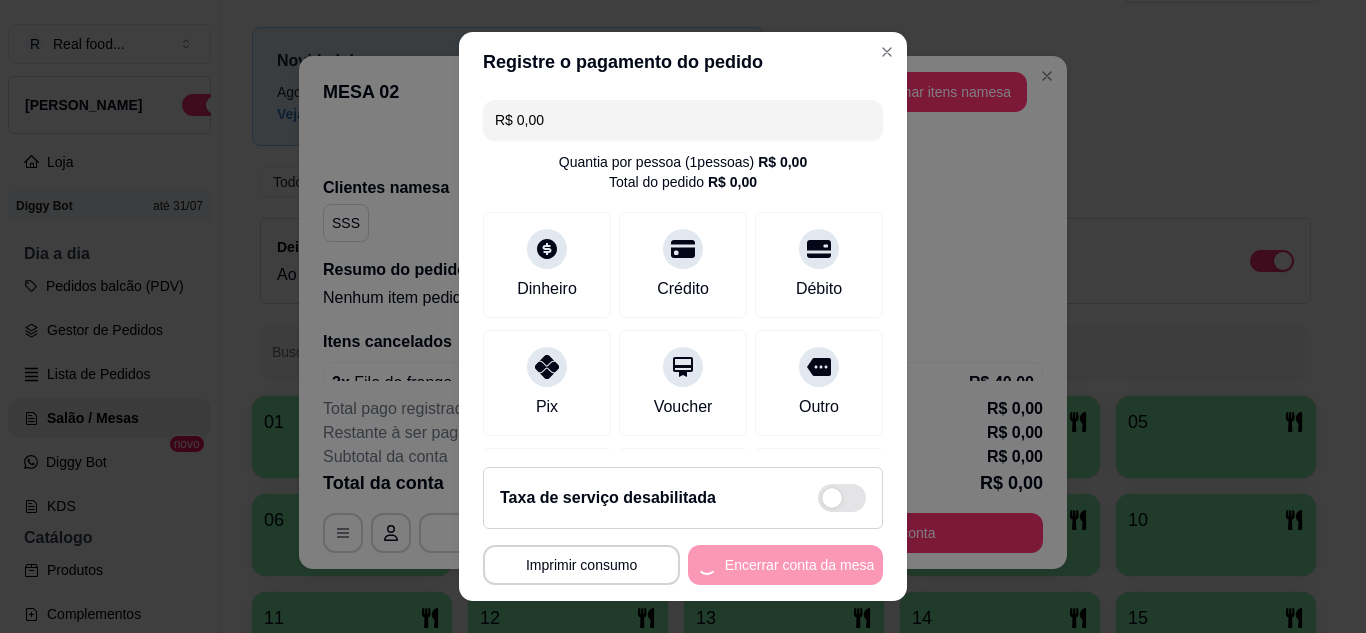 scroll, scrollTop: 0, scrollLeft: 0, axis: both 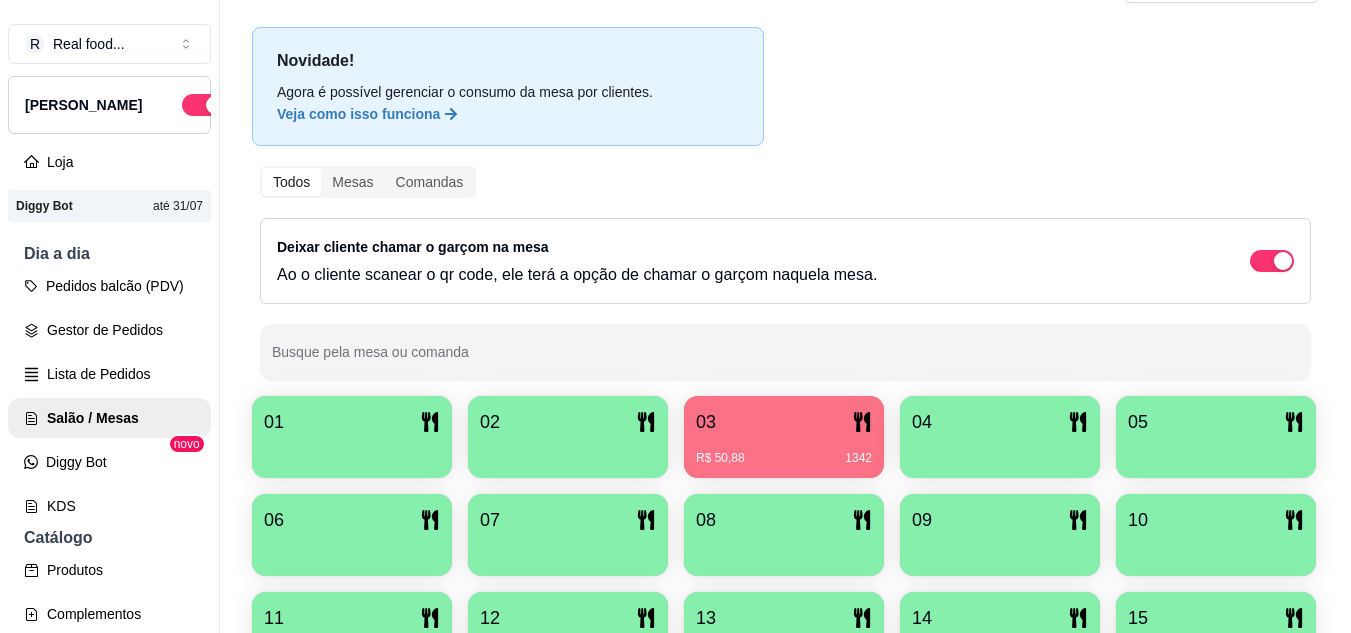 click on "03" at bounding box center (784, 422) 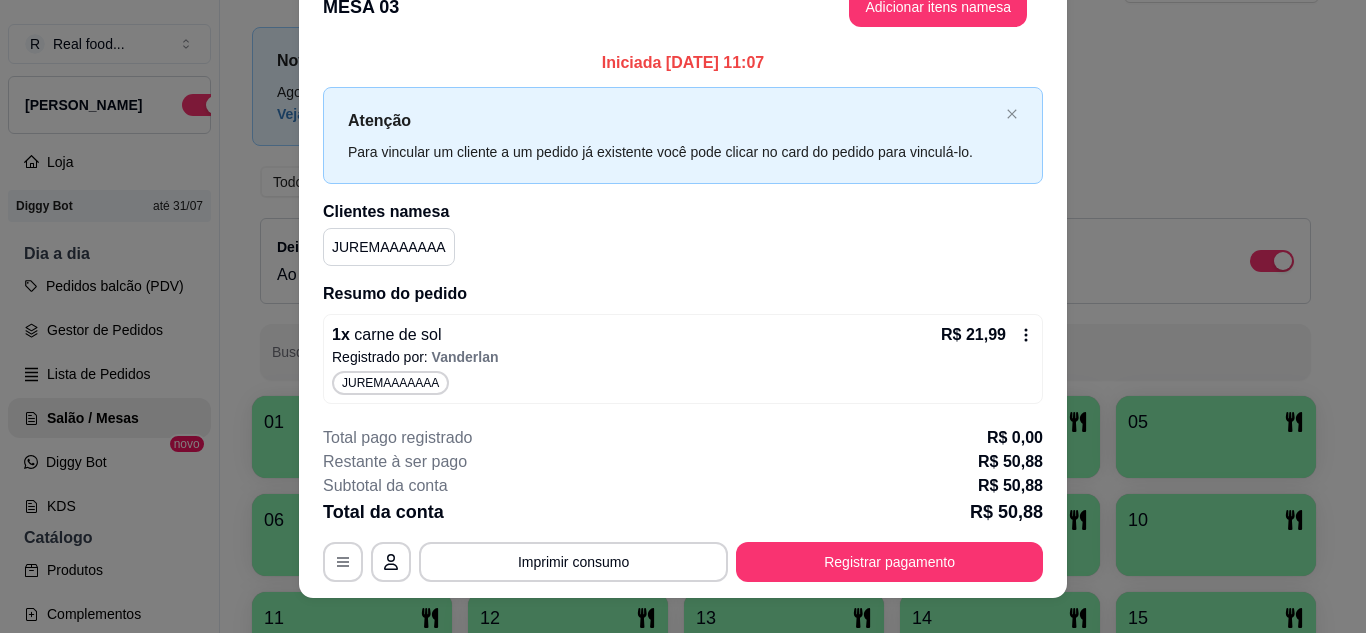 scroll, scrollTop: 33, scrollLeft: 0, axis: vertical 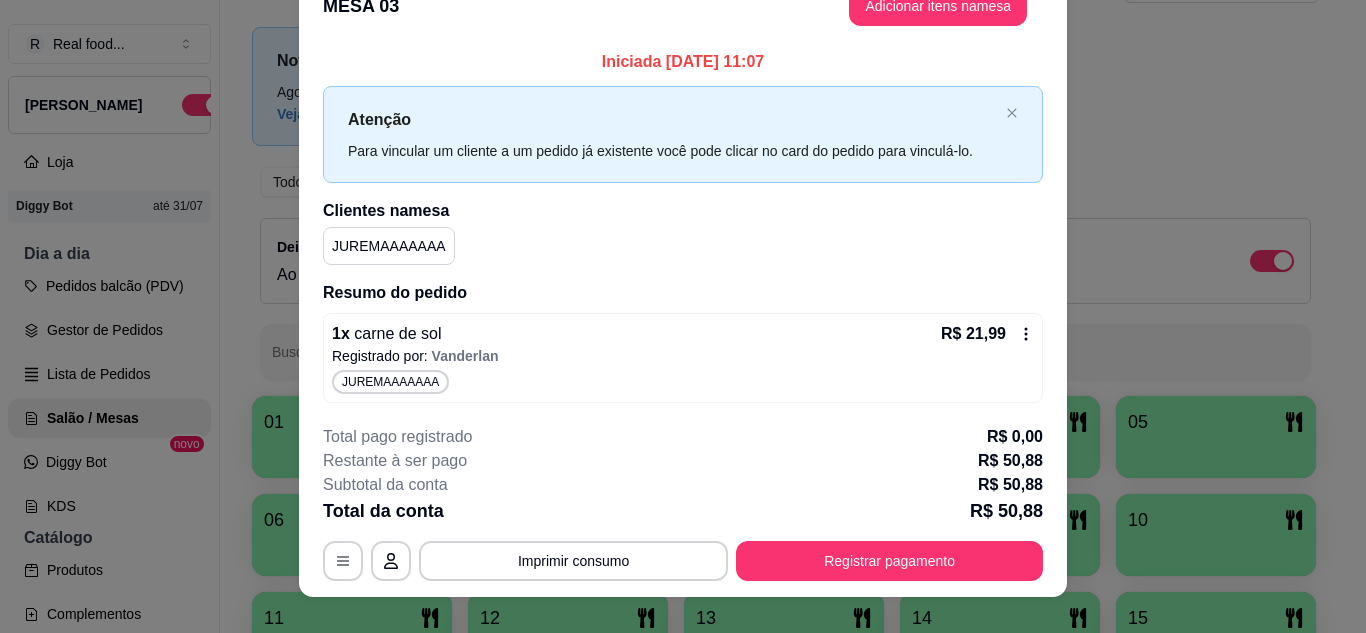 click on "Registrado por:   Vanderlan" at bounding box center [683, 356] 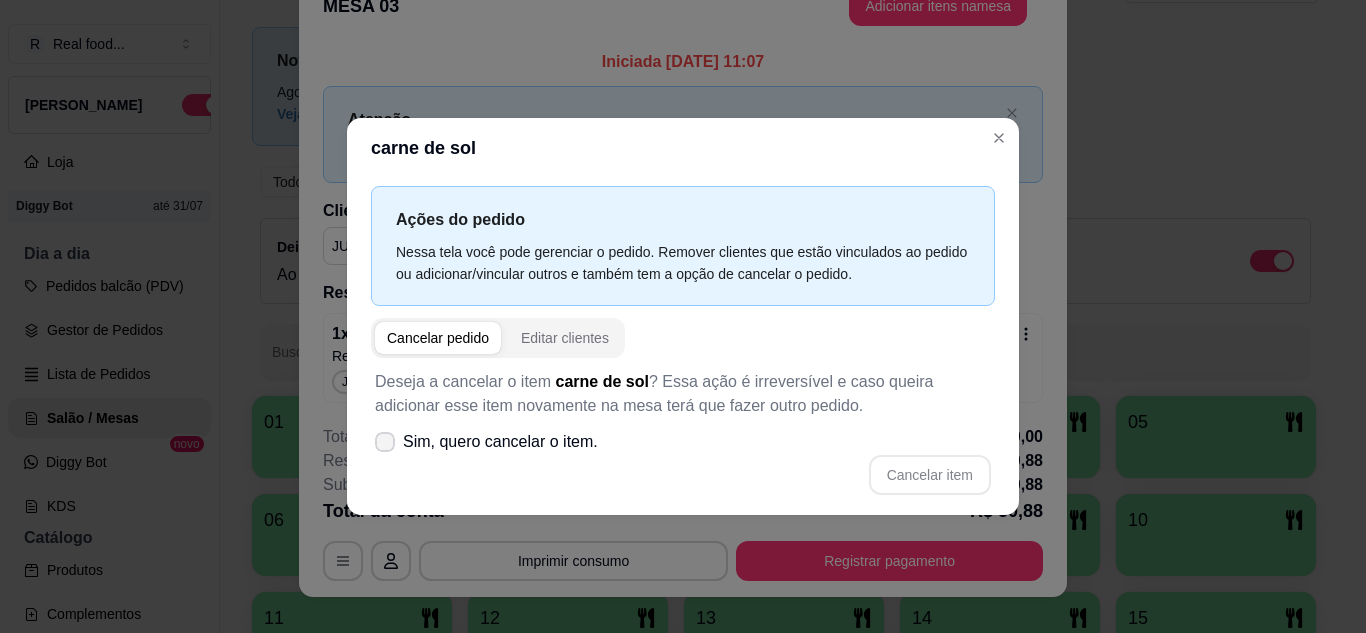 click on "Sim, quero cancelar o item." at bounding box center [500, 442] 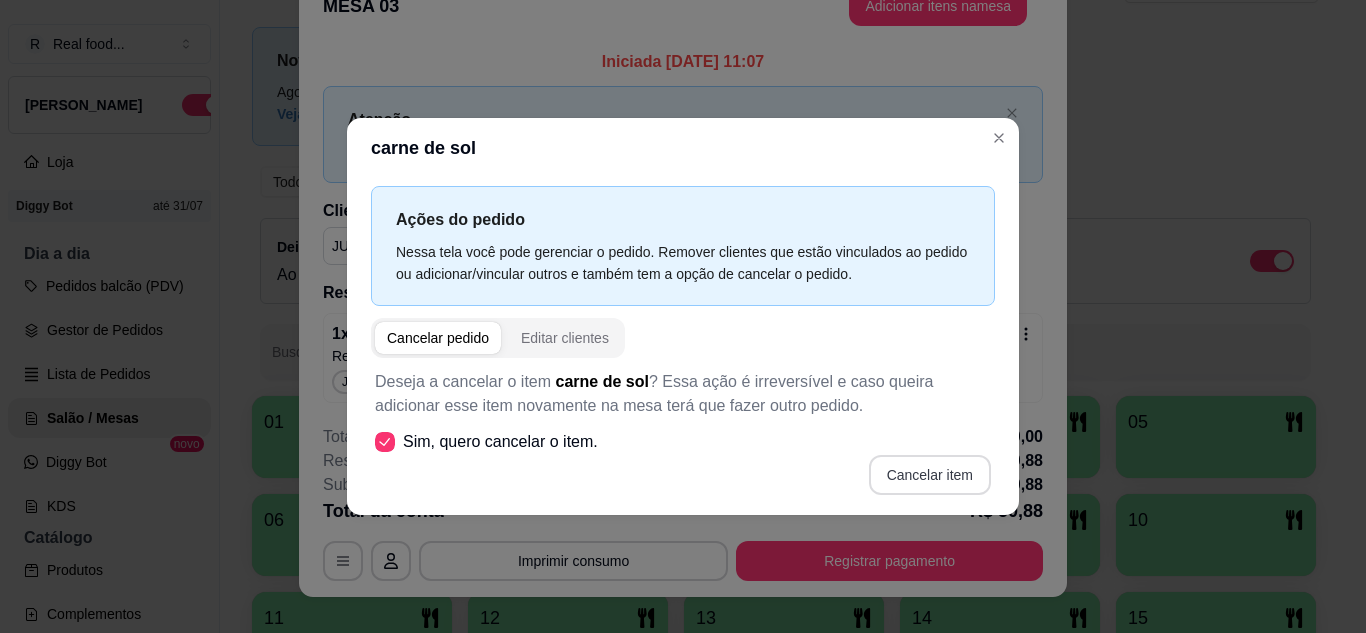 click on "Cancelar item" at bounding box center [930, 475] 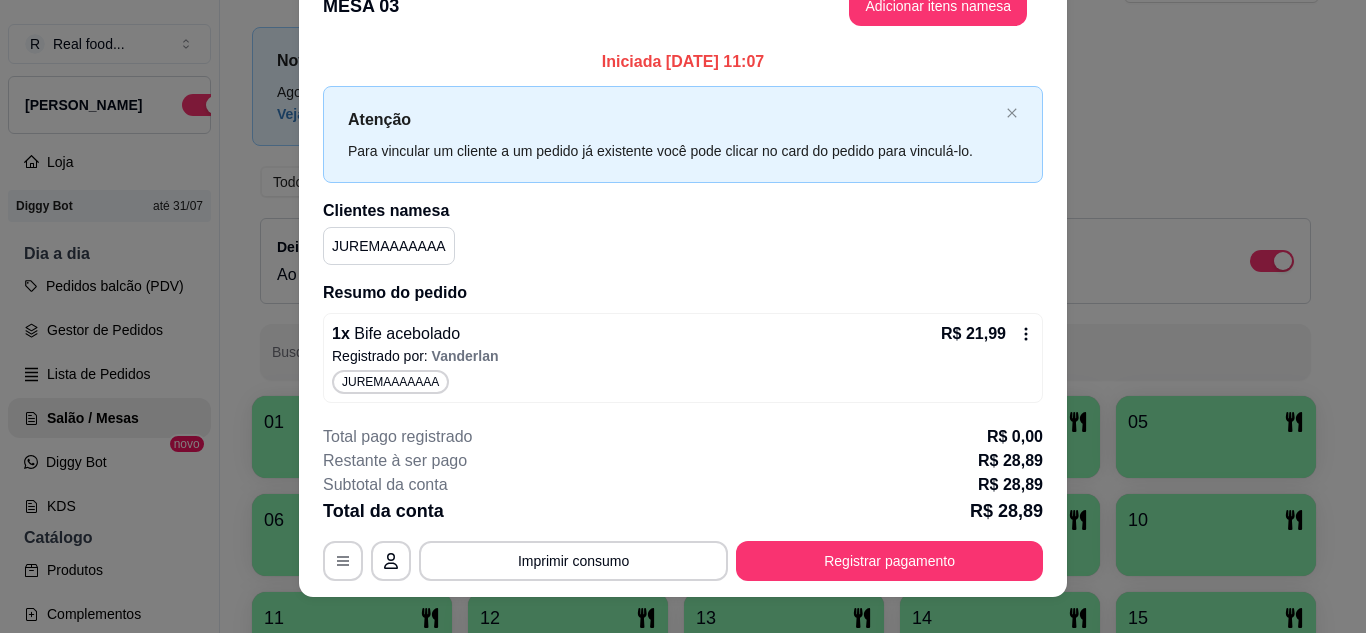 scroll, scrollTop: 61, scrollLeft: 0, axis: vertical 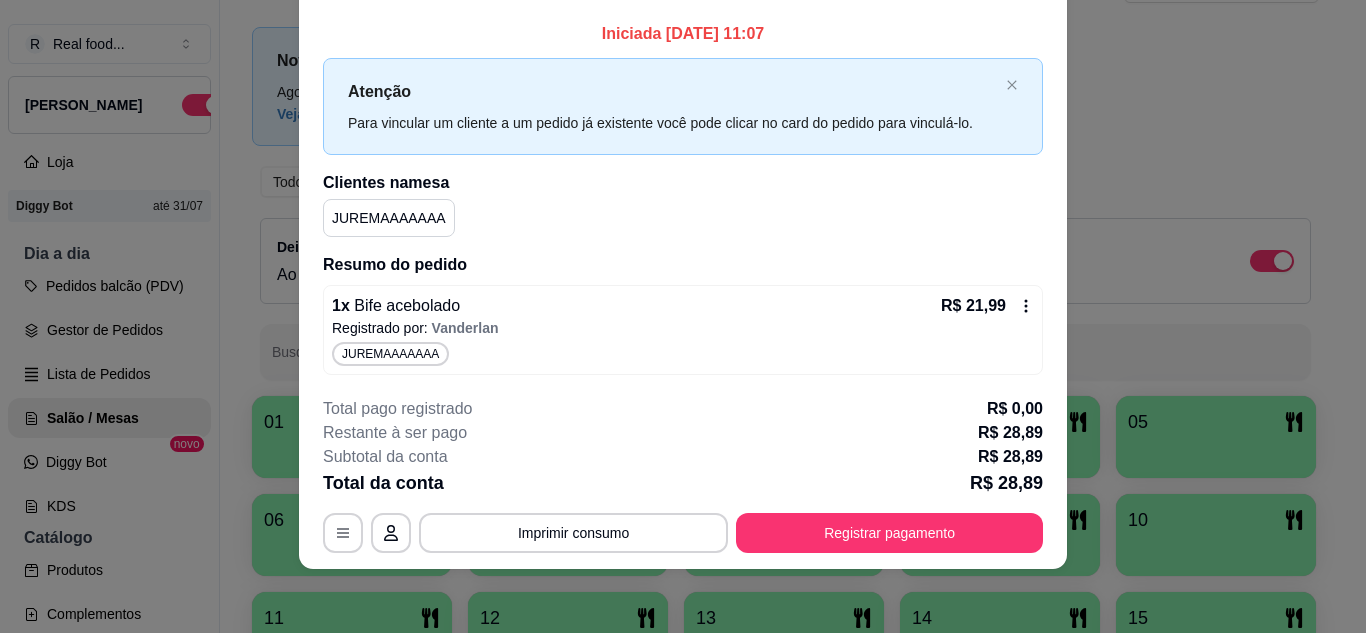 click on "JUREMAAAAAAA" at bounding box center (683, 354) 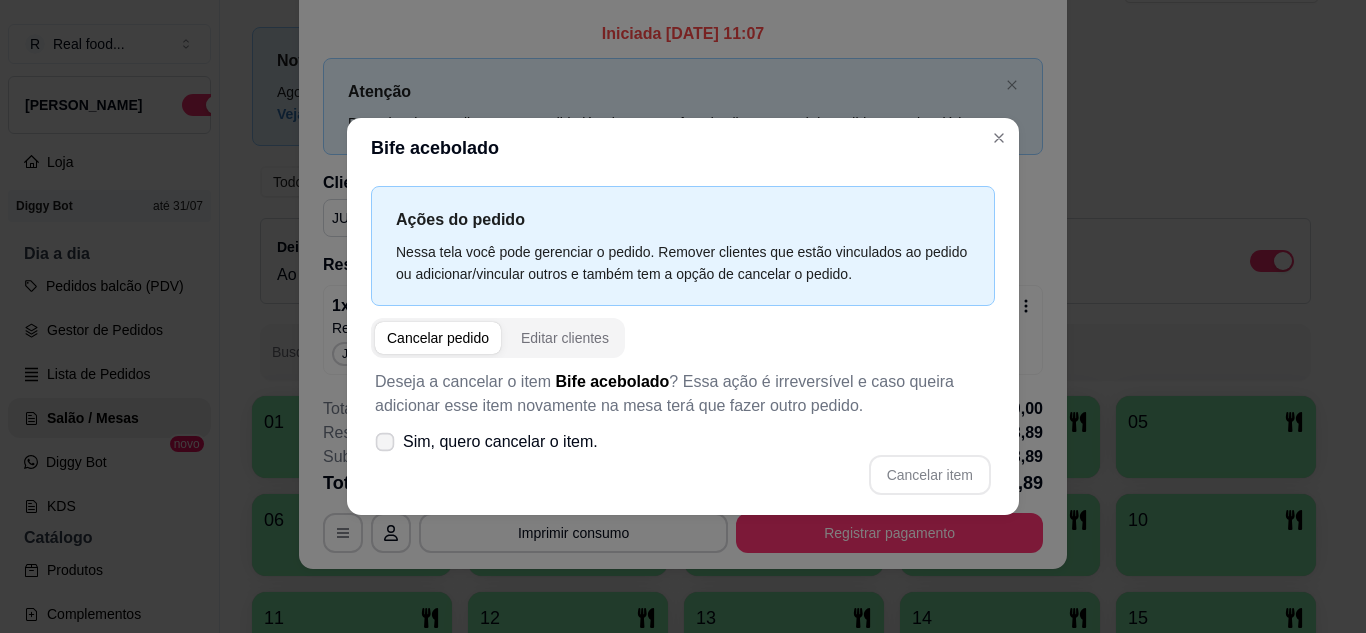 click on "Sim, quero cancelar o item." at bounding box center (500, 442) 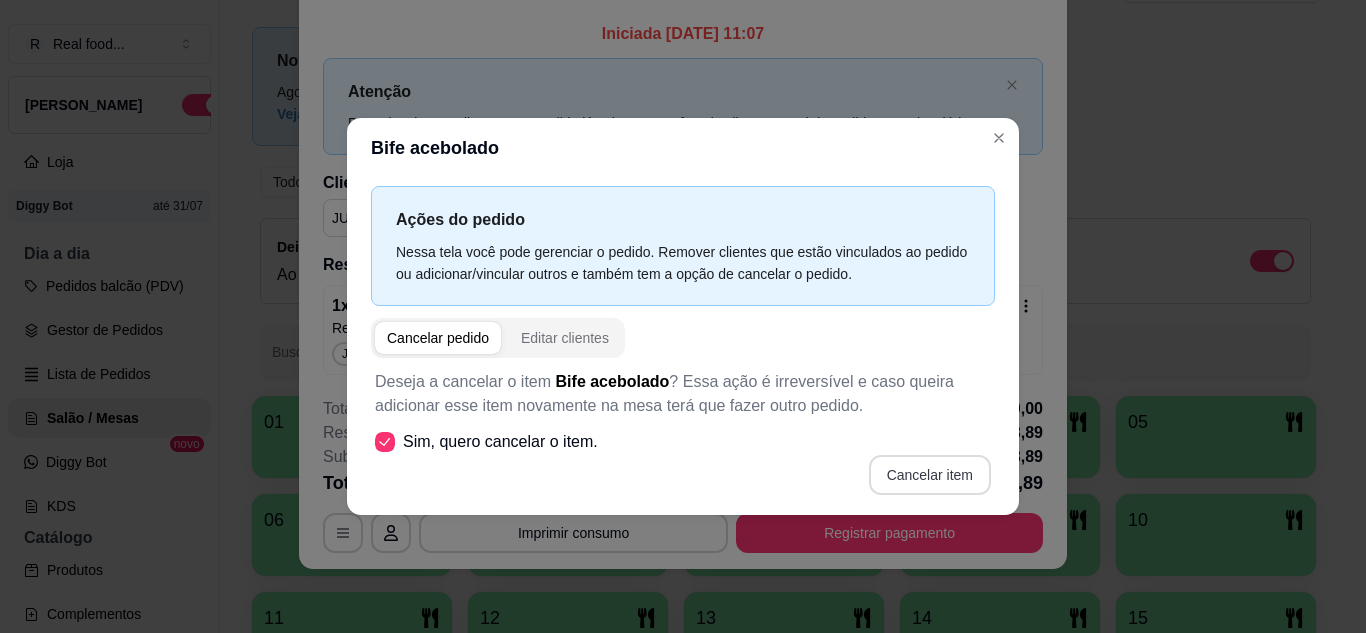 click on "Cancelar item" at bounding box center (930, 475) 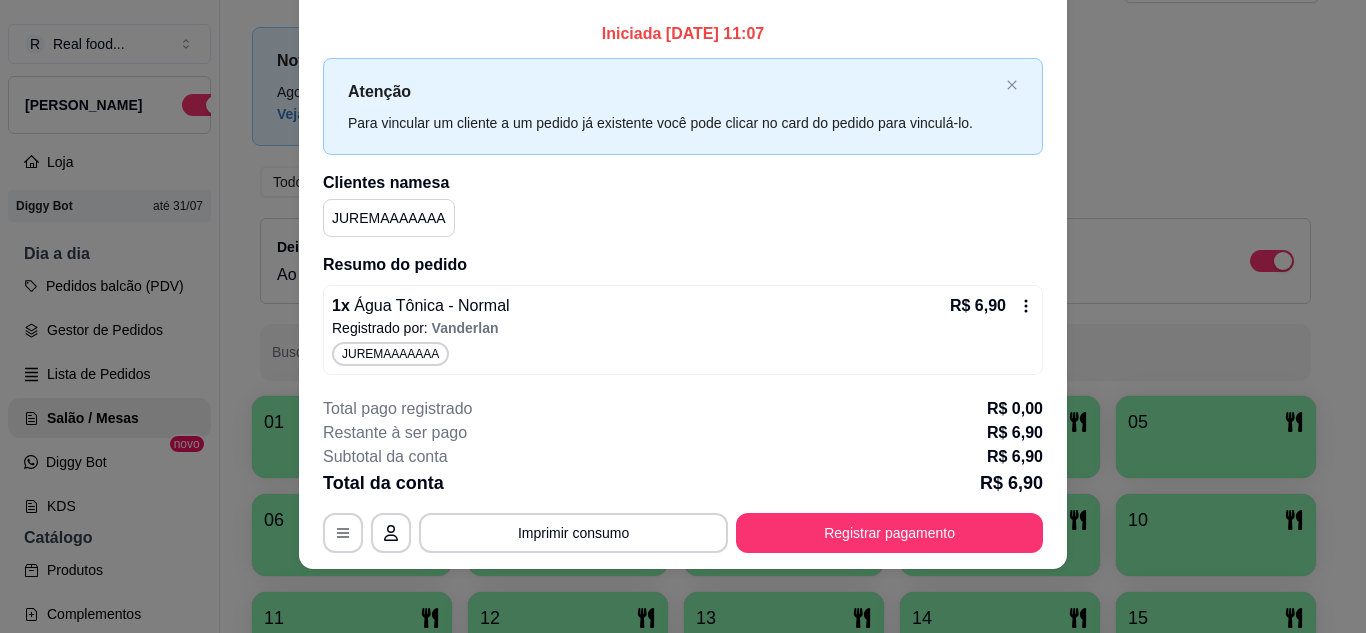 click on "1 x   Água Tônica  - Normal R$ 6,90" at bounding box center (683, 306) 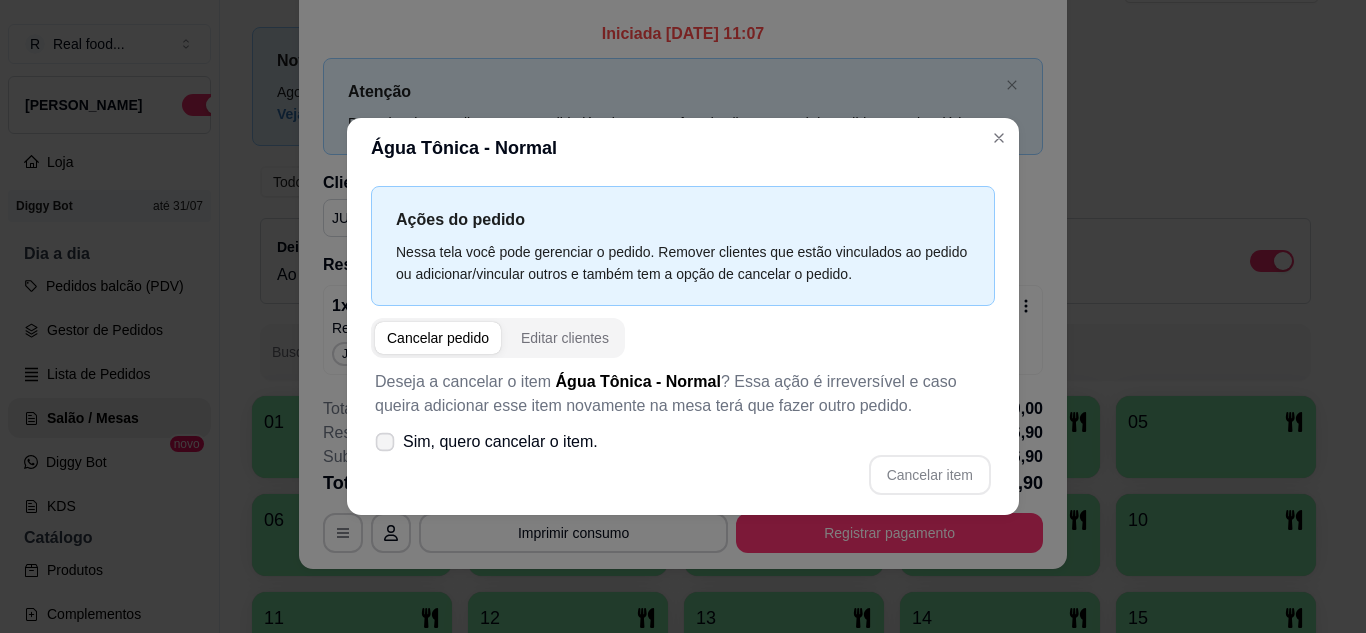 click on "Sim, quero cancelar o item." at bounding box center [500, 442] 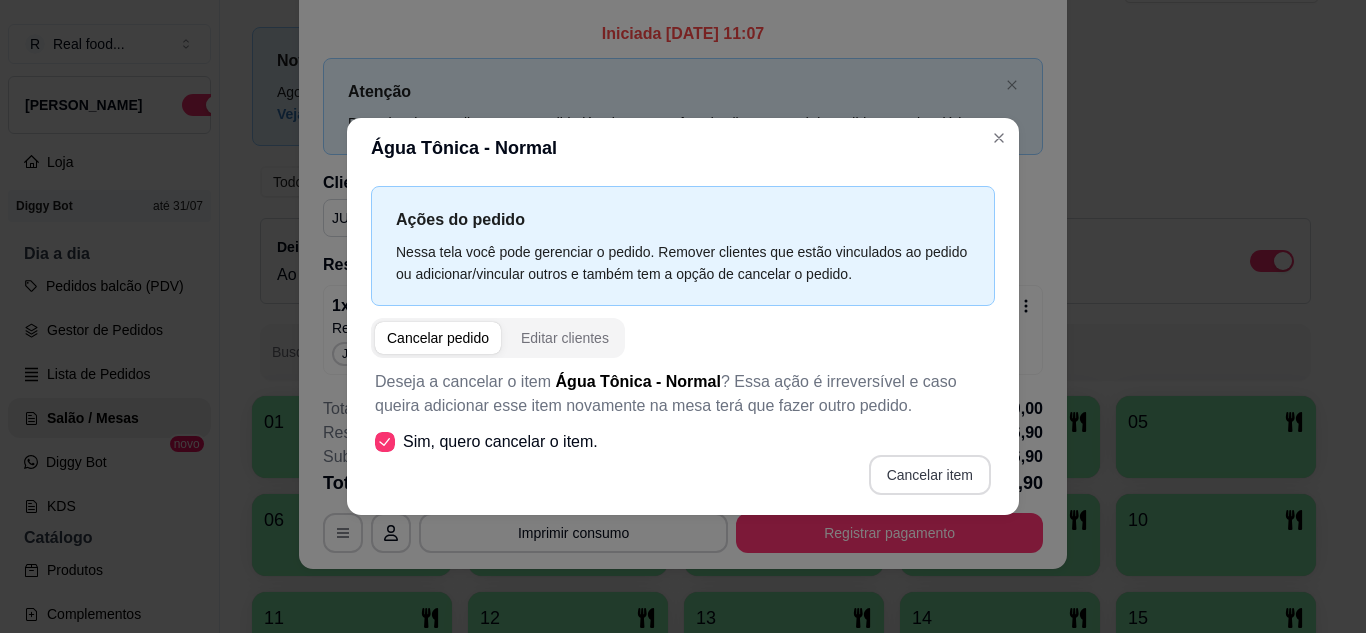 click on "Cancelar item" at bounding box center [930, 475] 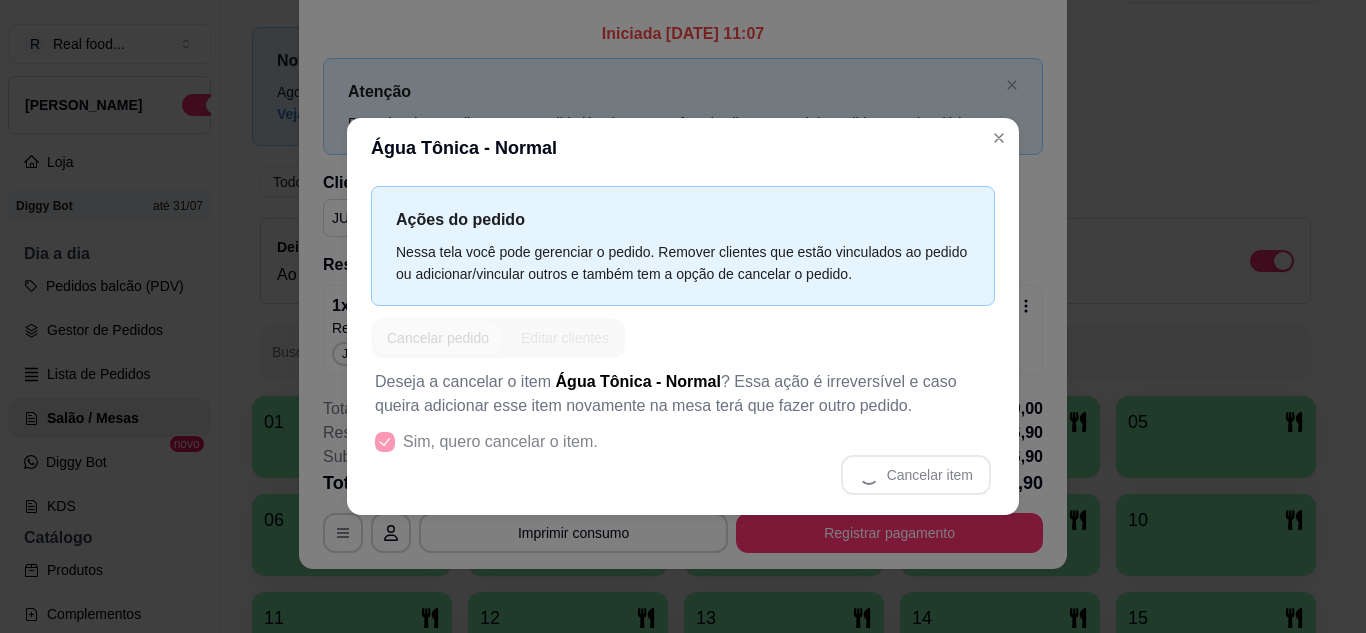 scroll, scrollTop: 4, scrollLeft: 0, axis: vertical 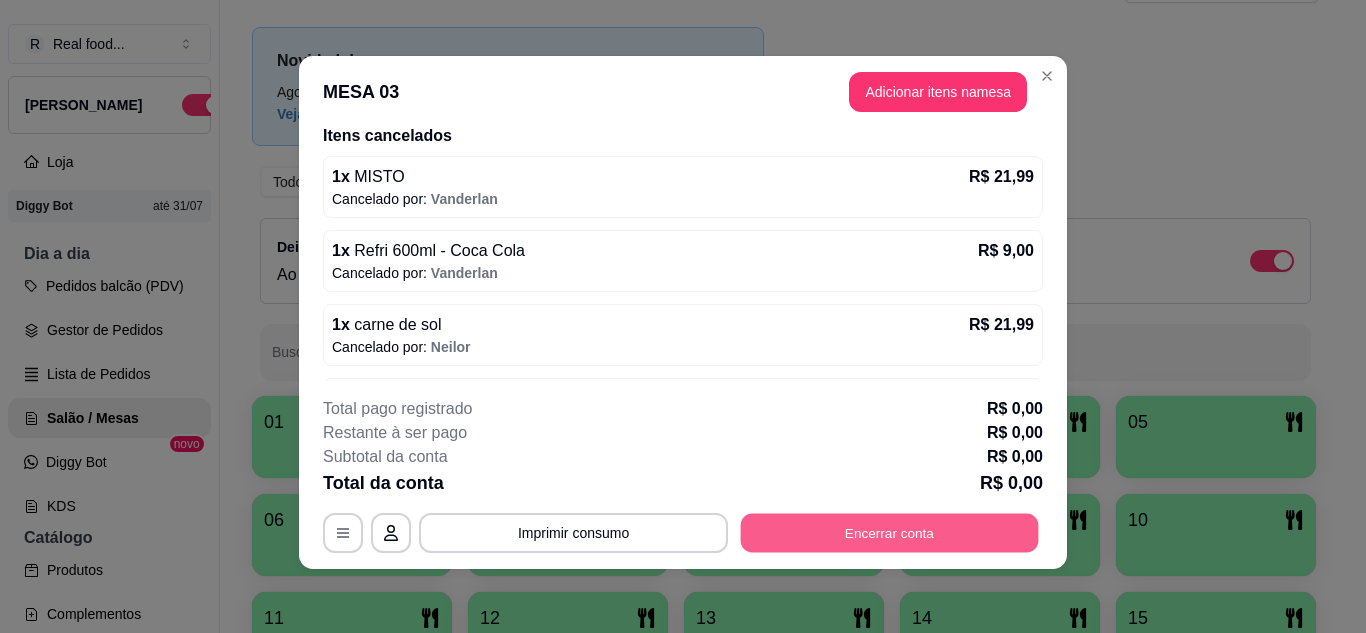 click on "Encerrar conta" at bounding box center [890, 533] 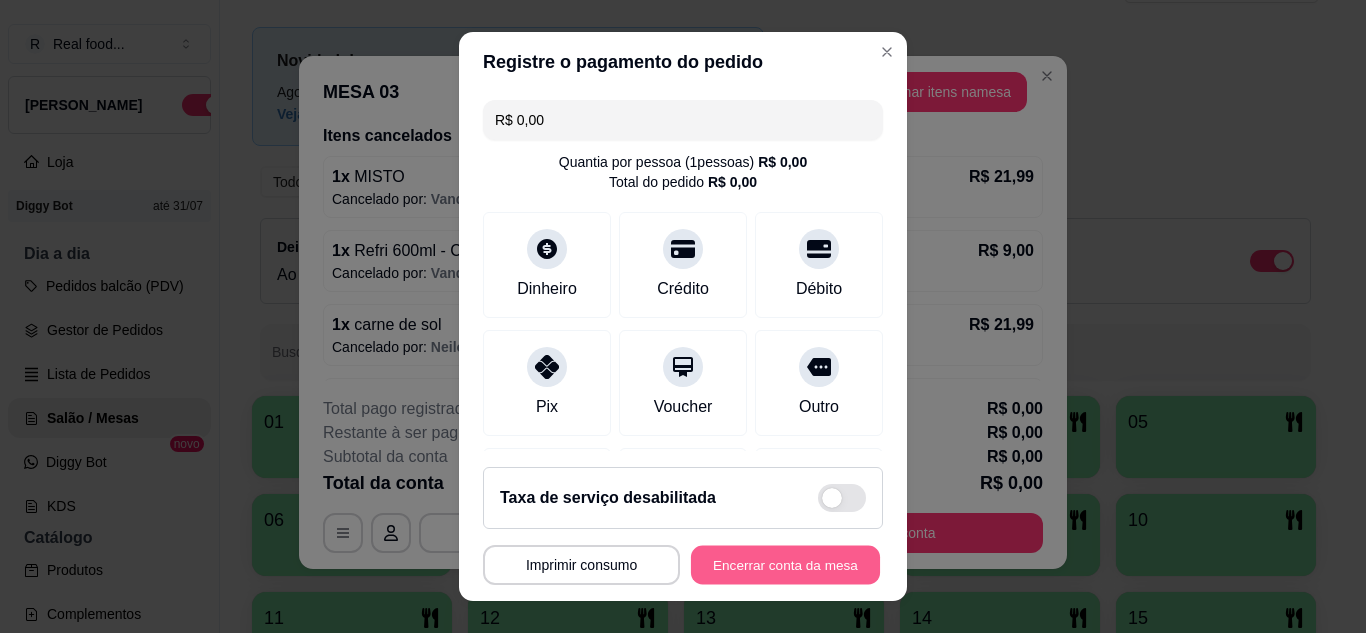 click on "Encerrar conta da mesa" at bounding box center (785, 565) 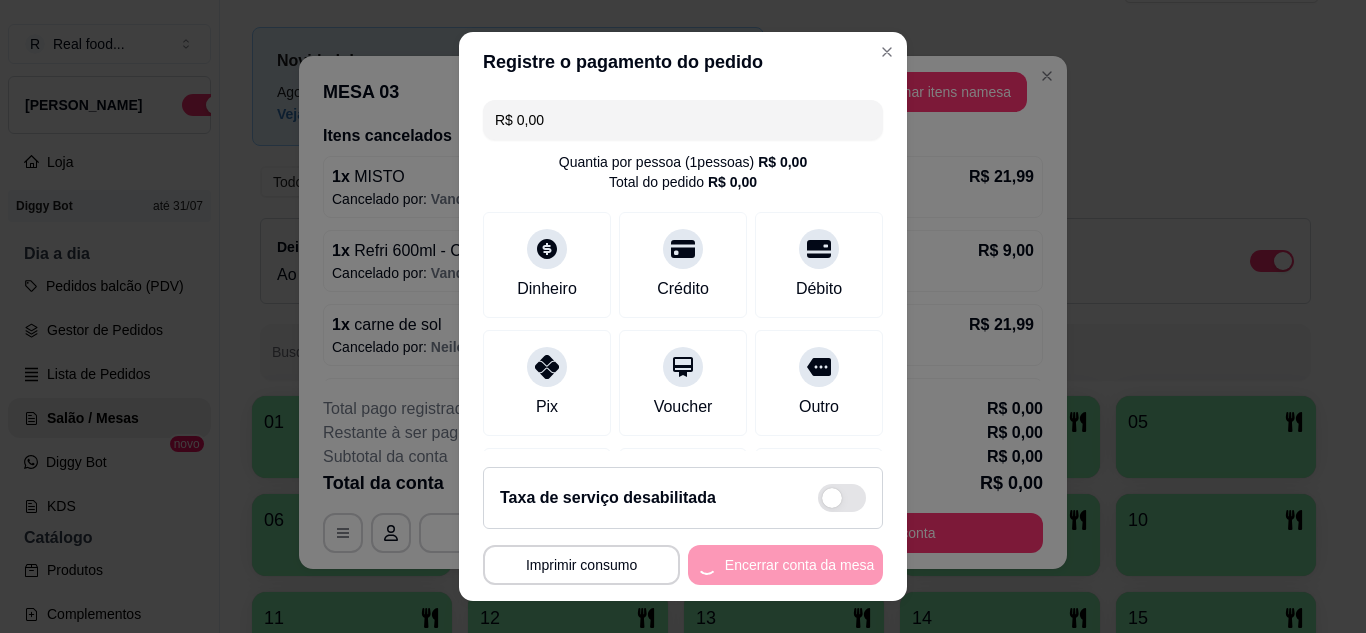 scroll, scrollTop: 0, scrollLeft: 0, axis: both 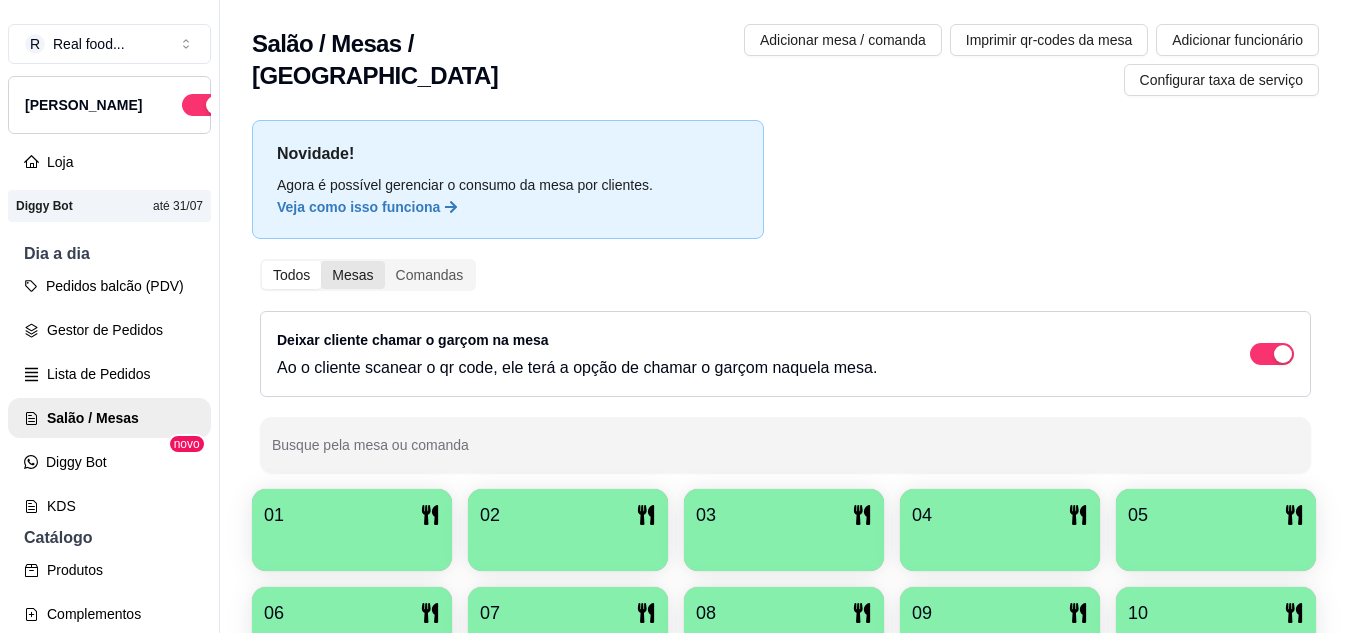 click on "Mesas" at bounding box center [352, 275] 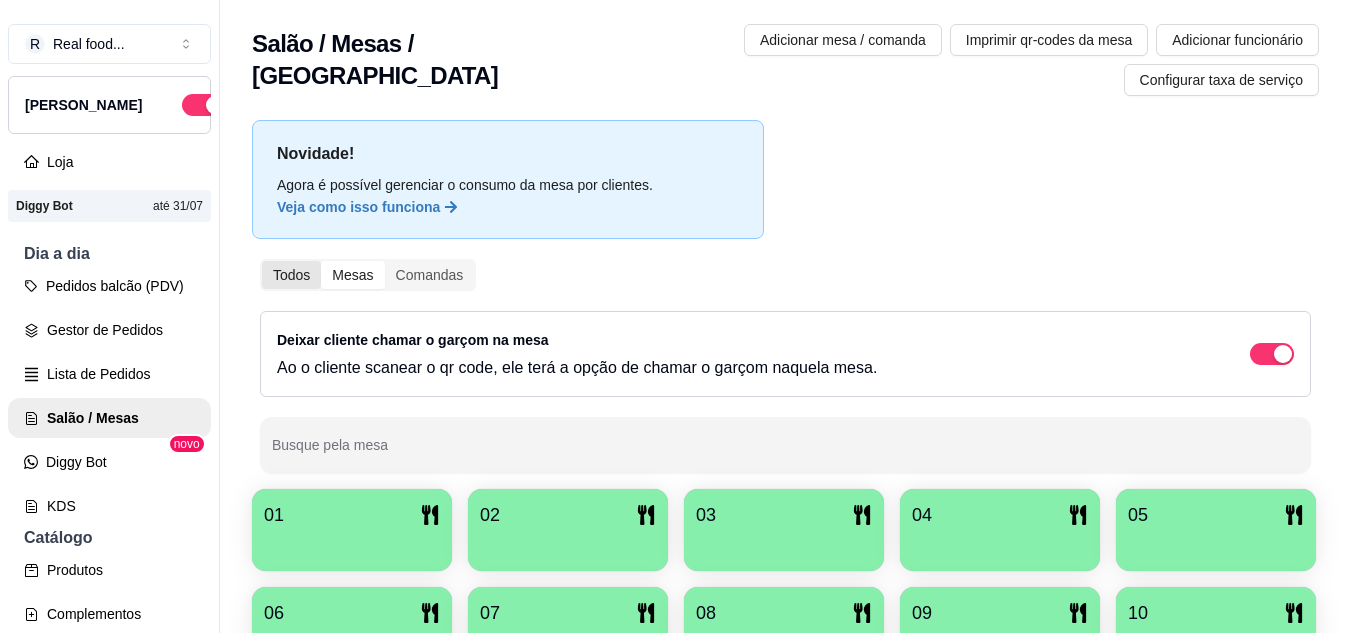 click on "Todos" at bounding box center [291, 275] 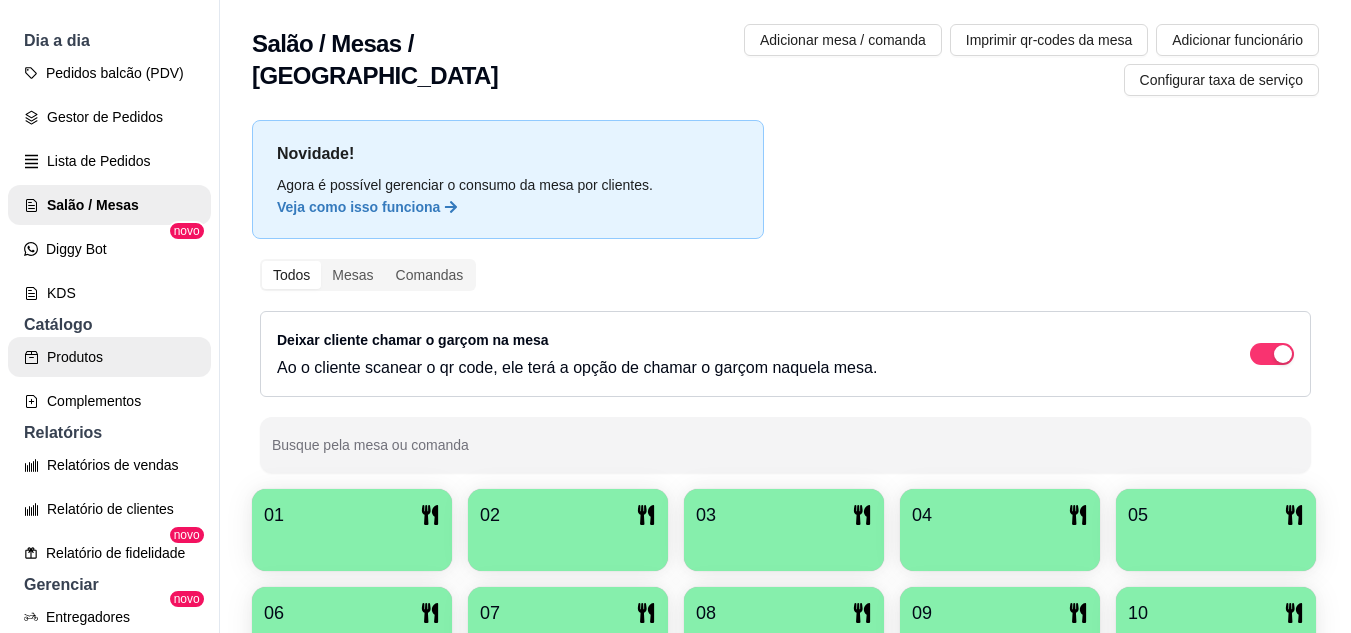scroll, scrollTop: 215, scrollLeft: 0, axis: vertical 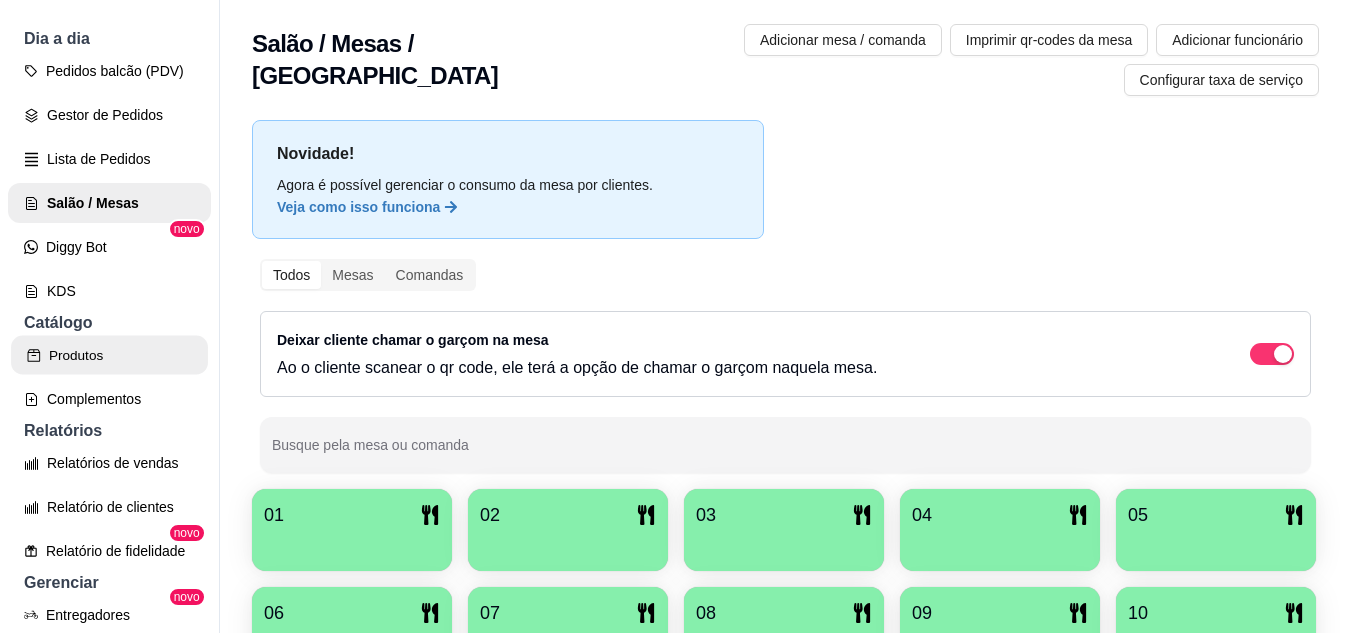 click on "Produtos" at bounding box center (109, 355) 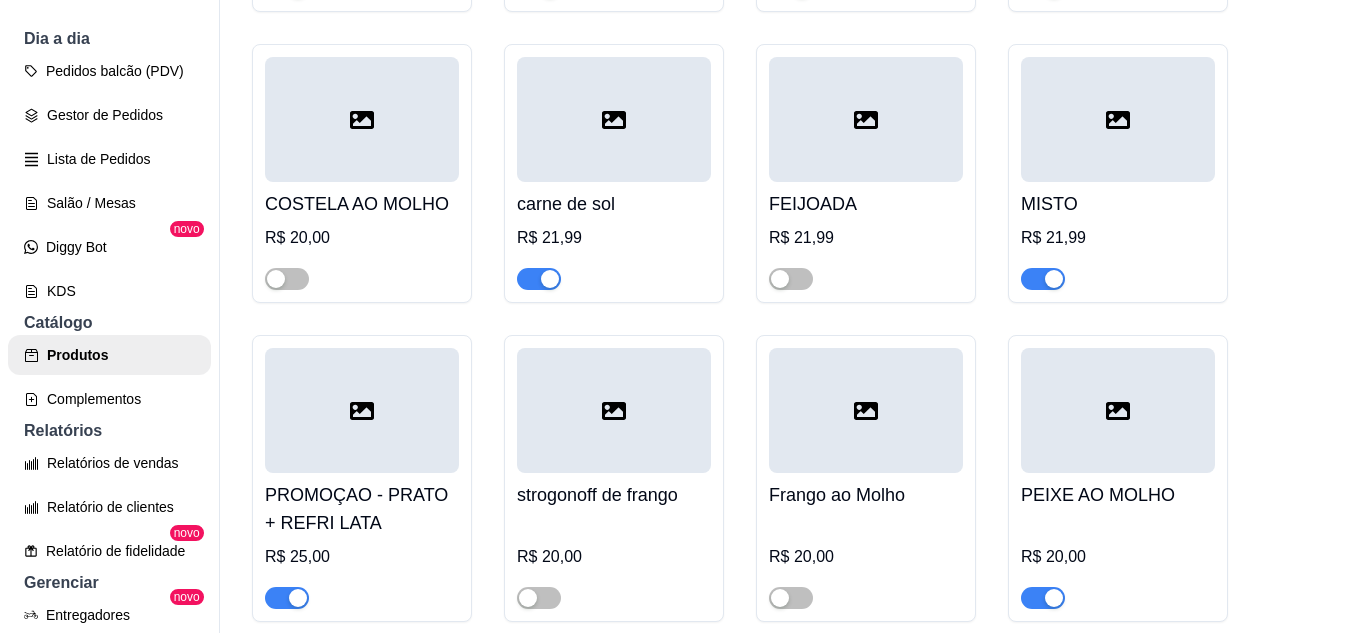 scroll, scrollTop: 6586, scrollLeft: 0, axis: vertical 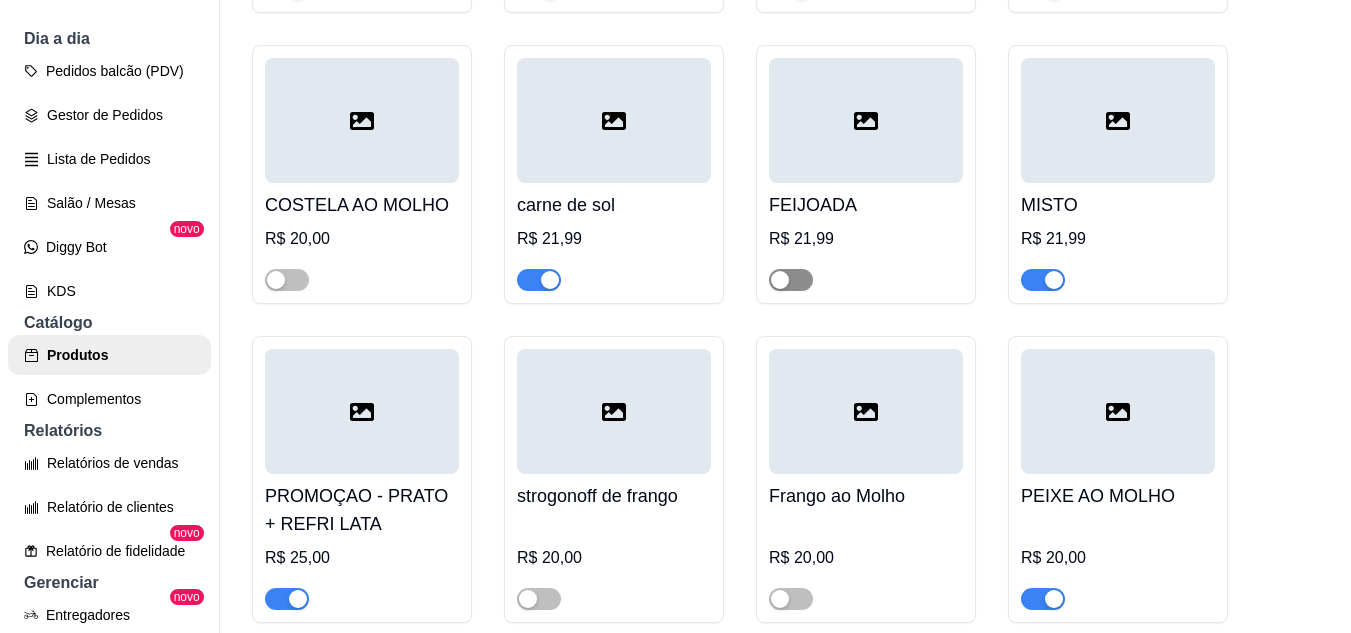 click at bounding box center [780, 280] 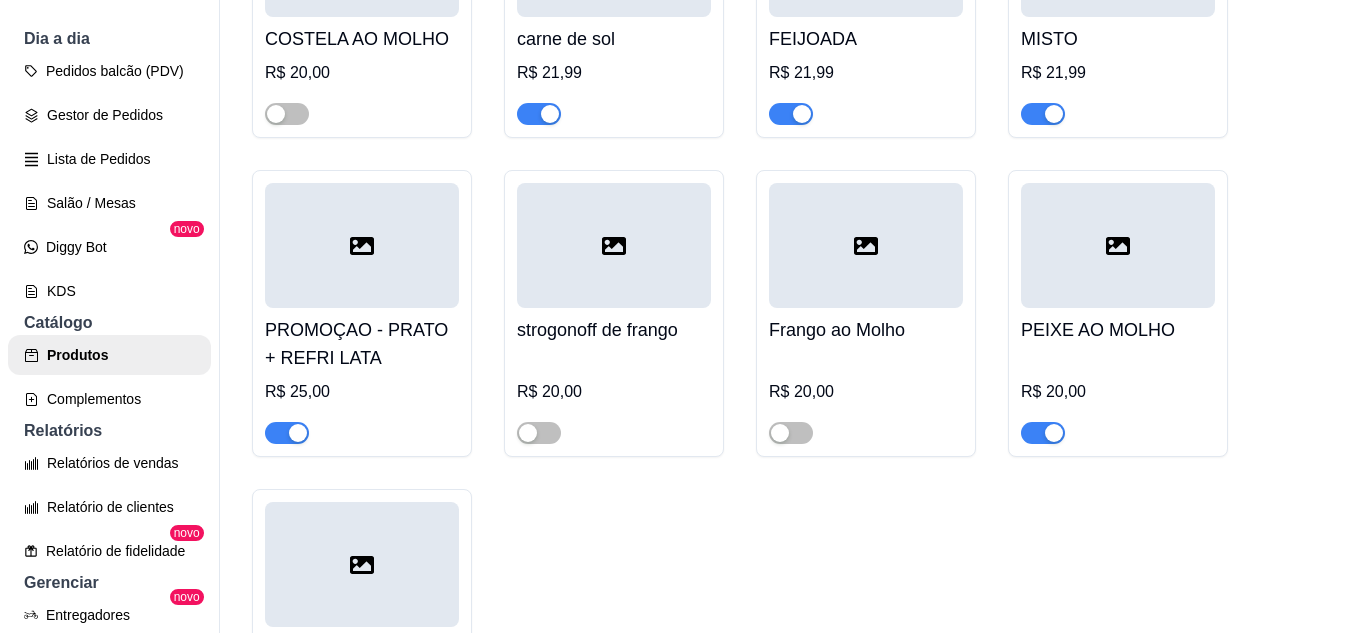 scroll, scrollTop: 6756, scrollLeft: 0, axis: vertical 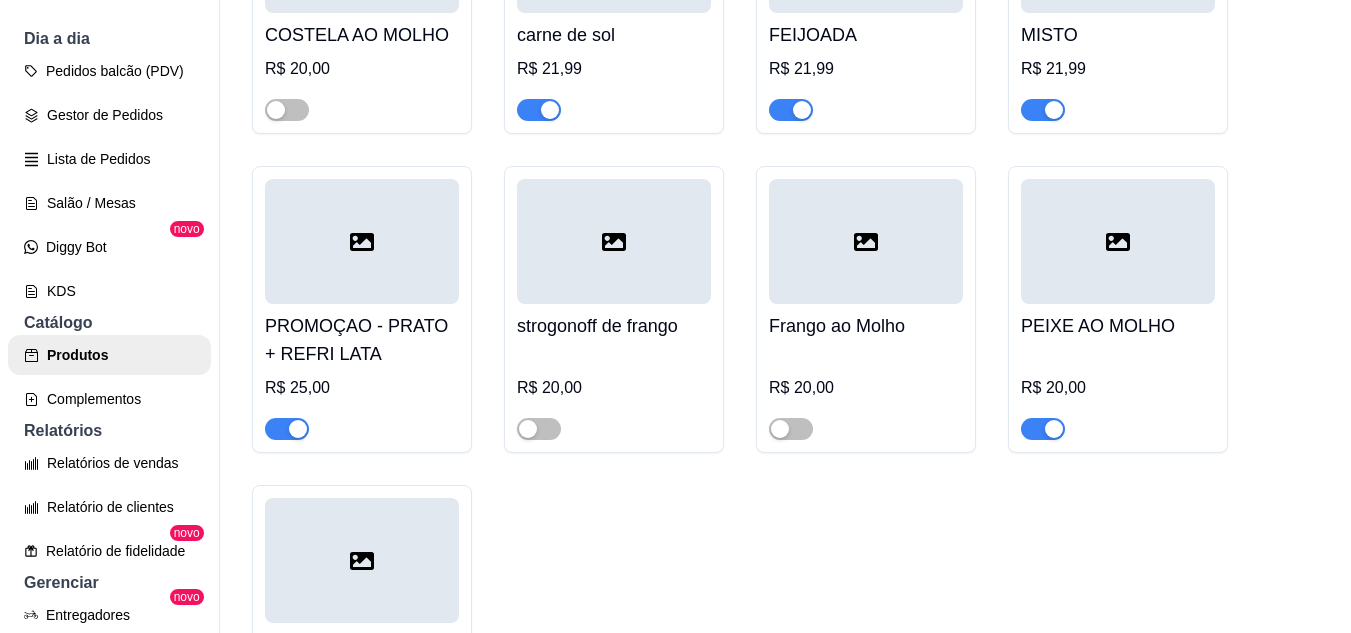 click at bounding box center [1054, 429] 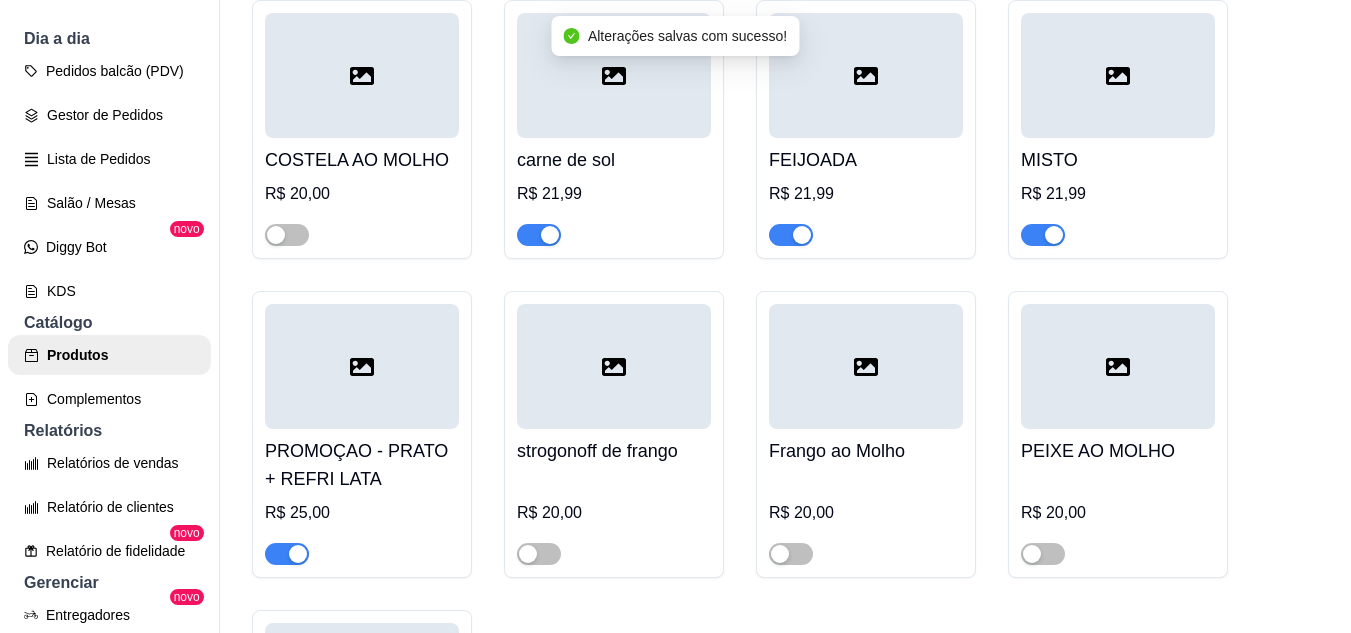 scroll, scrollTop: 6630, scrollLeft: 0, axis: vertical 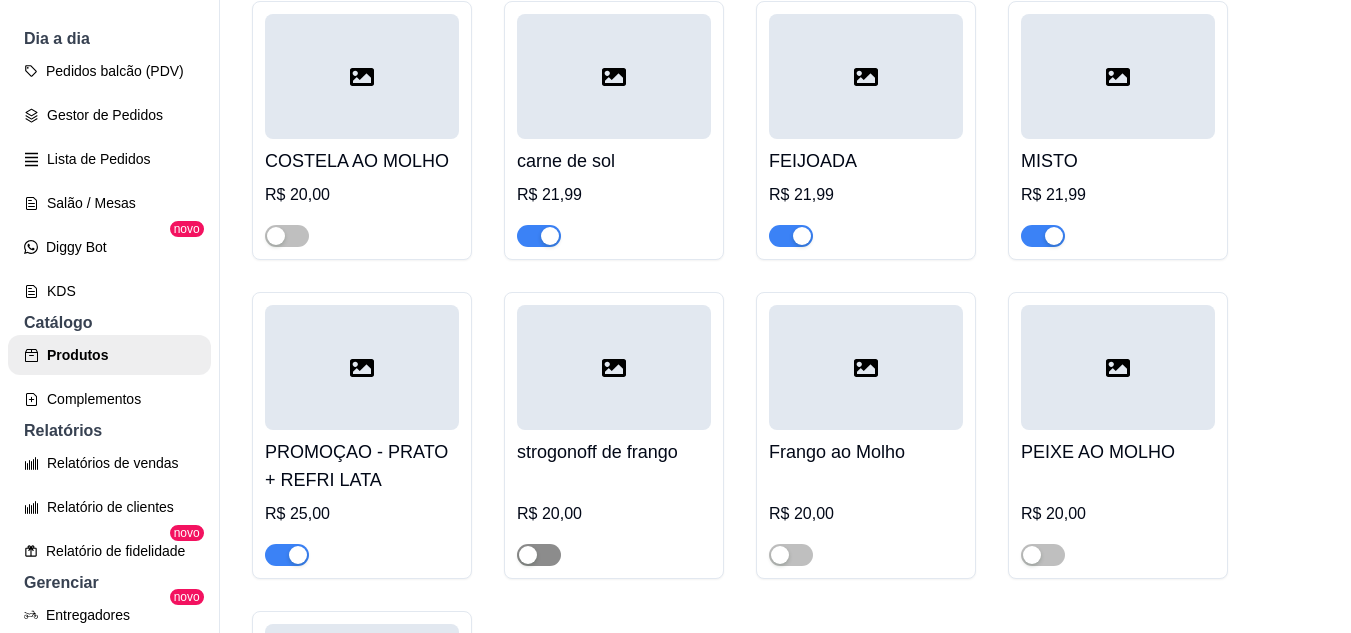 click at bounding box center [539, 555] 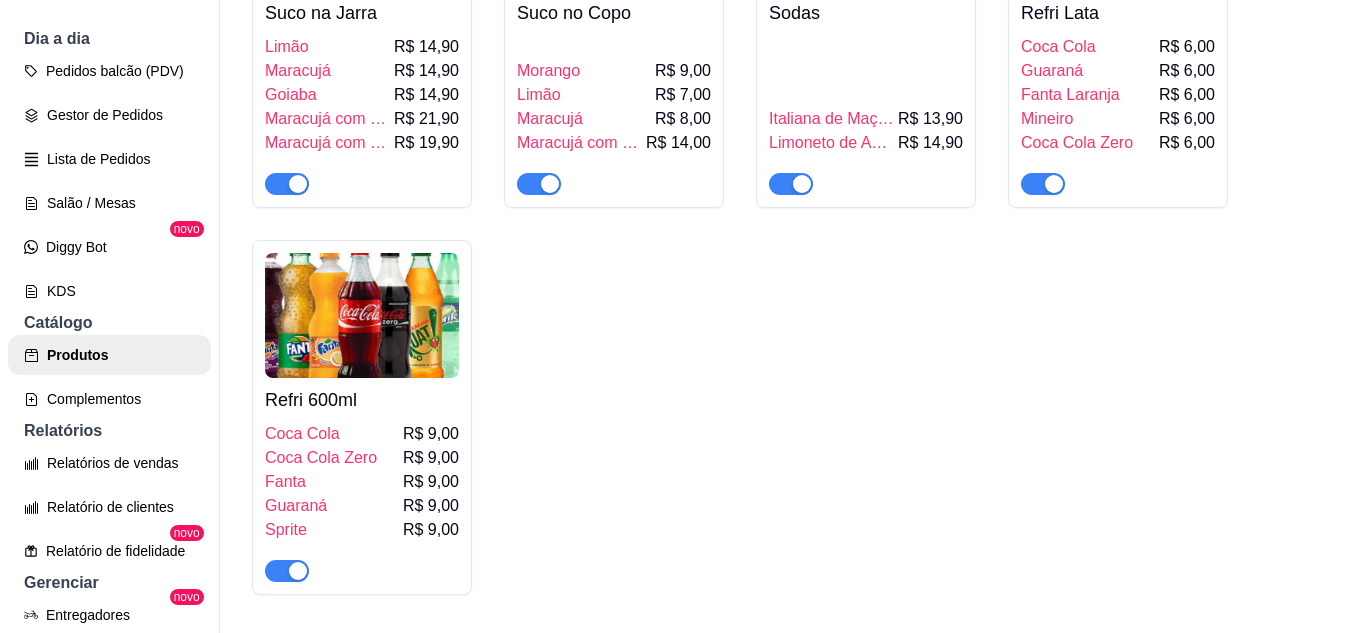 scroll, scrollTop: 5632, scrollLeft: 0, axis: vertical 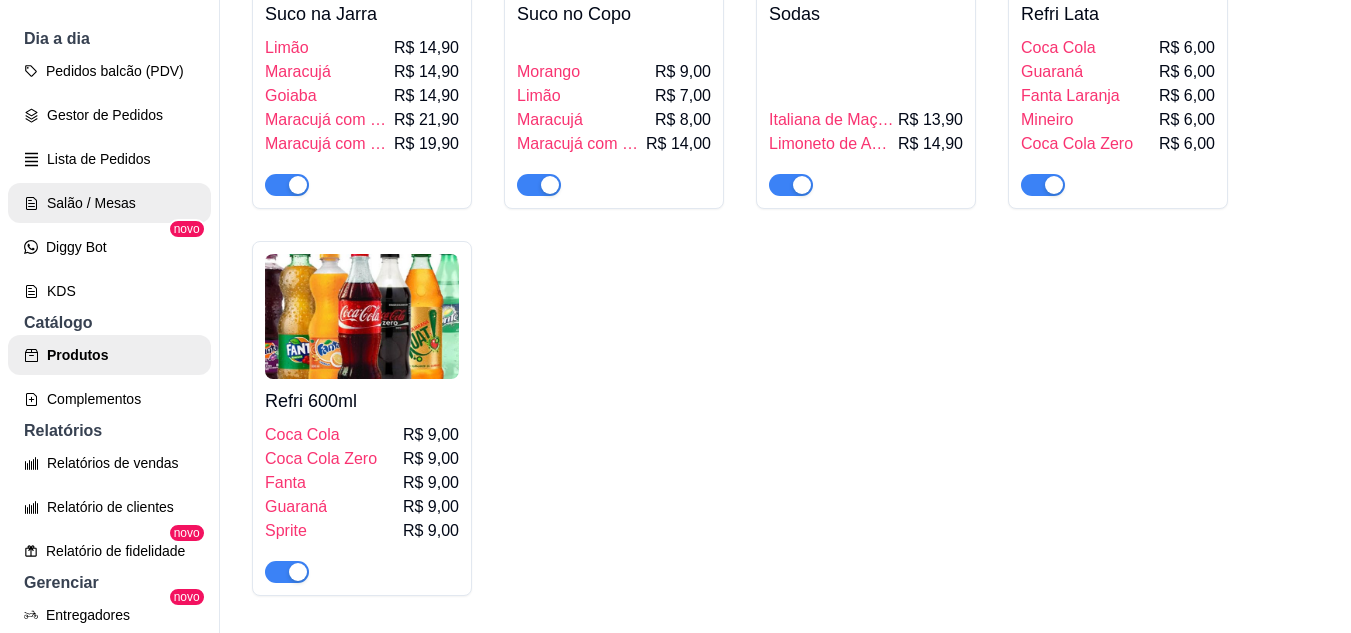 click on "Salão / Mesas" at bounding box center (109, 203) 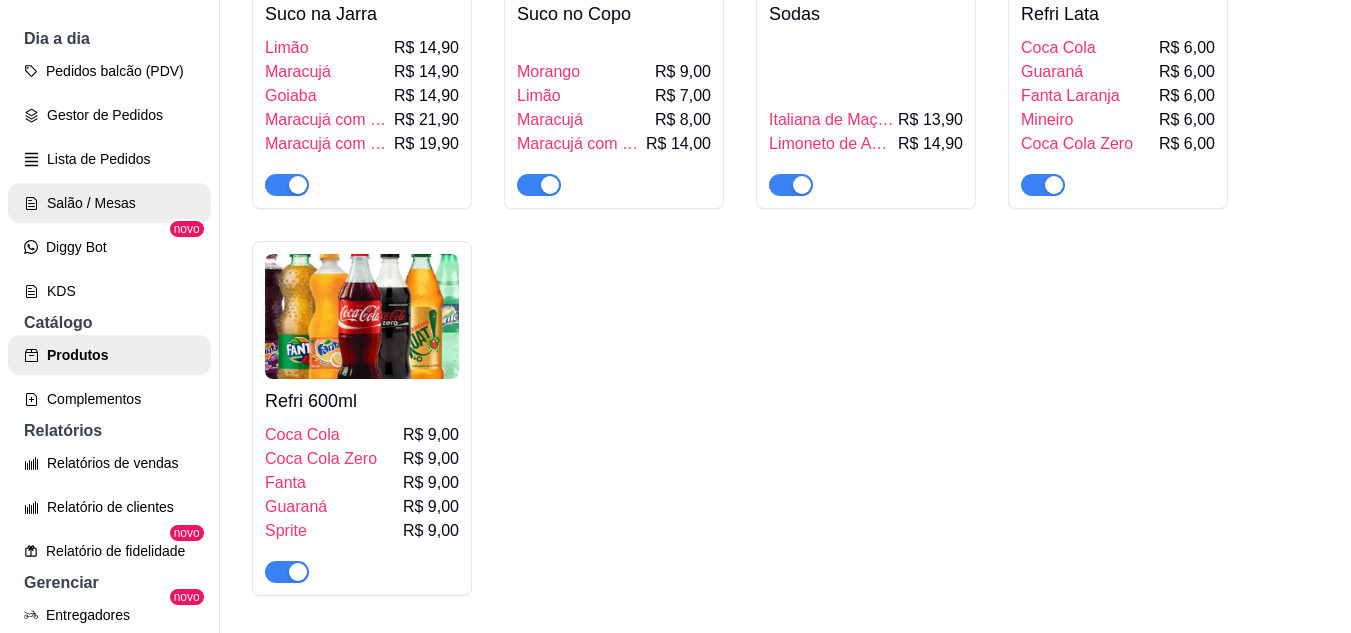 scroll, scrollTop: 0, scrollLeft: 0, axis: both 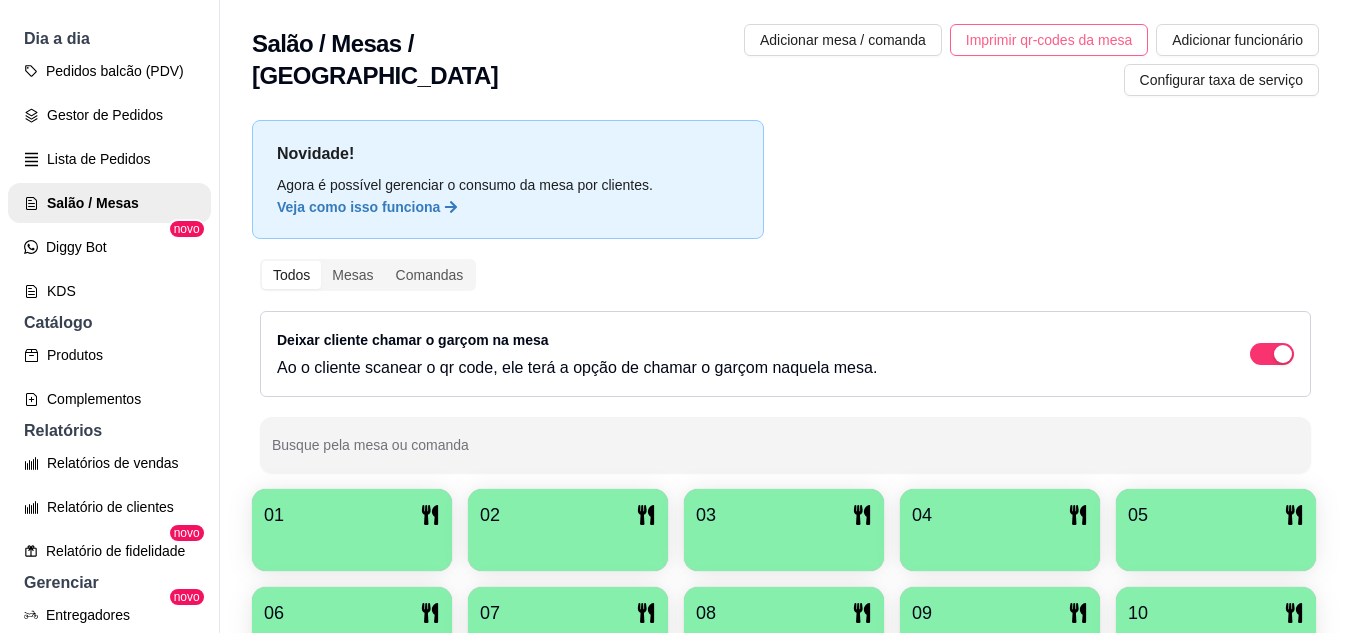 click on "Imprimir qr-codes da mesa" at bounding box center (1049, 40) 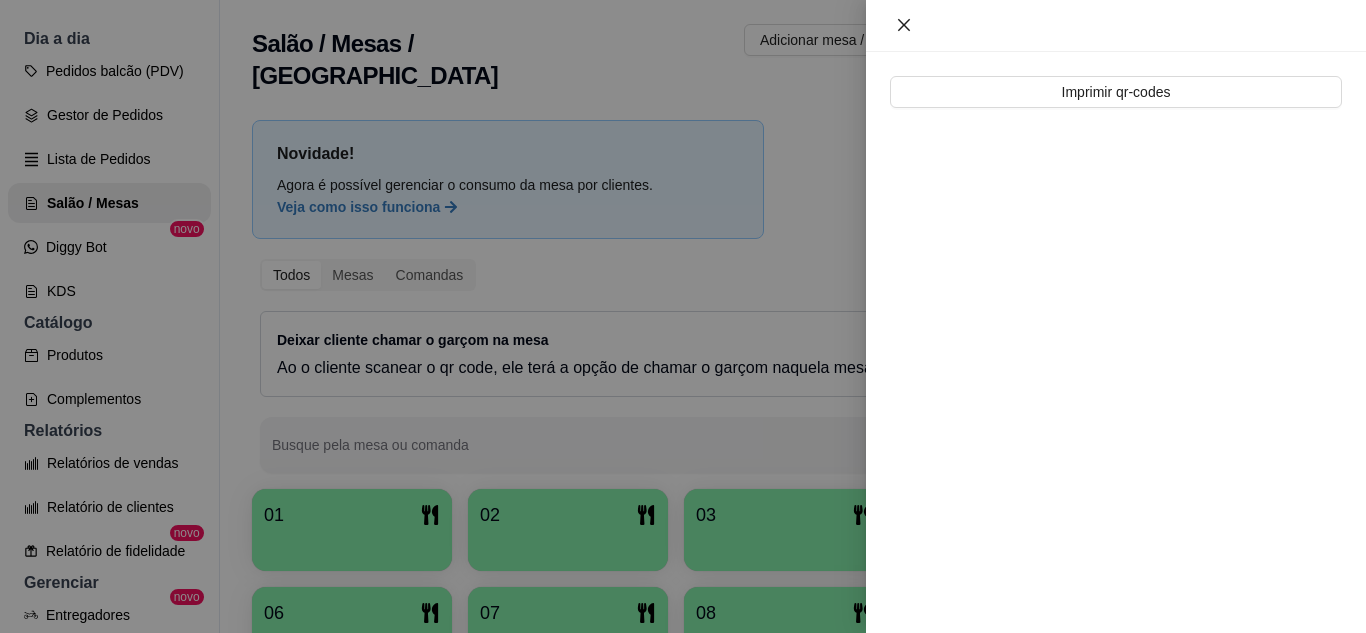click 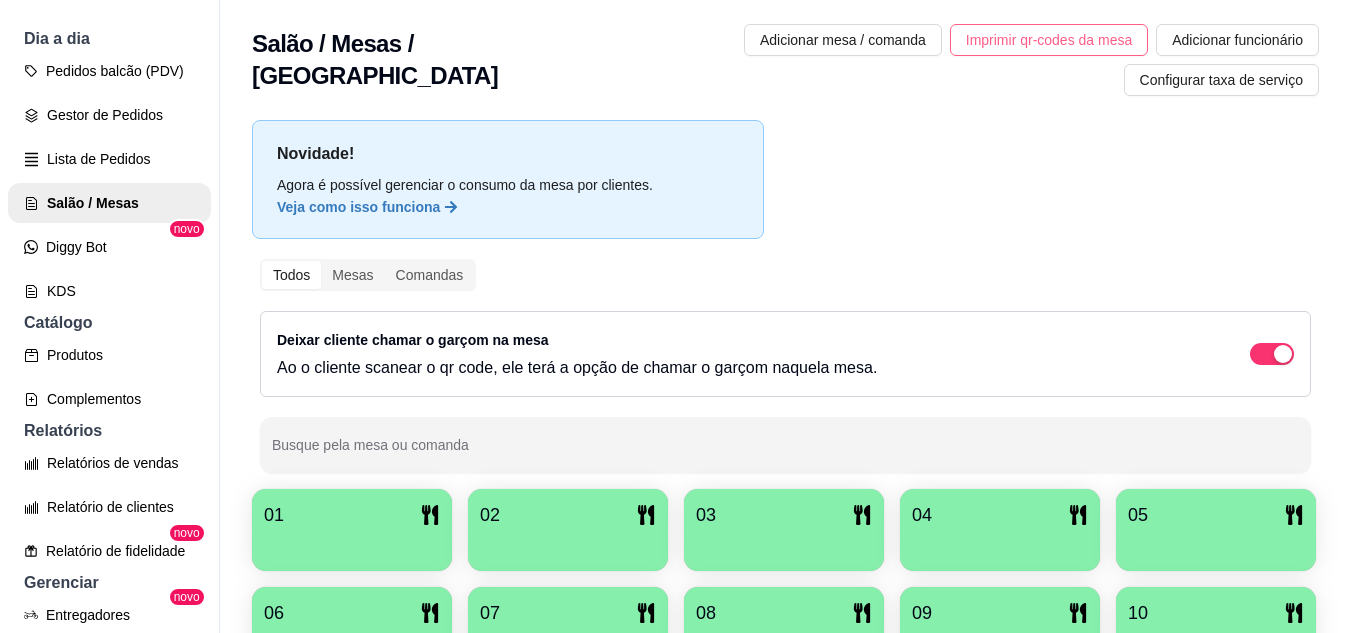 click on "Imprimir qr-codes da mesa" at bounding box center (1049, 40) 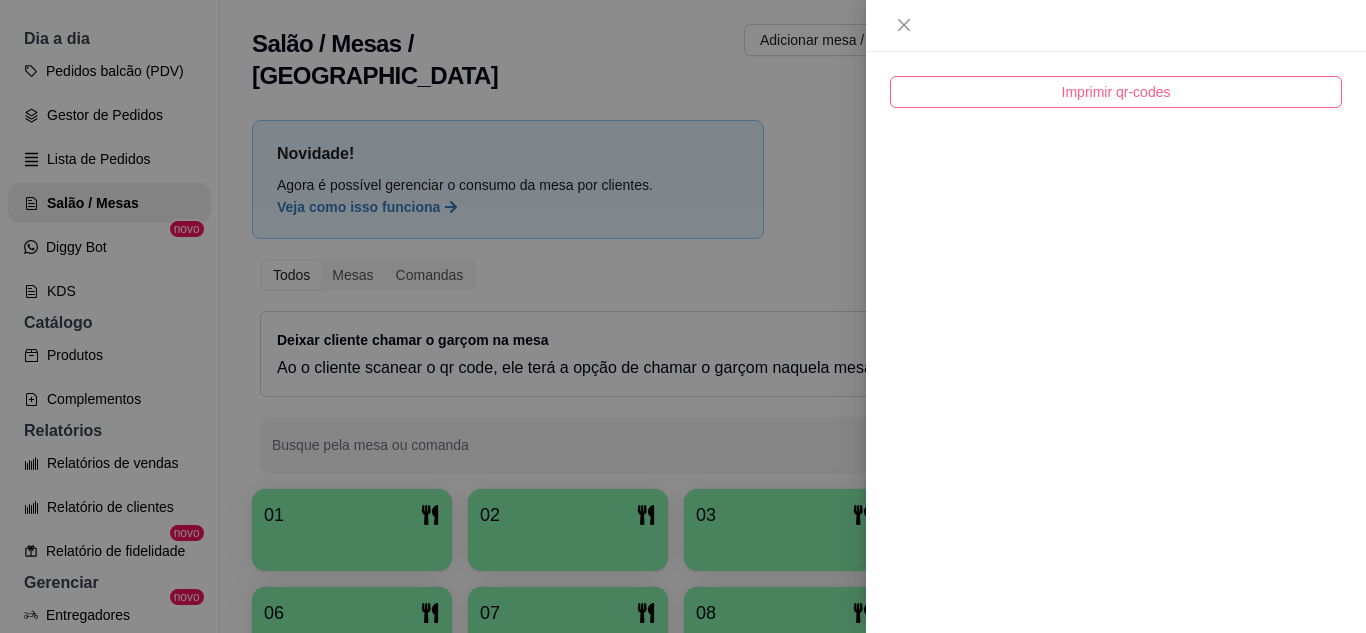 click on "Imprimir qr-codes" at bounding box center [1116, 92] 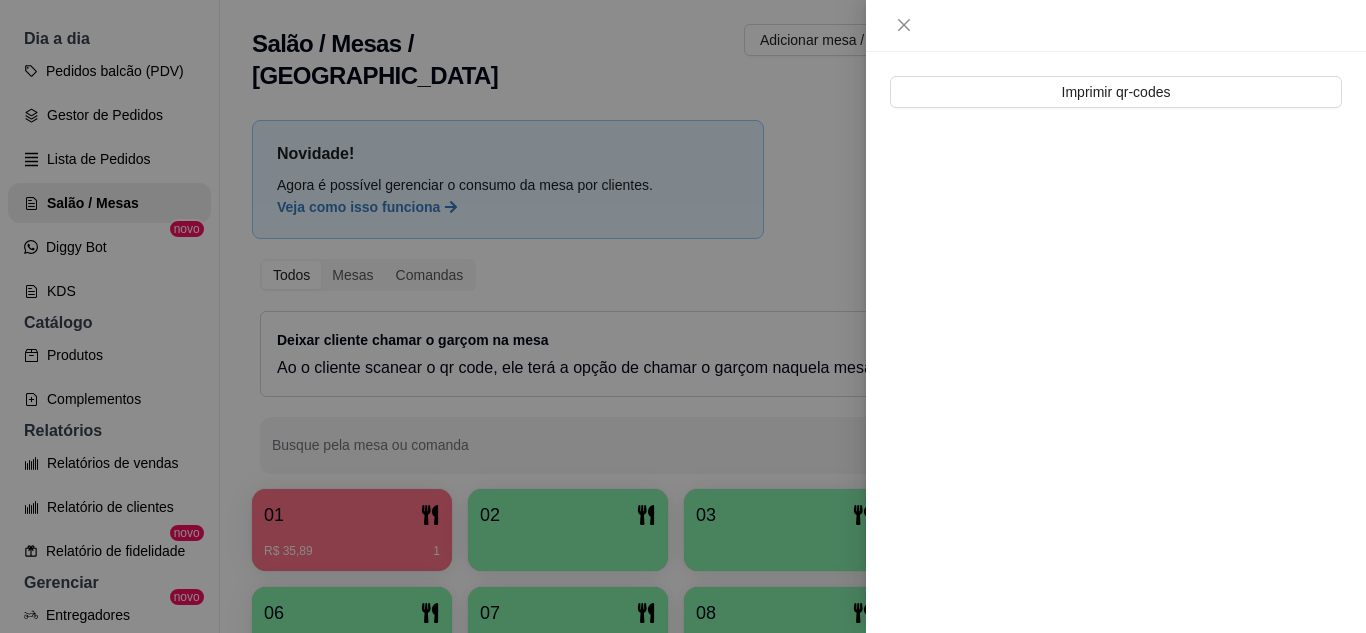 click at bounding box center [1116, 25] 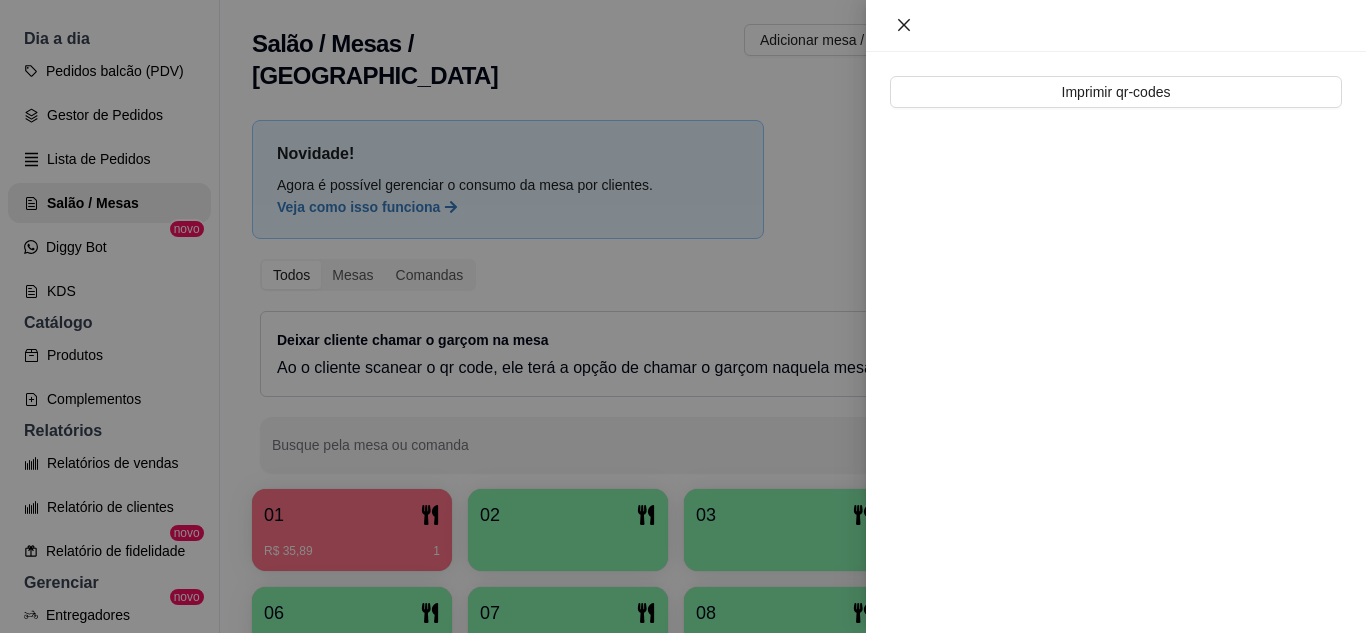 click 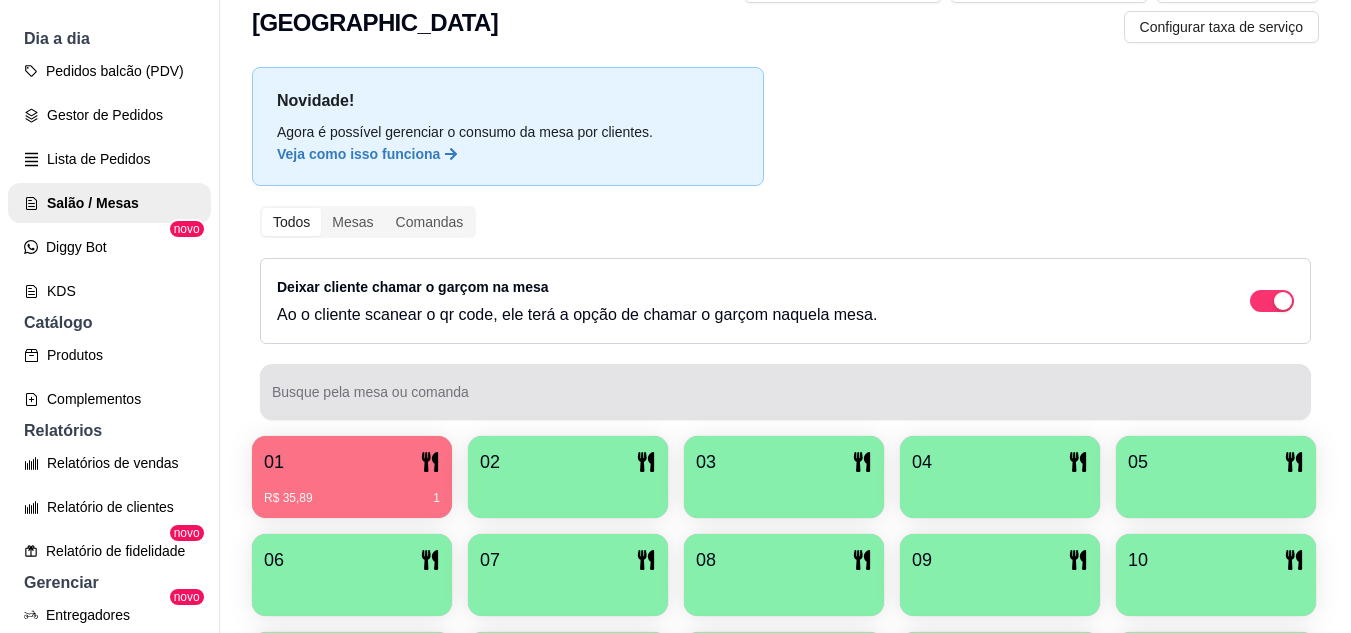 scroll, scrollTop: 52, scrollLeft: 0, axis: vertical 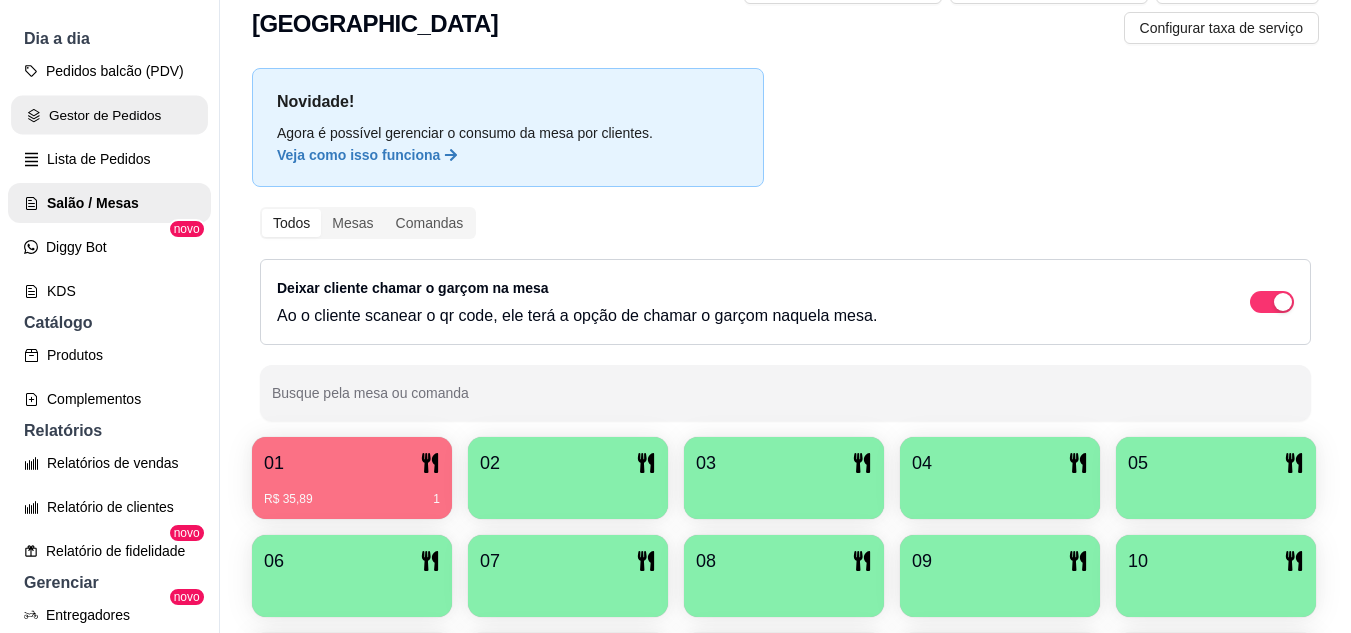 click on "Gestor de Pedidos" at bounding box center [109, 115] 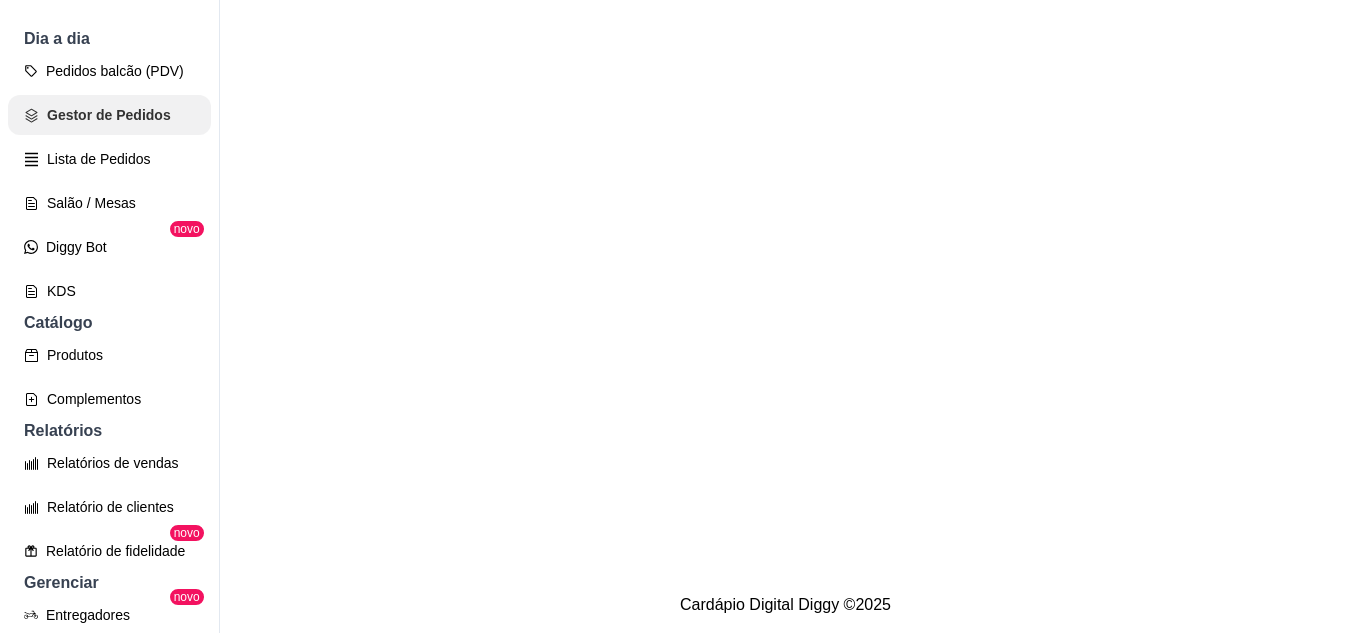 scroll, scrollTop: 0, scrollLeft: 0, axis: both 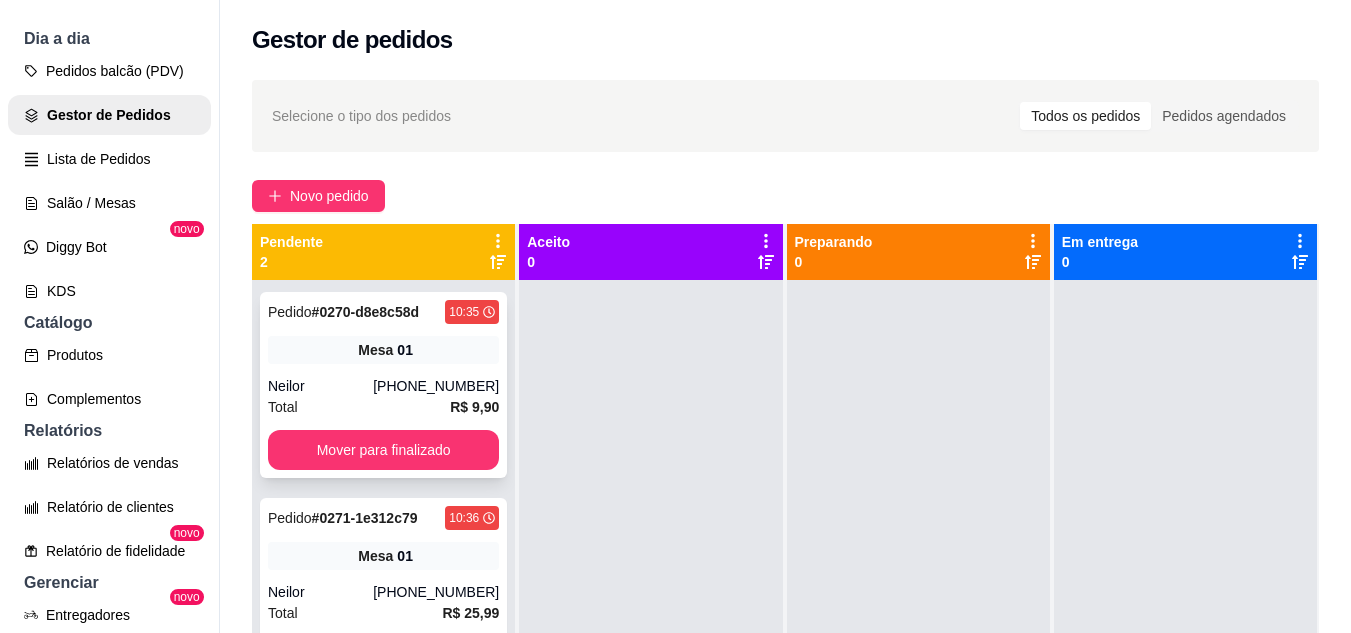 click on "(61) 99257-6537" at bounding box center (436, 386) 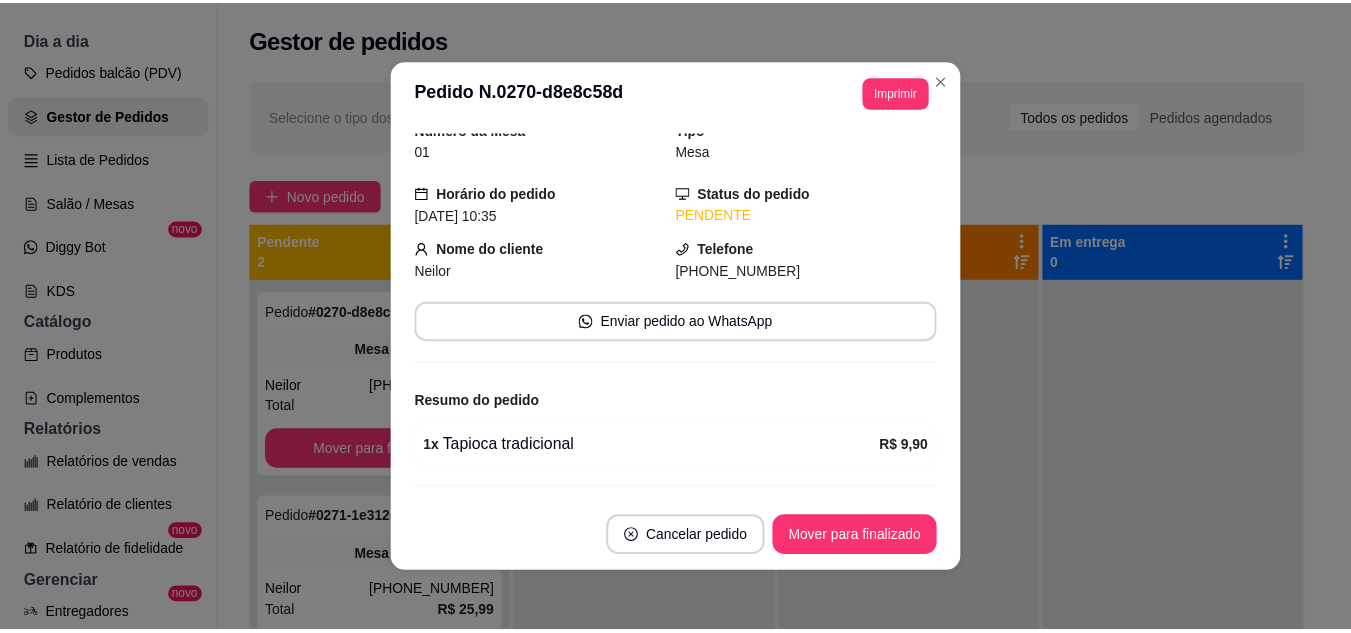 scroll, scrollTop: 0, scrollLeft: 0, axis: both 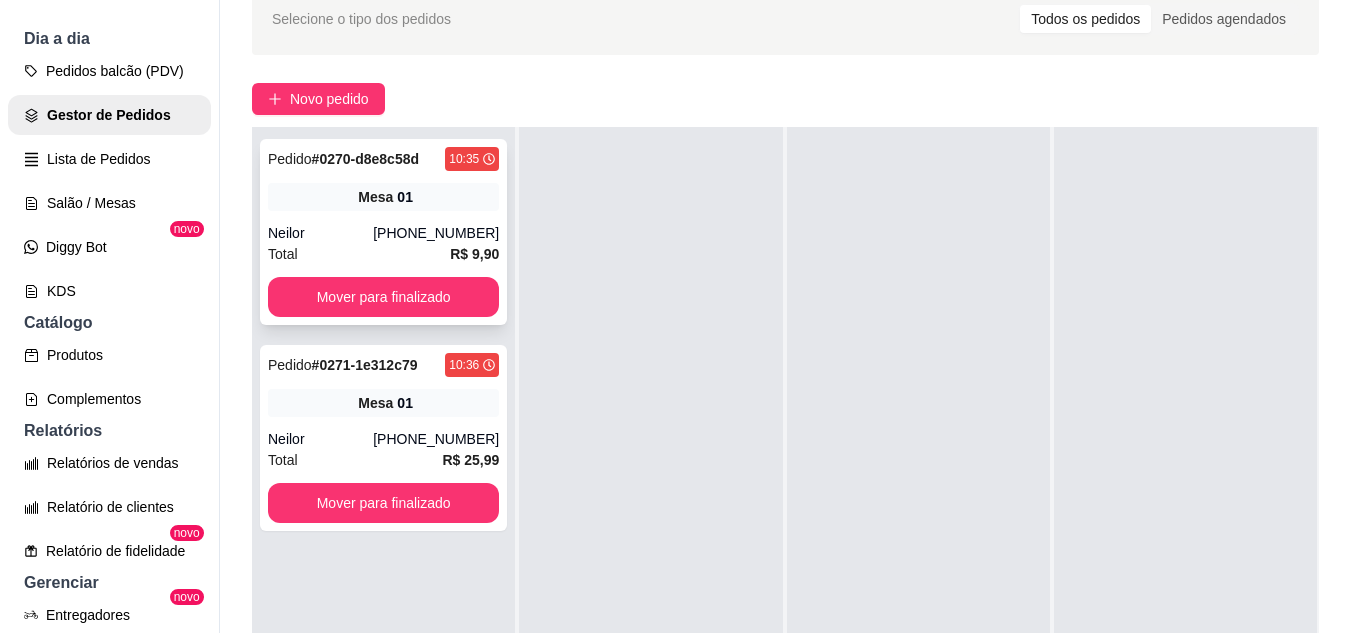 click on "Pedido  # 0270-d8e8c58d 10:35 Mesa 01 Neilor (61) 99257-6537 Total R$ 9,90 Mover para finalizado" at bounding box center (383, 232) 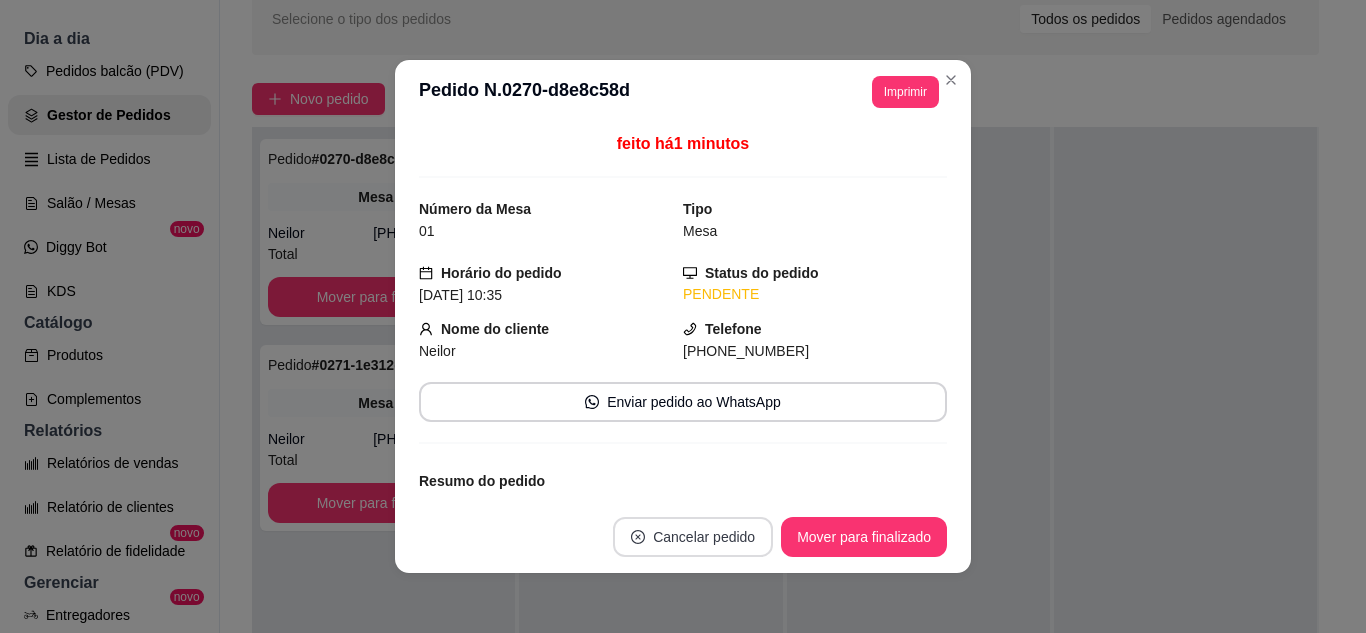 click on "Cancelar pedido" at bounding box center [693, 537] 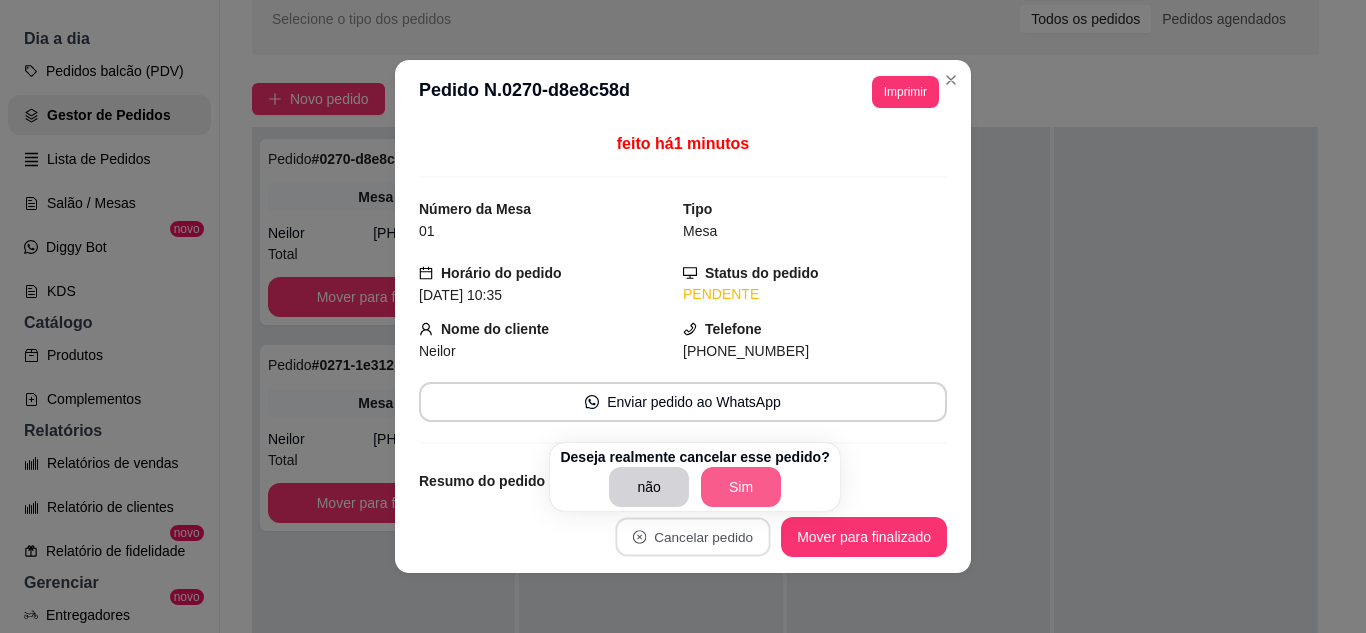 click on "Sim" at bounding box center (741, 487) 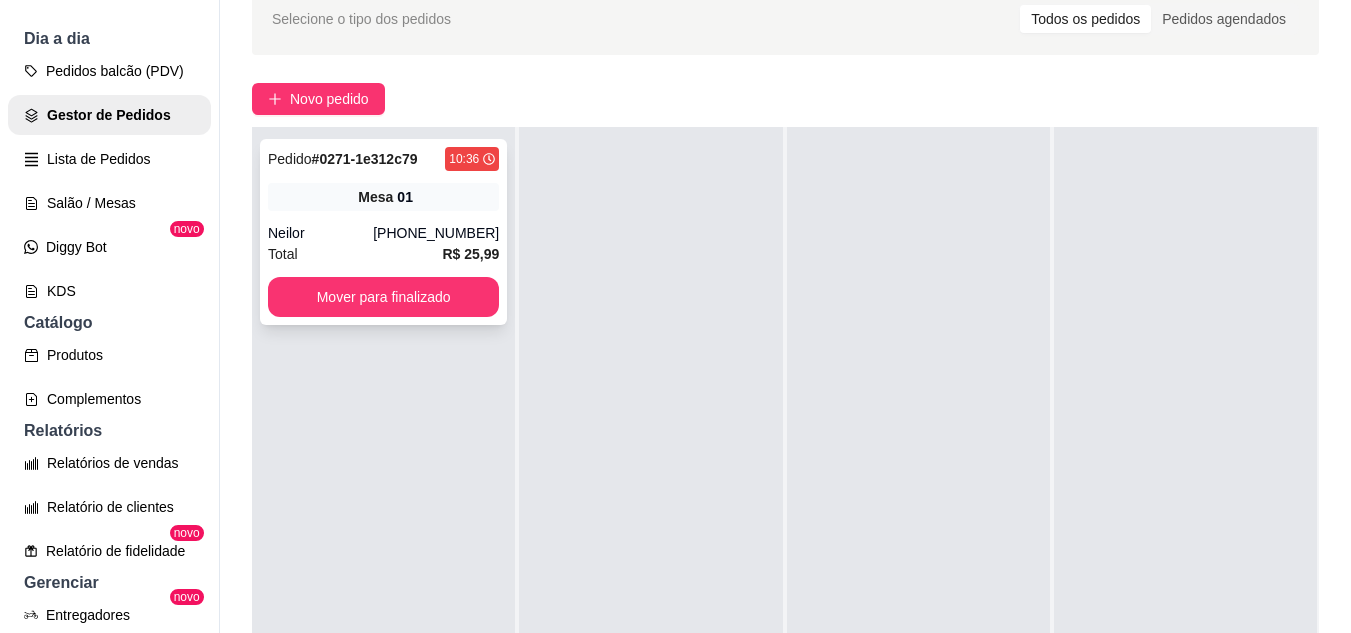 click on "Total R$ 25,99" at bounding box center [383, 254] 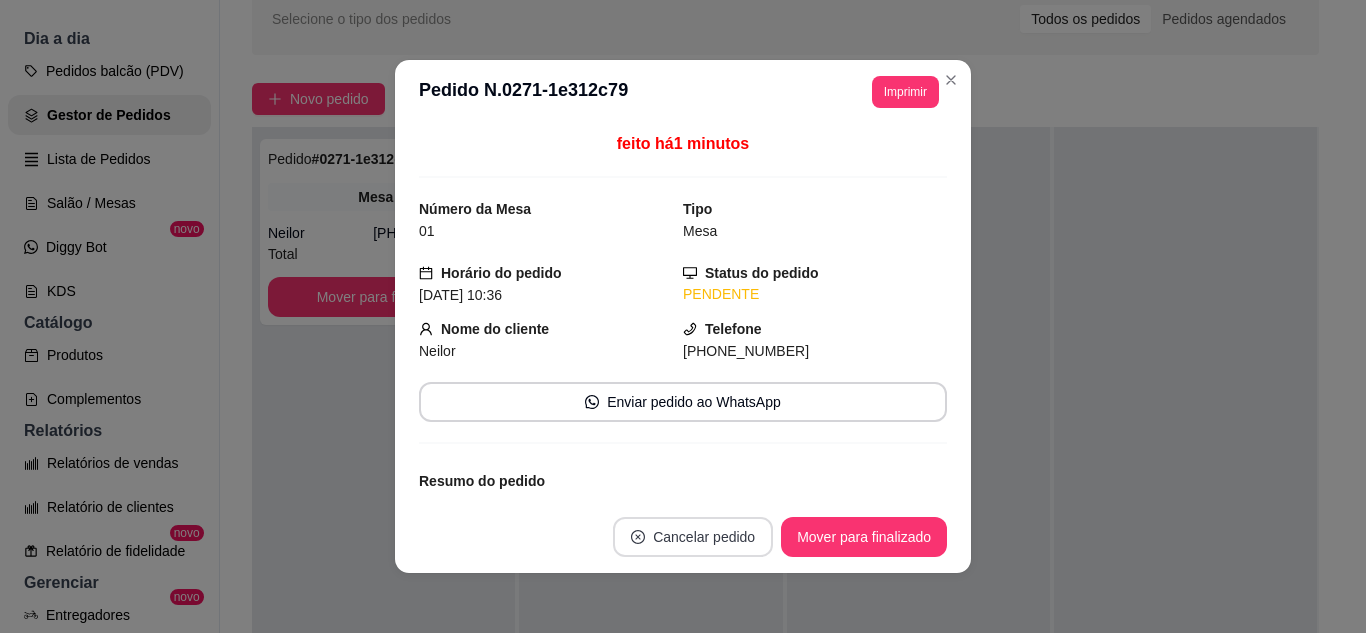 click on "Cancelar pedido" at bounding box center (693, 537) 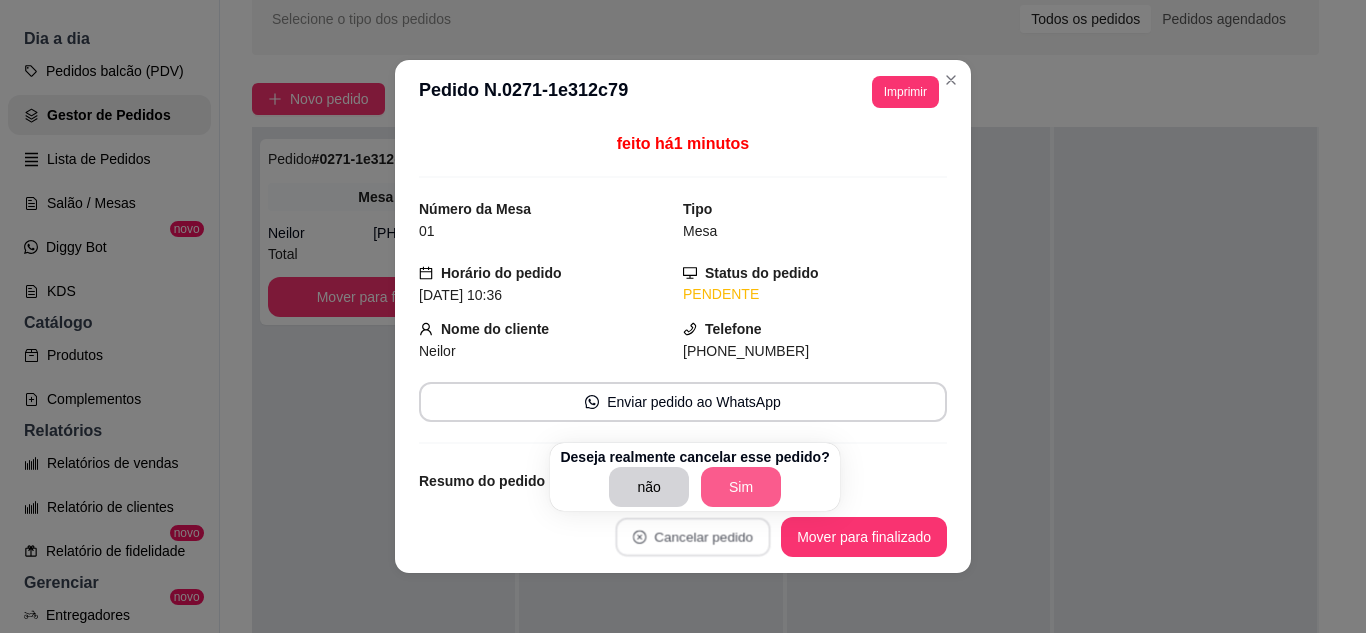 click on "Sim" at bounding box center (741, 487) 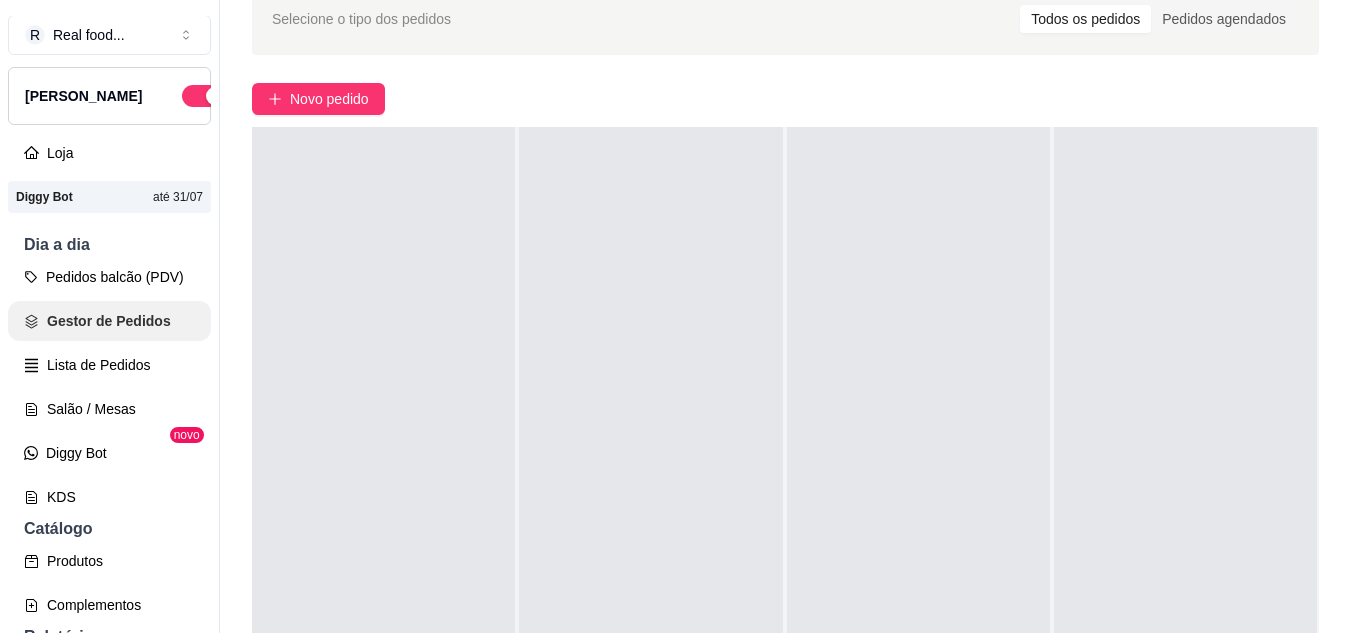 scroll, scrollTop: 0, scrollLeft: 0, axis: both 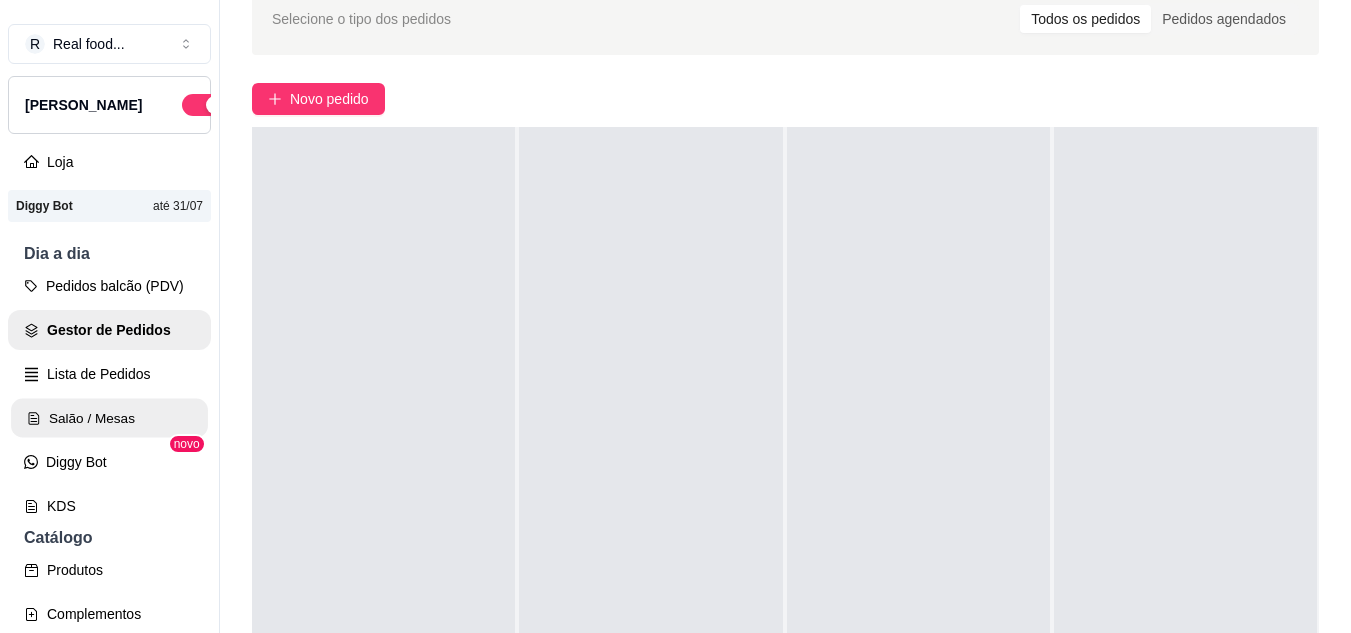 click on "Salão / Mesas" at bounding box center [109, 418] 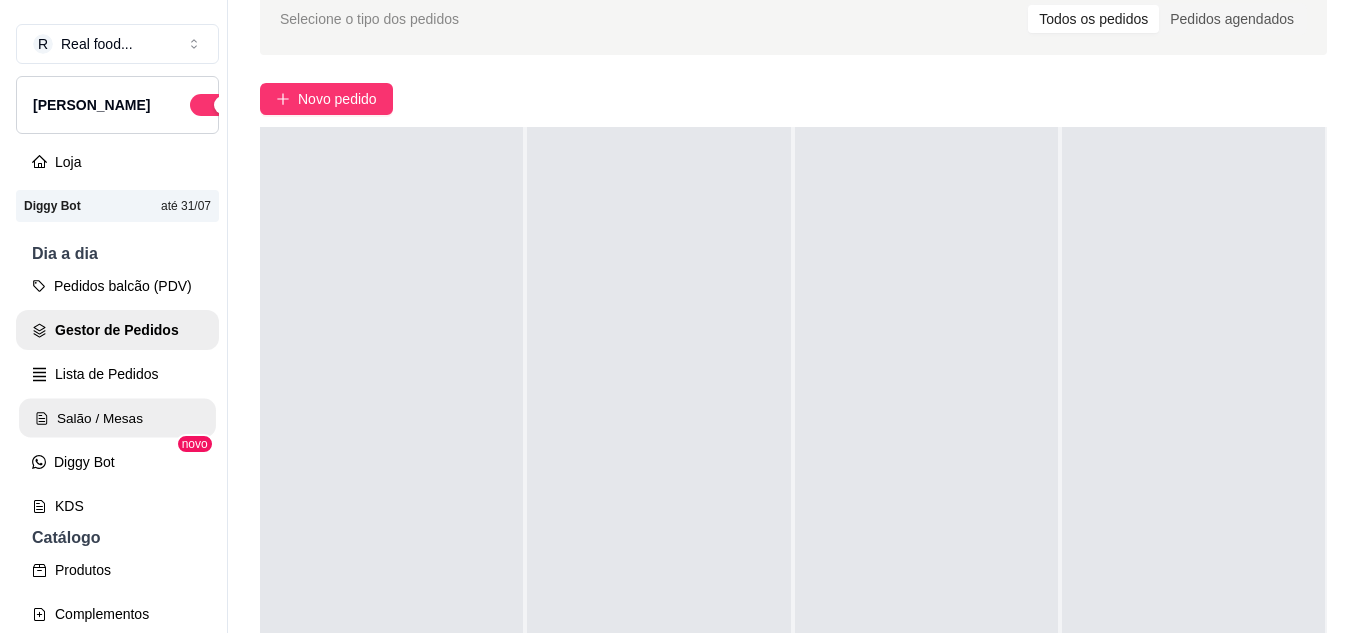 scroll, scrollTop: 0, scrollLeft: 0, axis: both 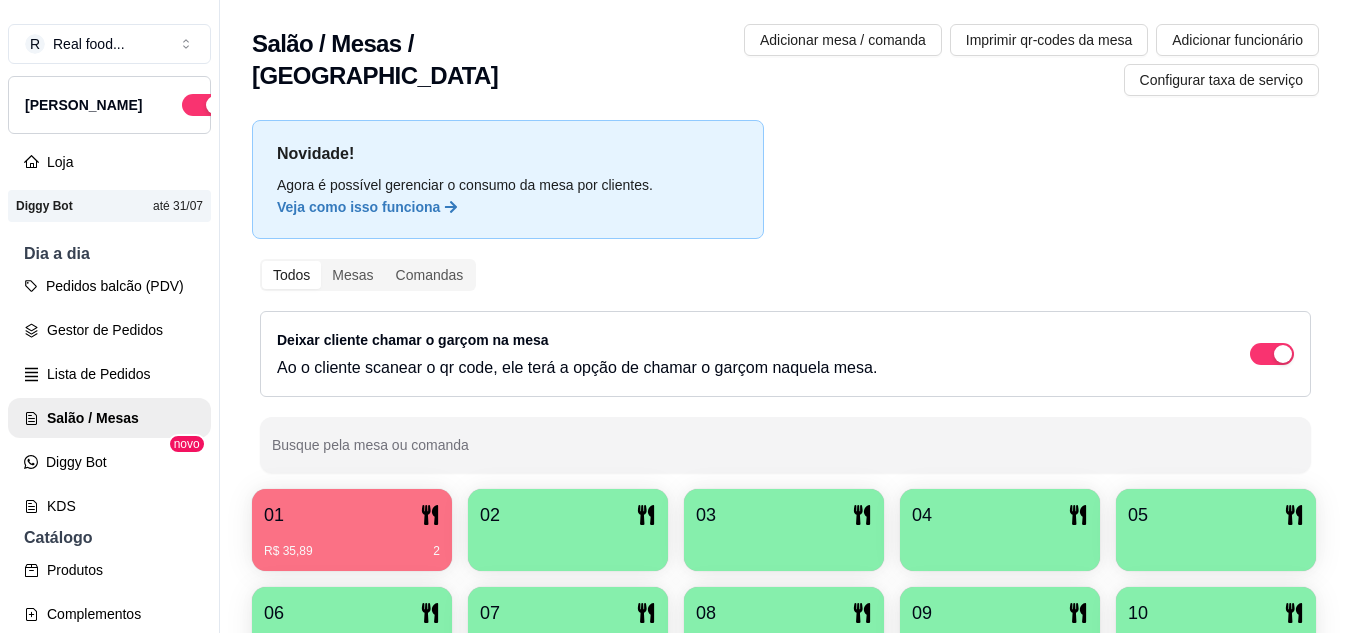 click on "R$ 35,89 2" at bounding box center (352, 544) 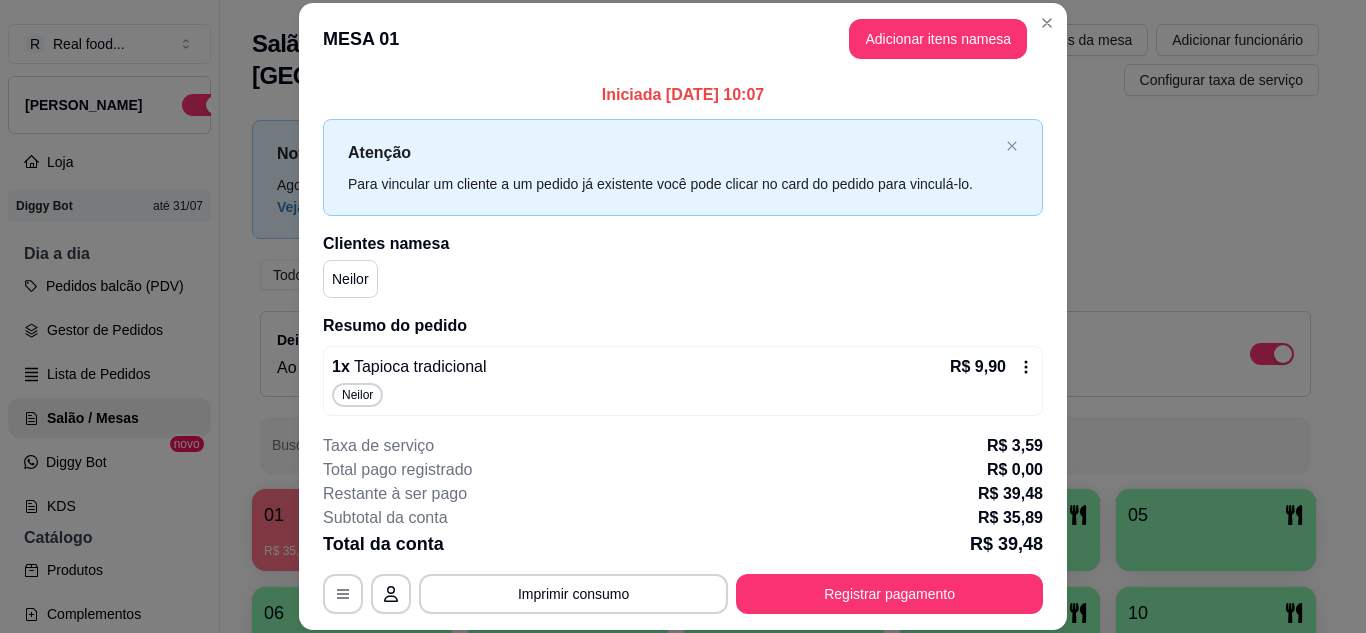 click on "Neilor" at bounding box center (683, 395) 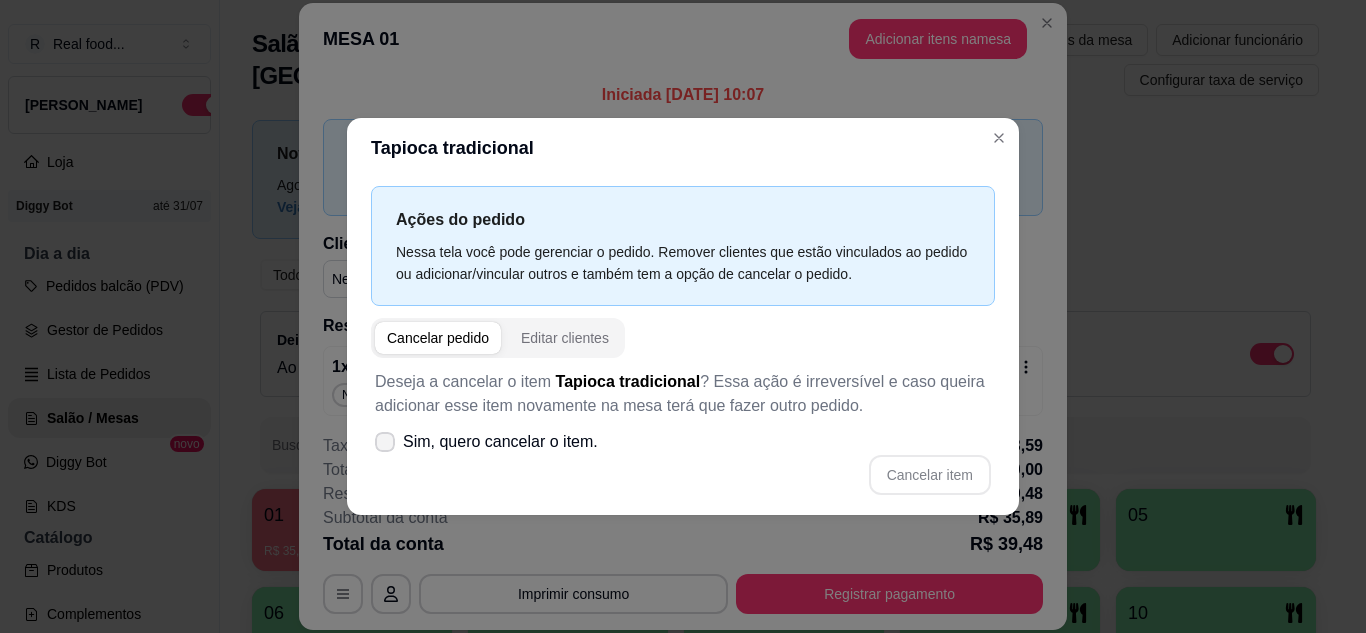 click on "Sim, quero cancelar o item." at bounding box center [500, 442] 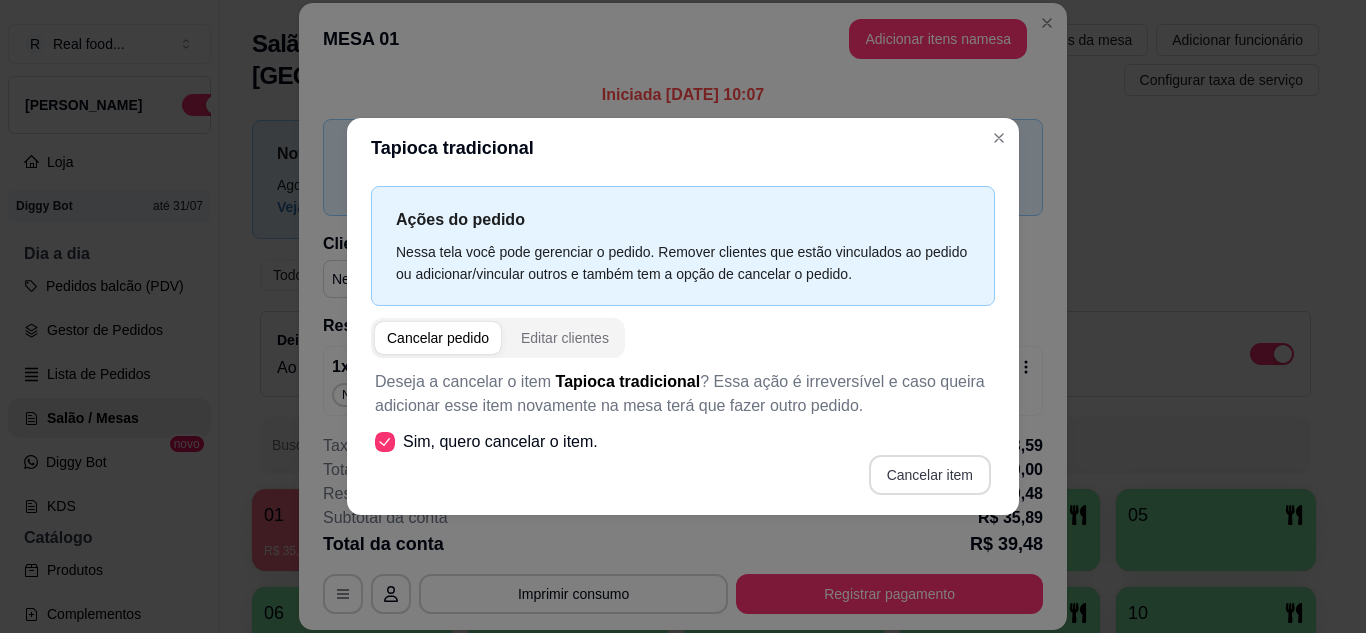 click on "Cancelar item" at bounding box center (930, 475) 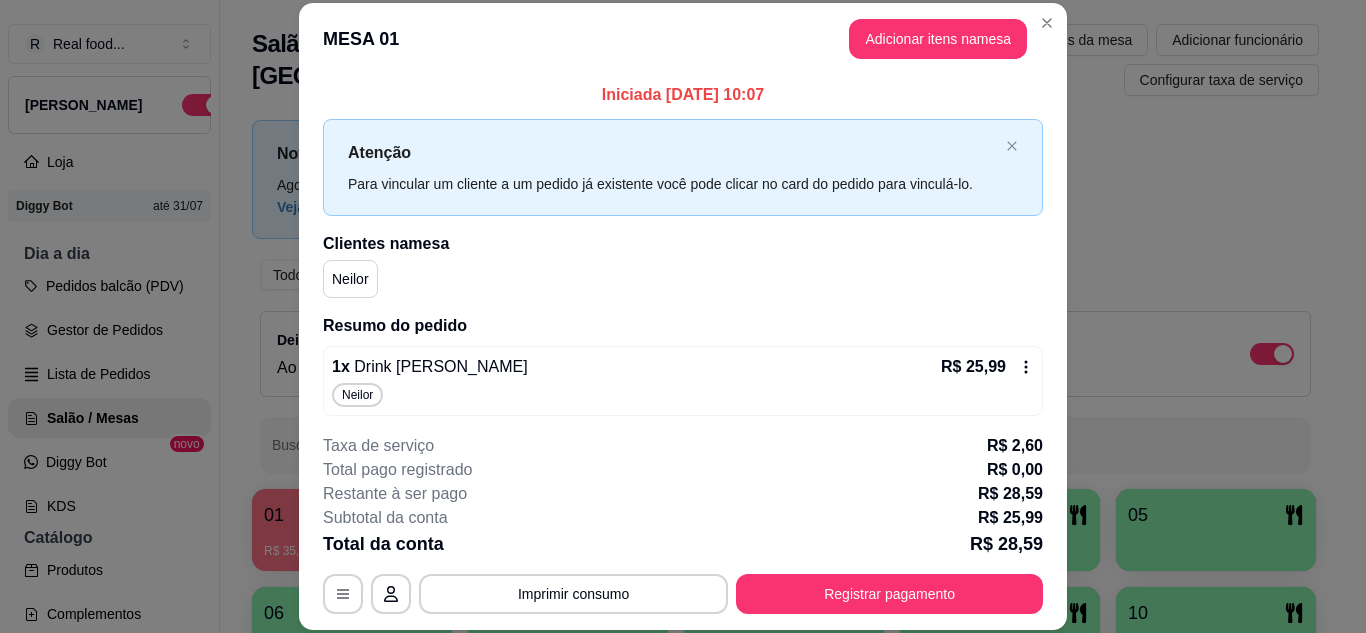scroll, scrollTop: 47, scrollLeft: 0, axis: vertical 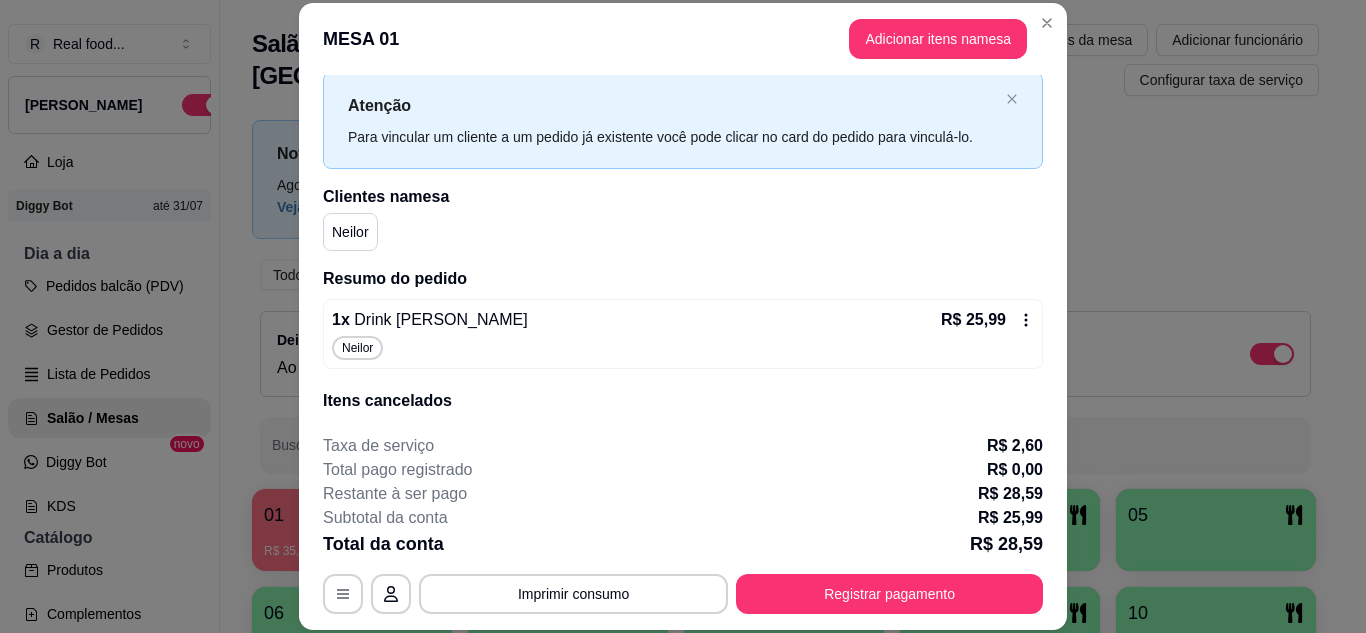 click on "Neilor" at bounding box center [683, 348] 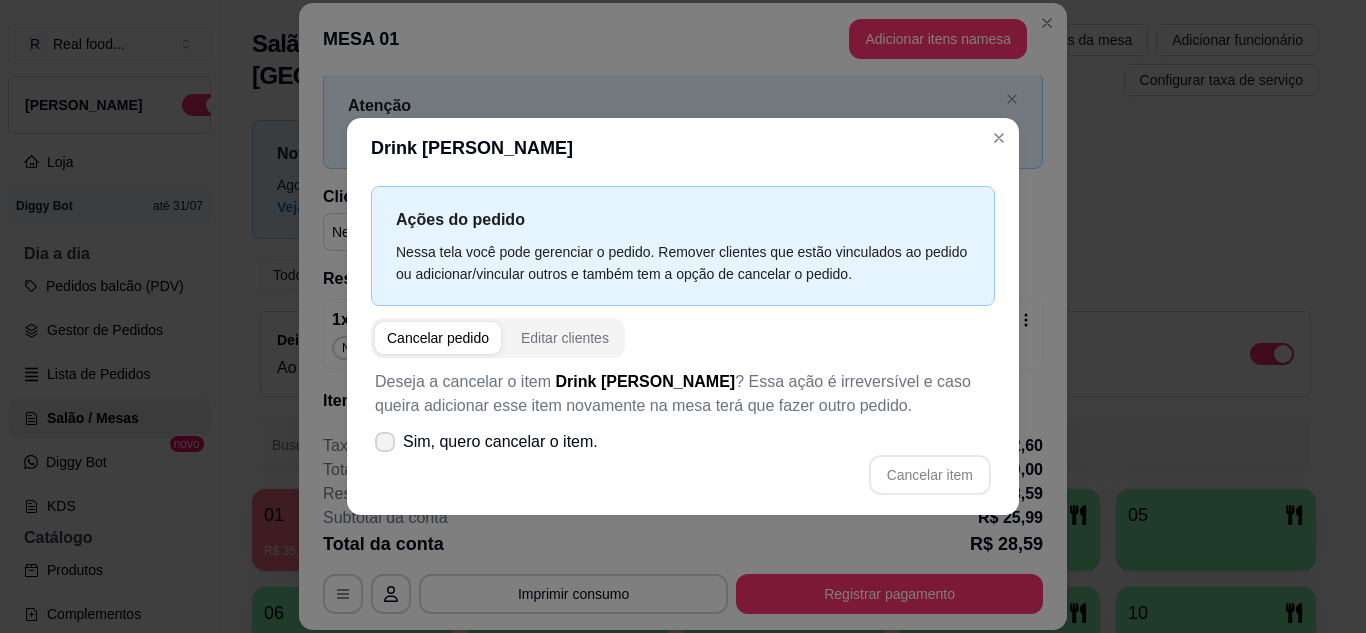 click on "Sim, quero cancelar o item." at bounding box center (500, 442) 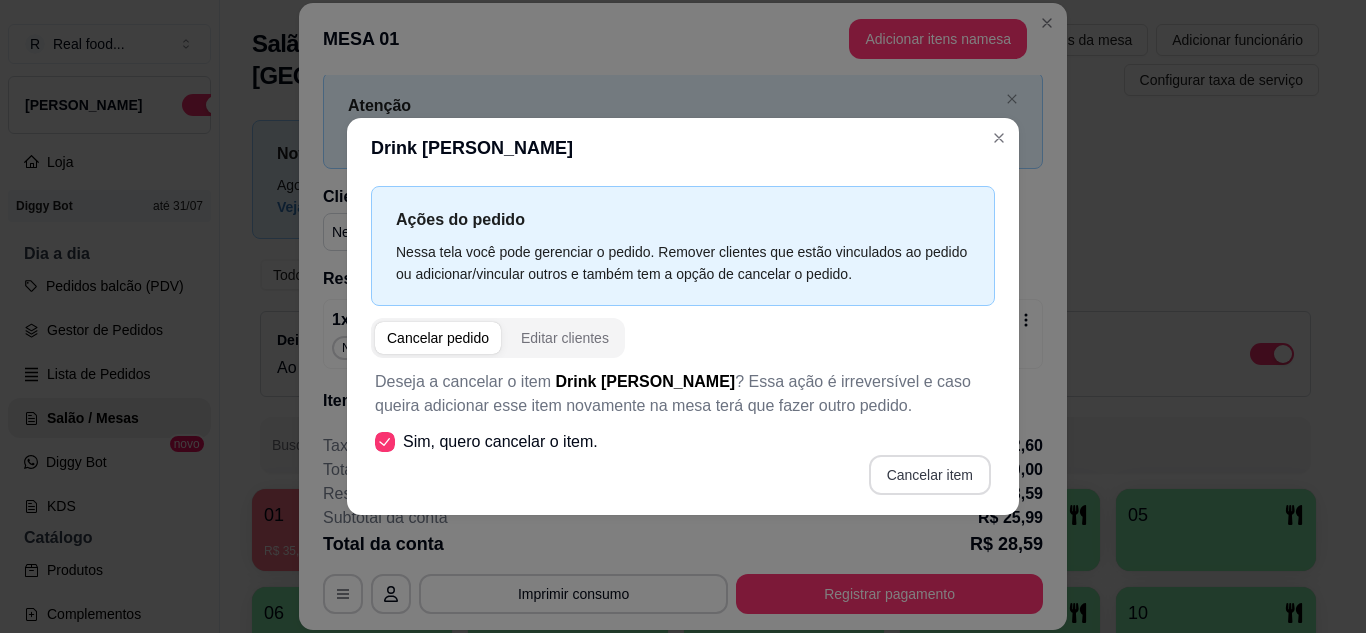 click on "Cancelar item" at bounding box center (930, 475) 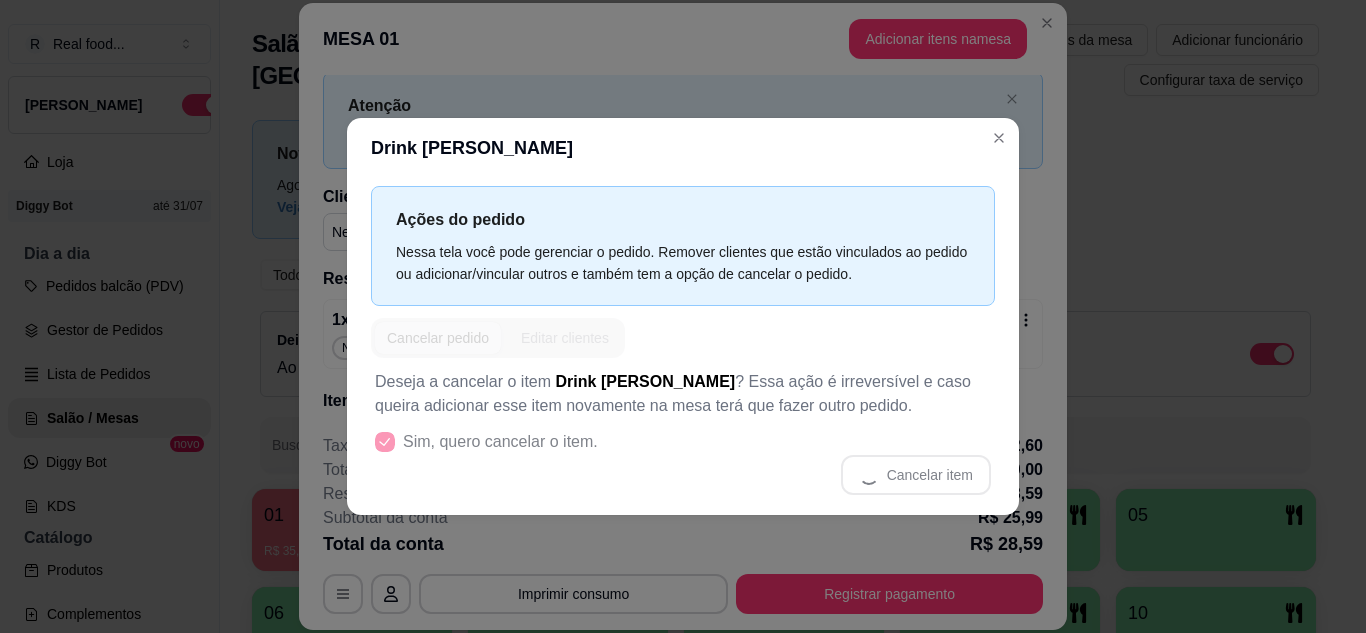 scroll, scrollTop: 0, scrollLeft: 0, axis: both 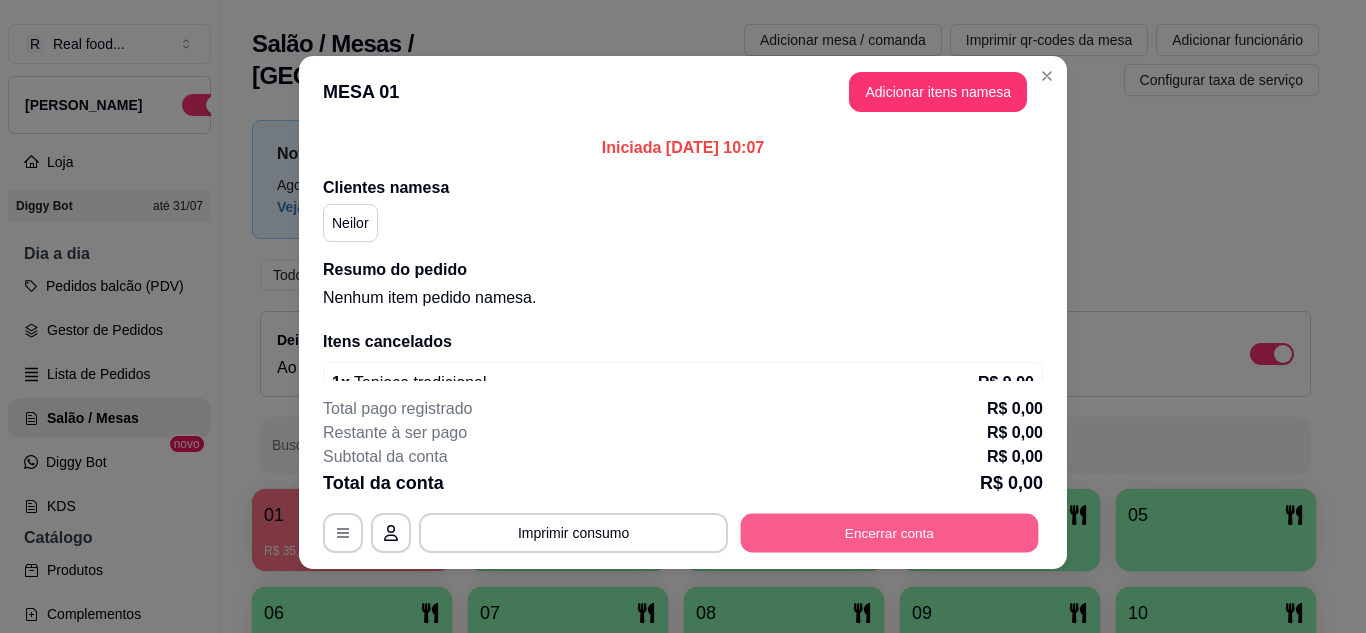 click on "Encerrar conta" at bounding box center [890, 533] 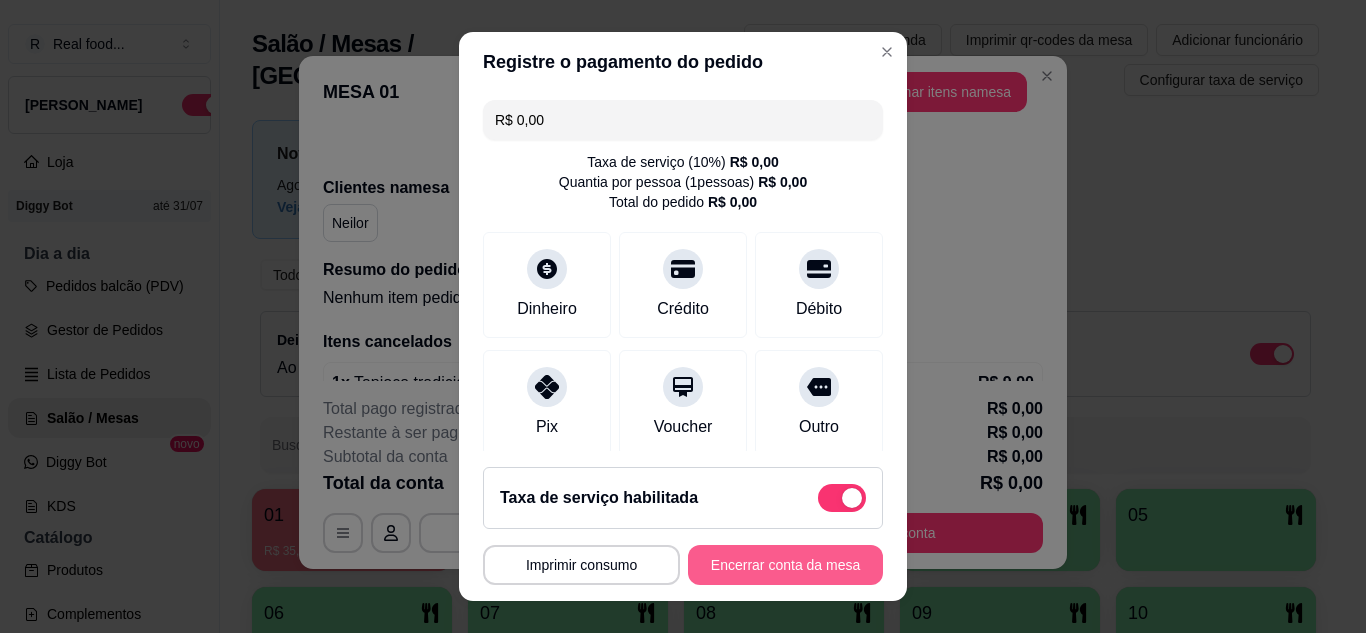 click on "Encerrar conta da mesa" at bounding box center [785, 565] 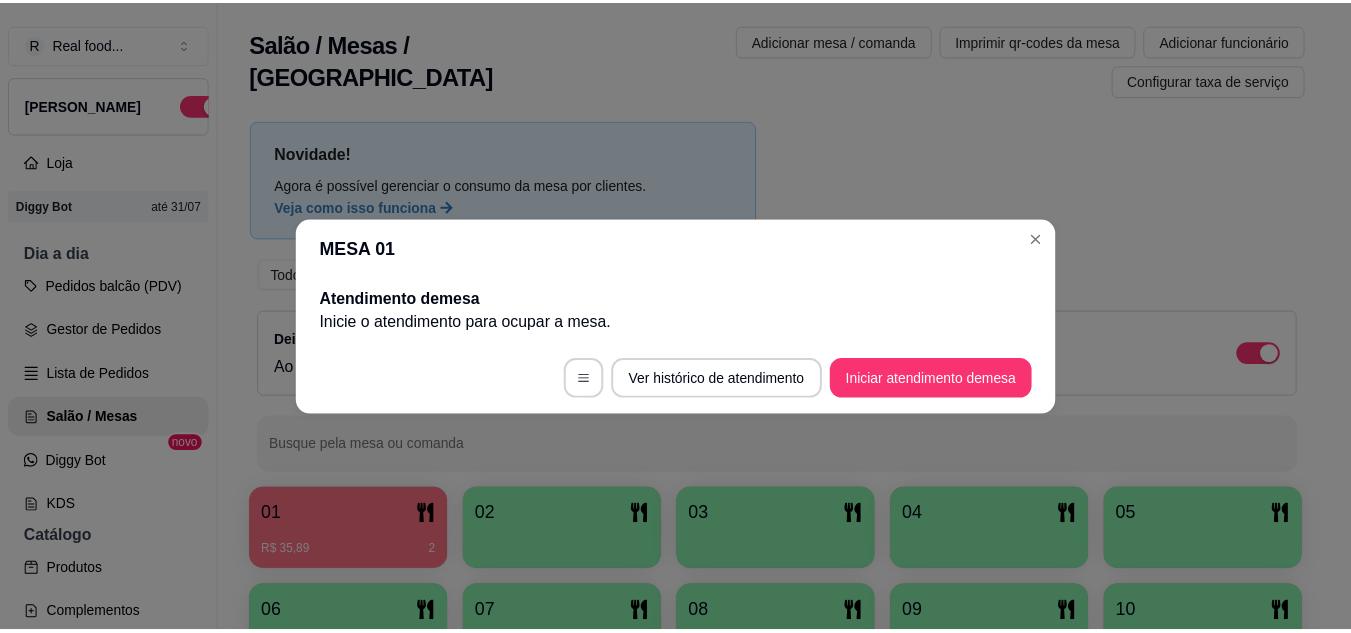 scroll, scrollTop: 0, scrollLeft: 0, axis: both 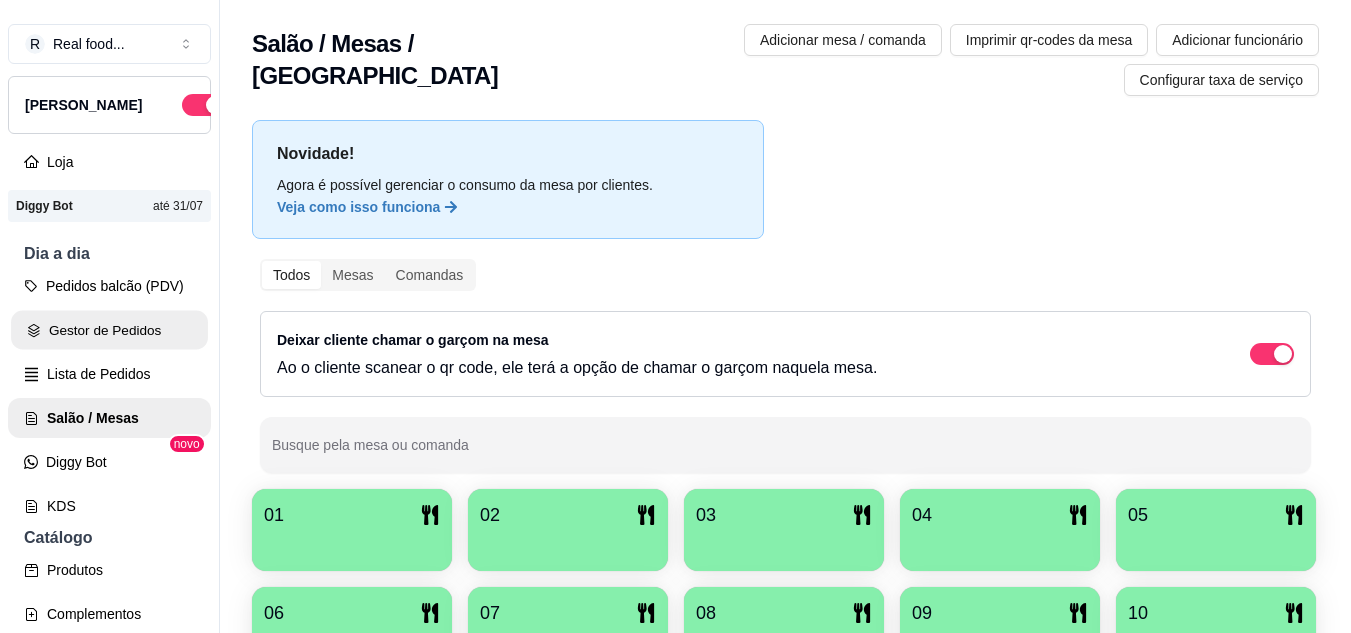 click on "Gestor de Pedidos" at bounding box center (109, 330) 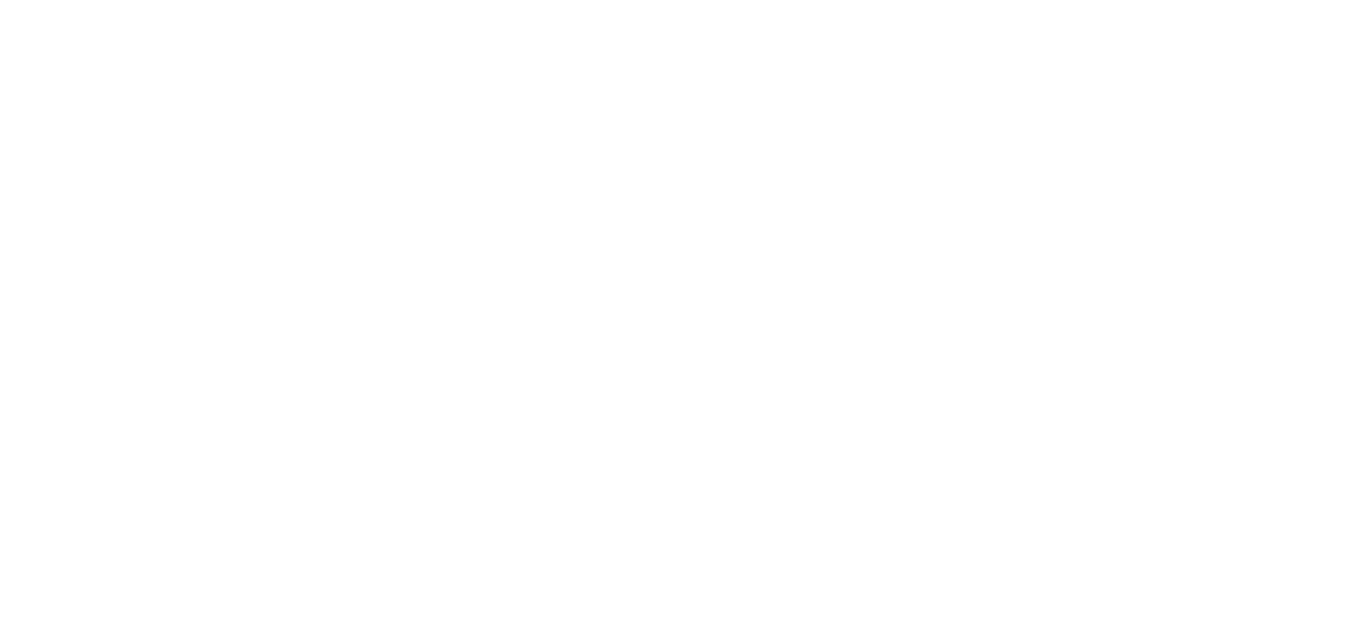 scroll, scrollTop: 0, scrollLeft: 0, axis: both 